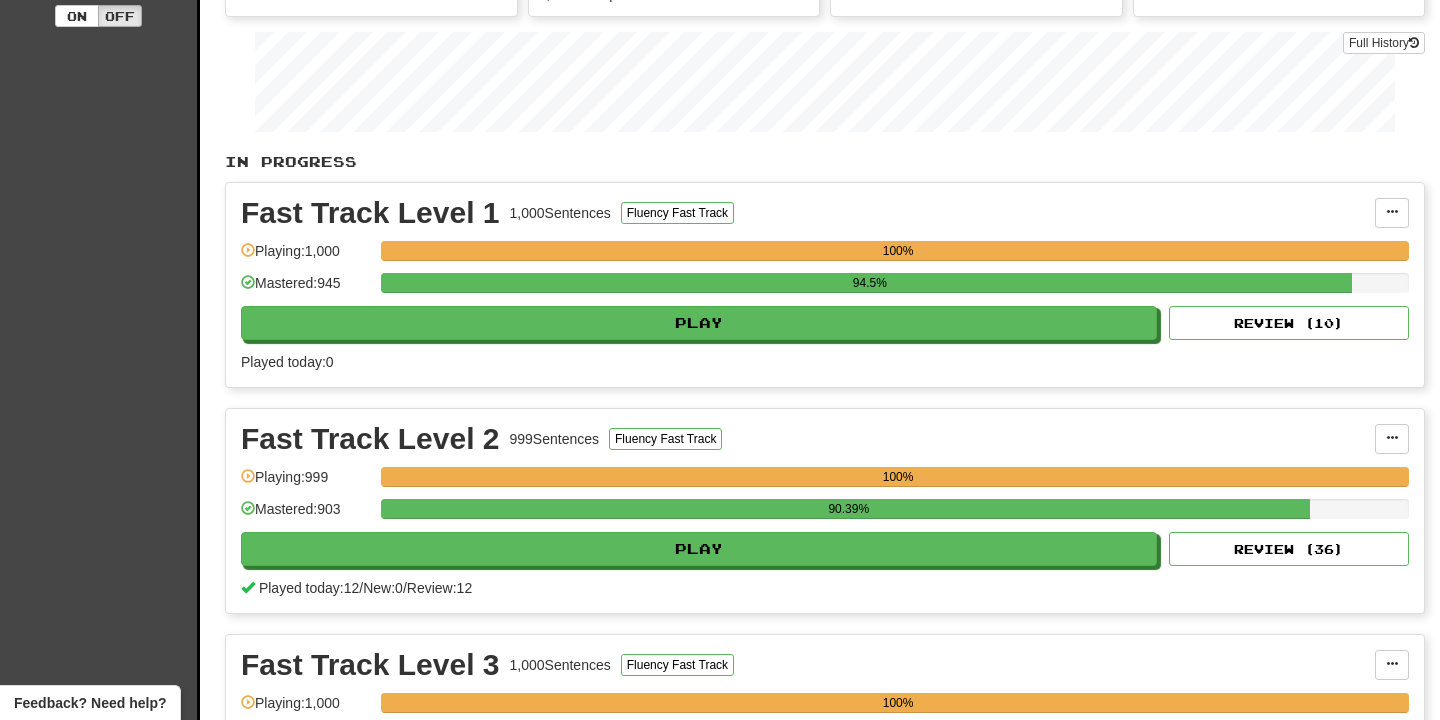 scroll, scrollTop: 300, scrollLeft: 0, axis: vertical 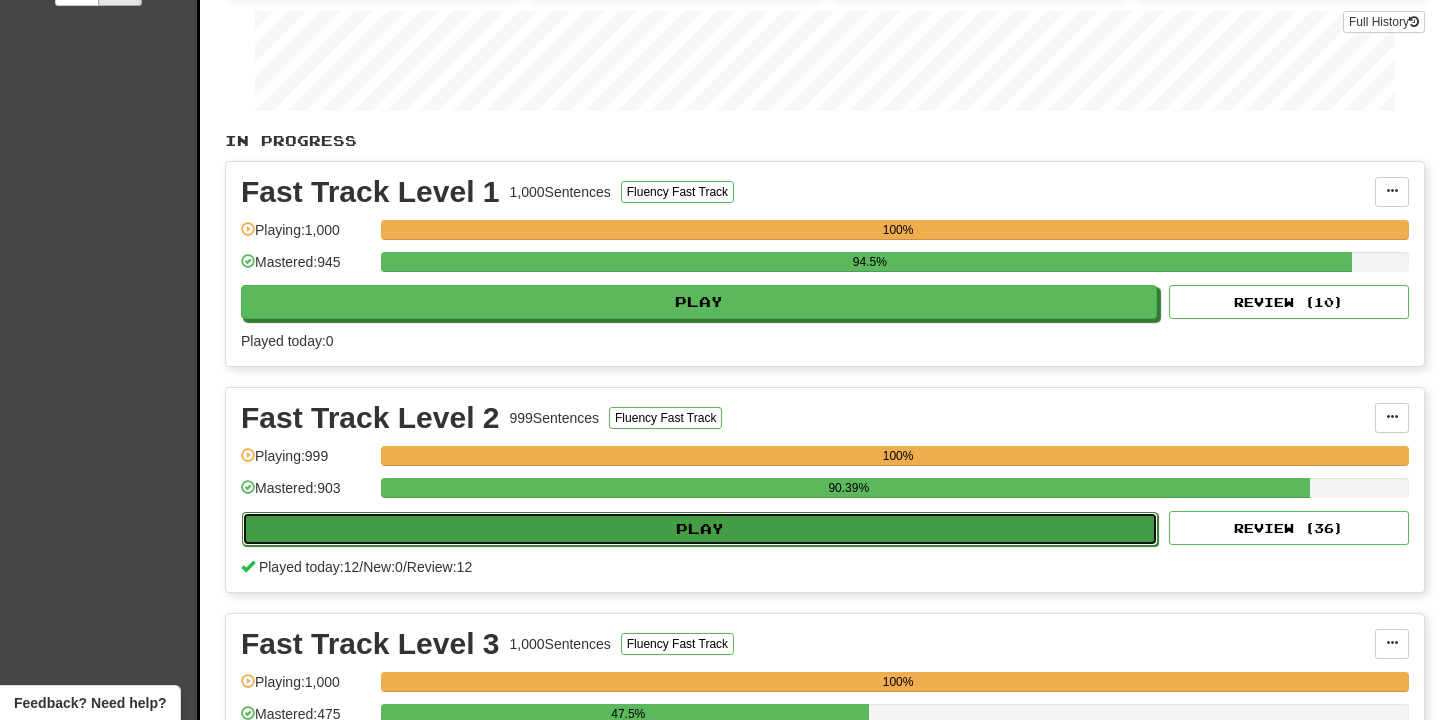 click on "Play" at bounding box center (700, 529) 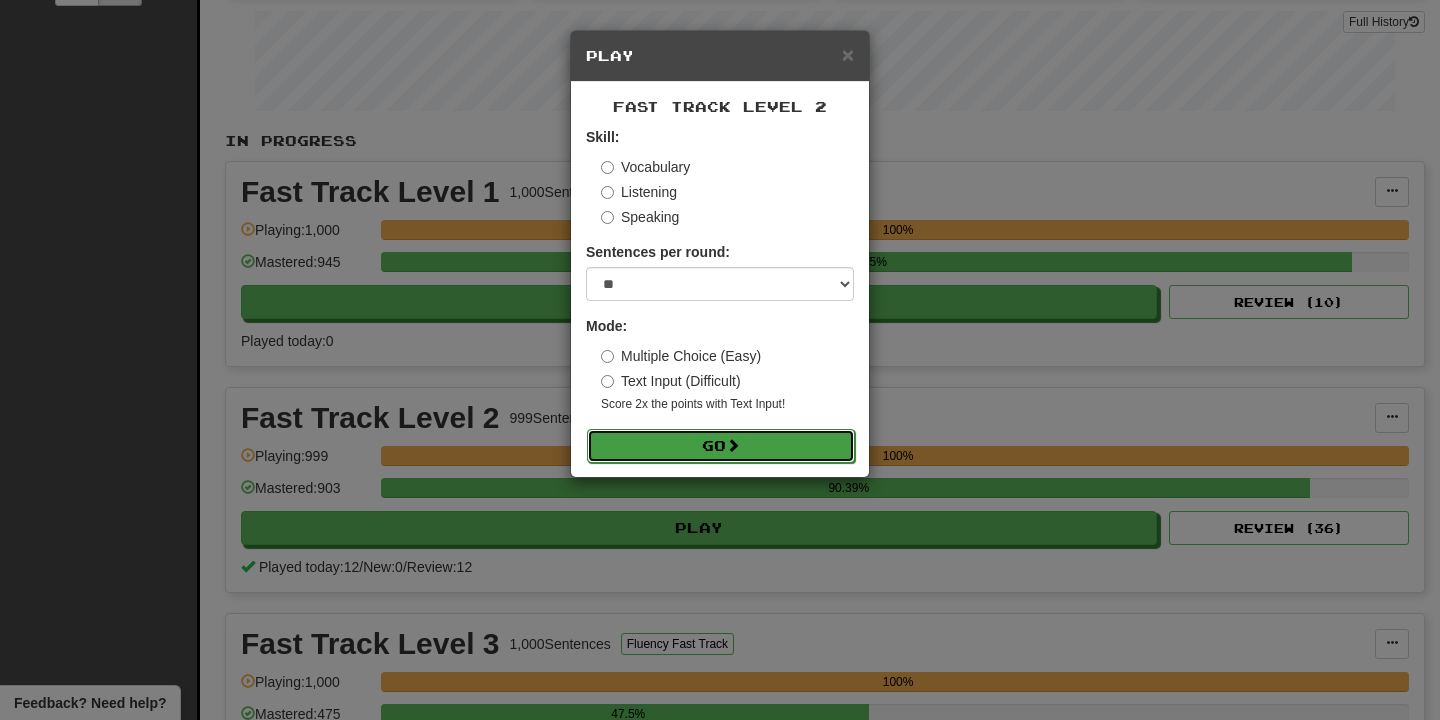 click on "Go" at bounding box center (721, 446) 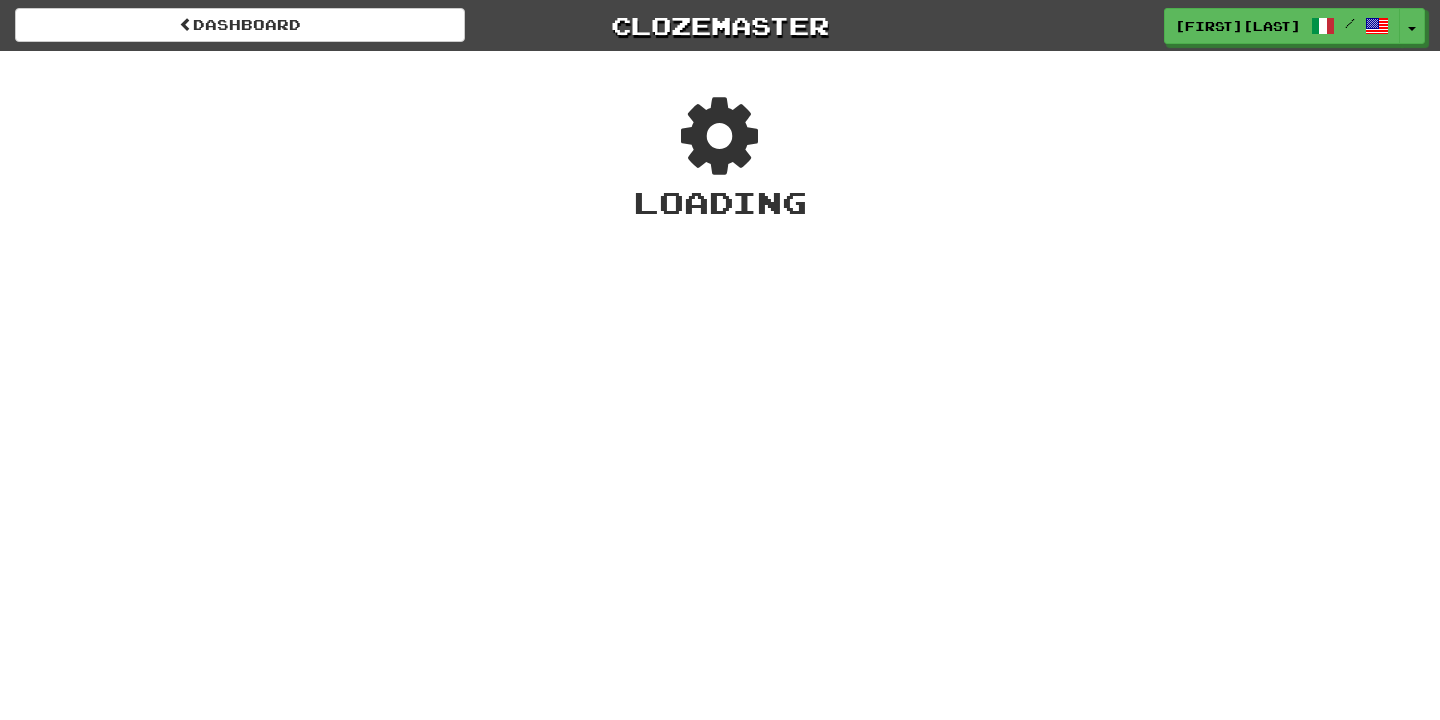 scroll, scrollTop: 0, scrollLeft: 0, axis: both 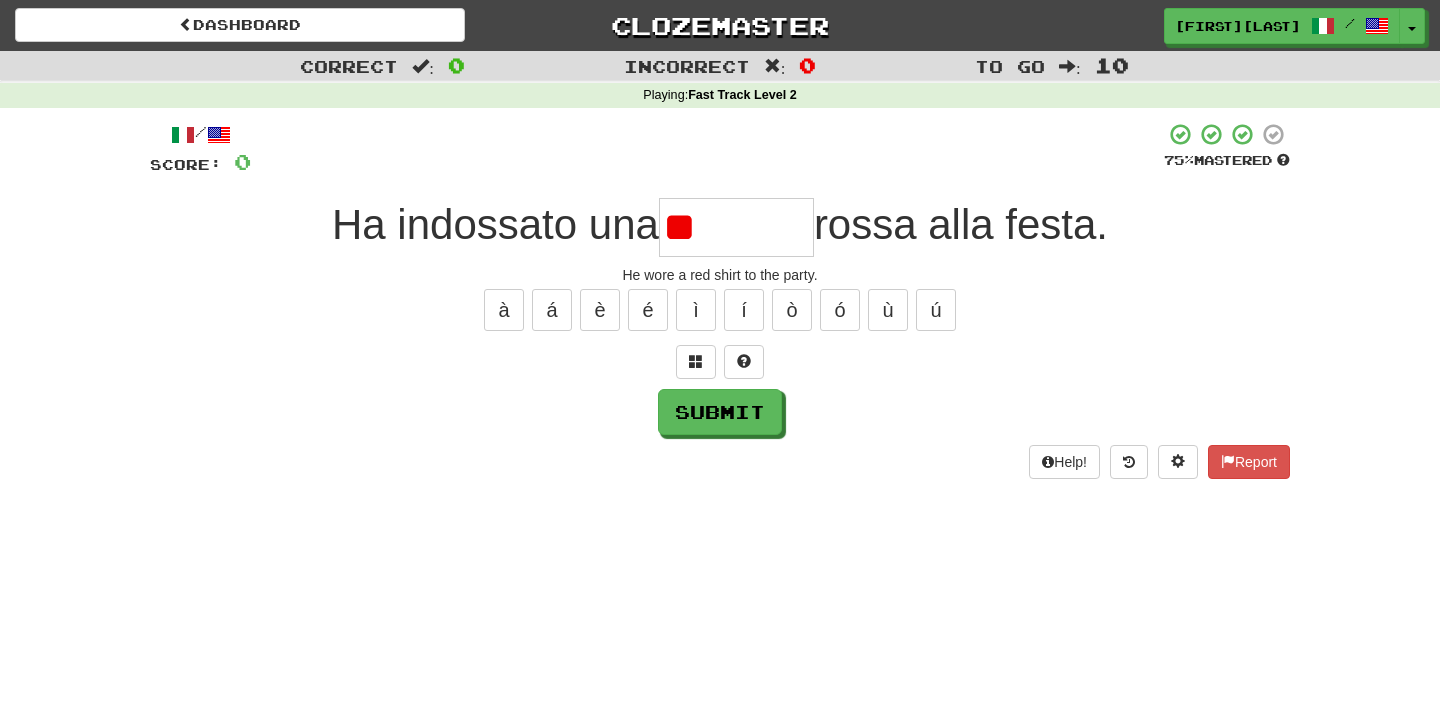 type on "*" 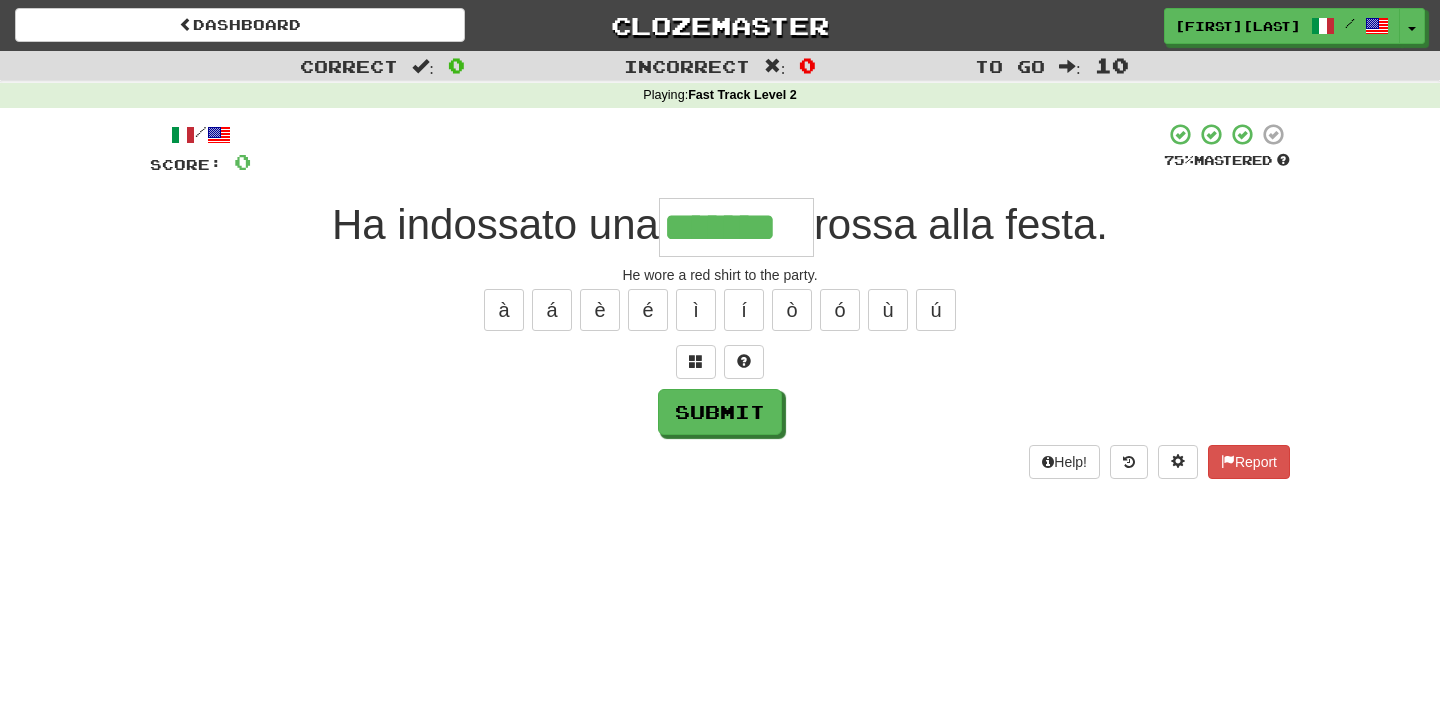 type on "*******" 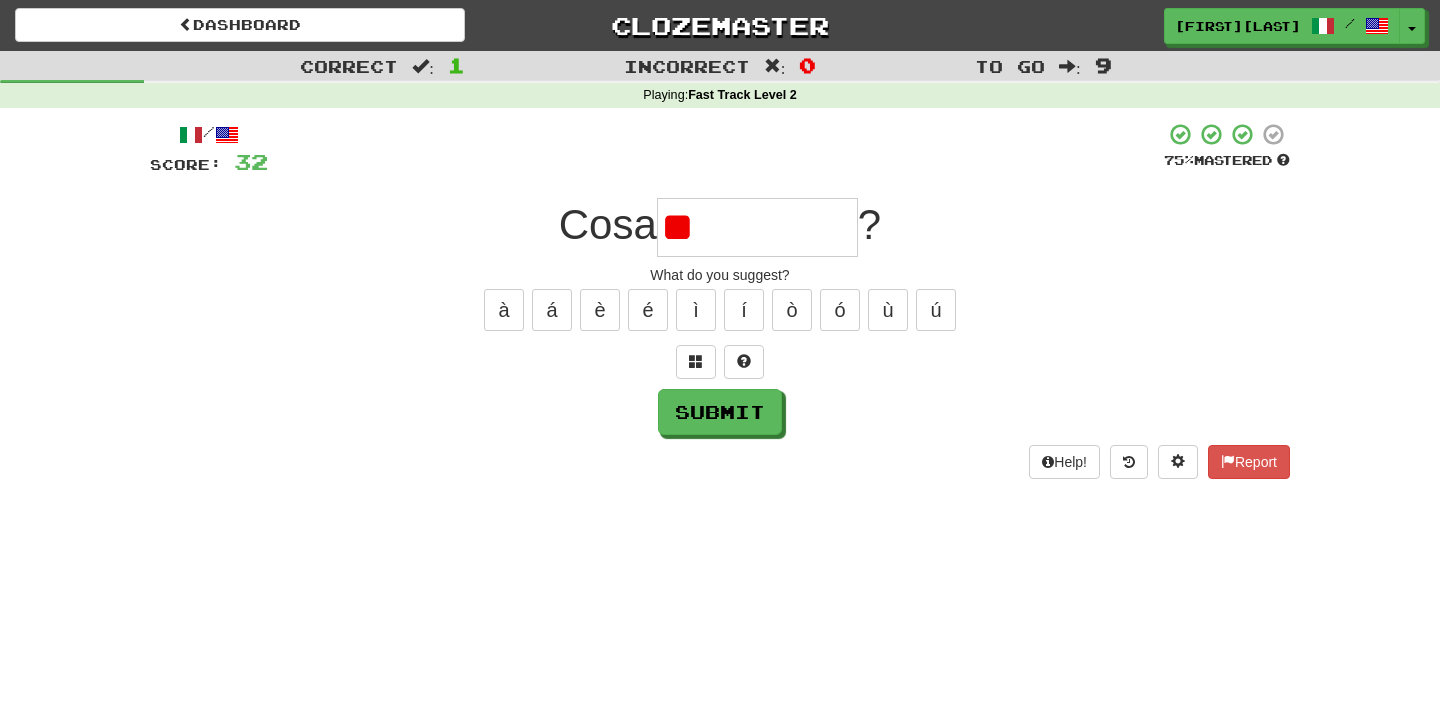 type on "*" 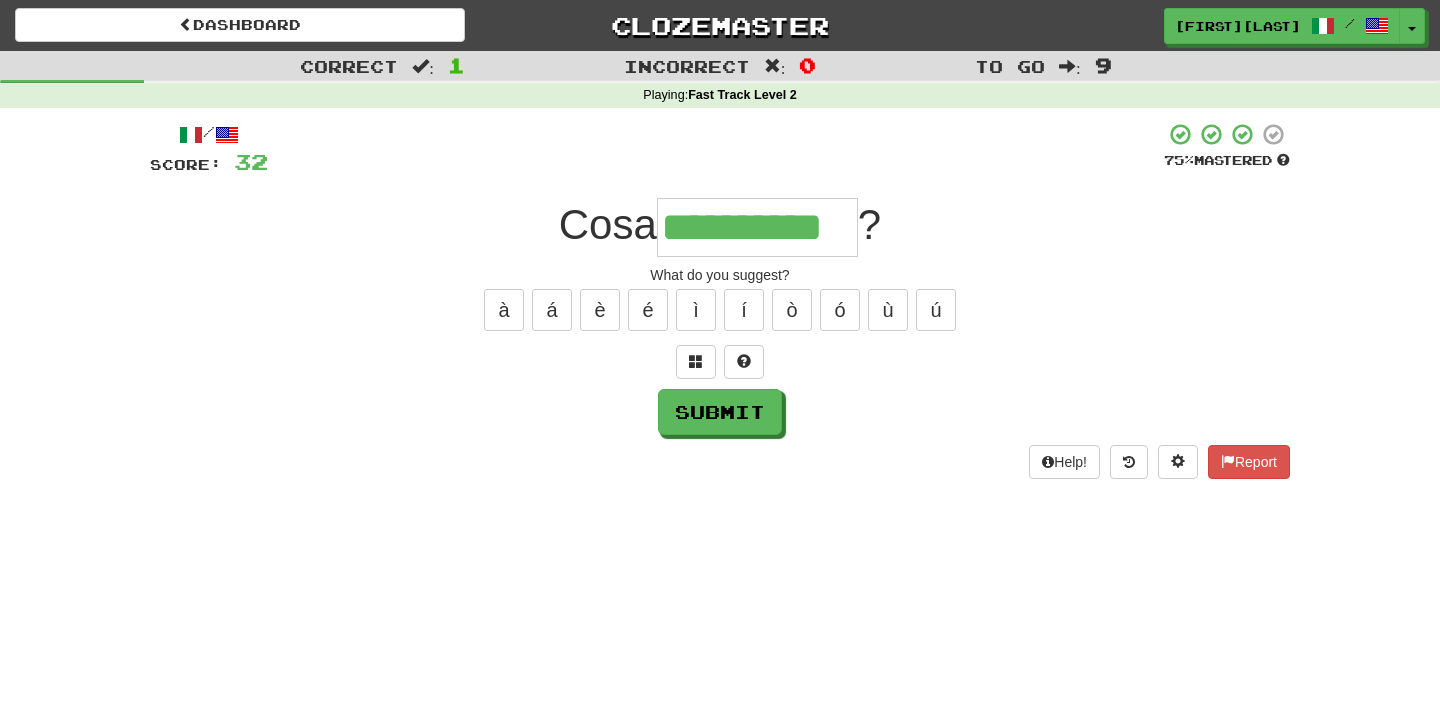 type on "**********" 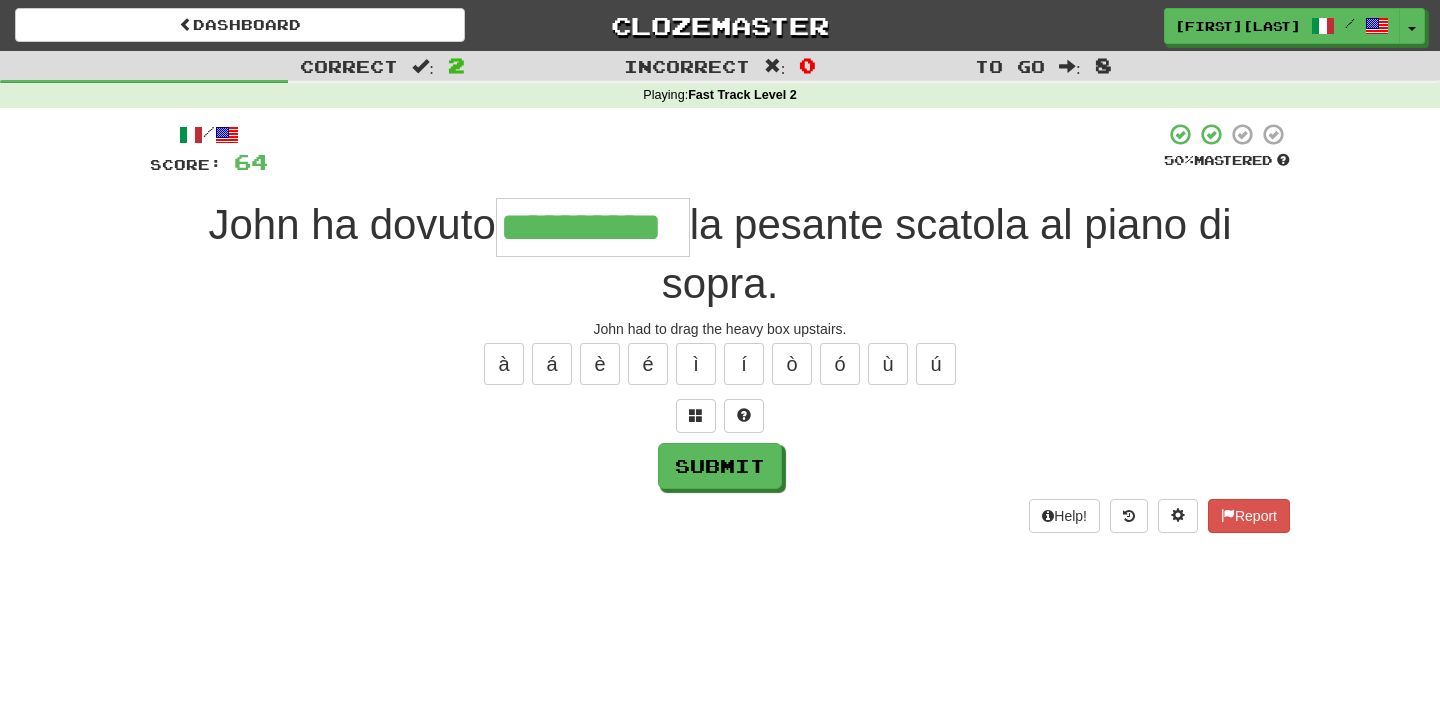 type on "**********" 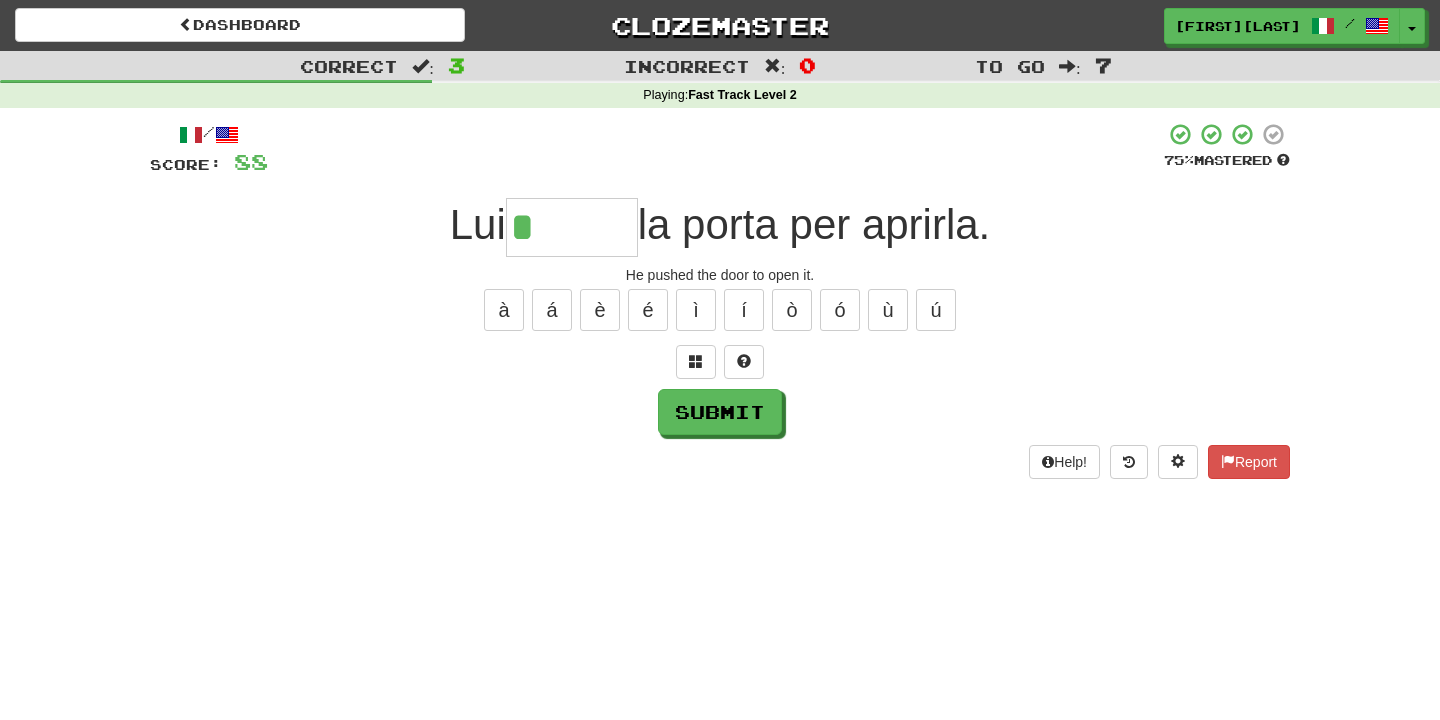 type on "******" 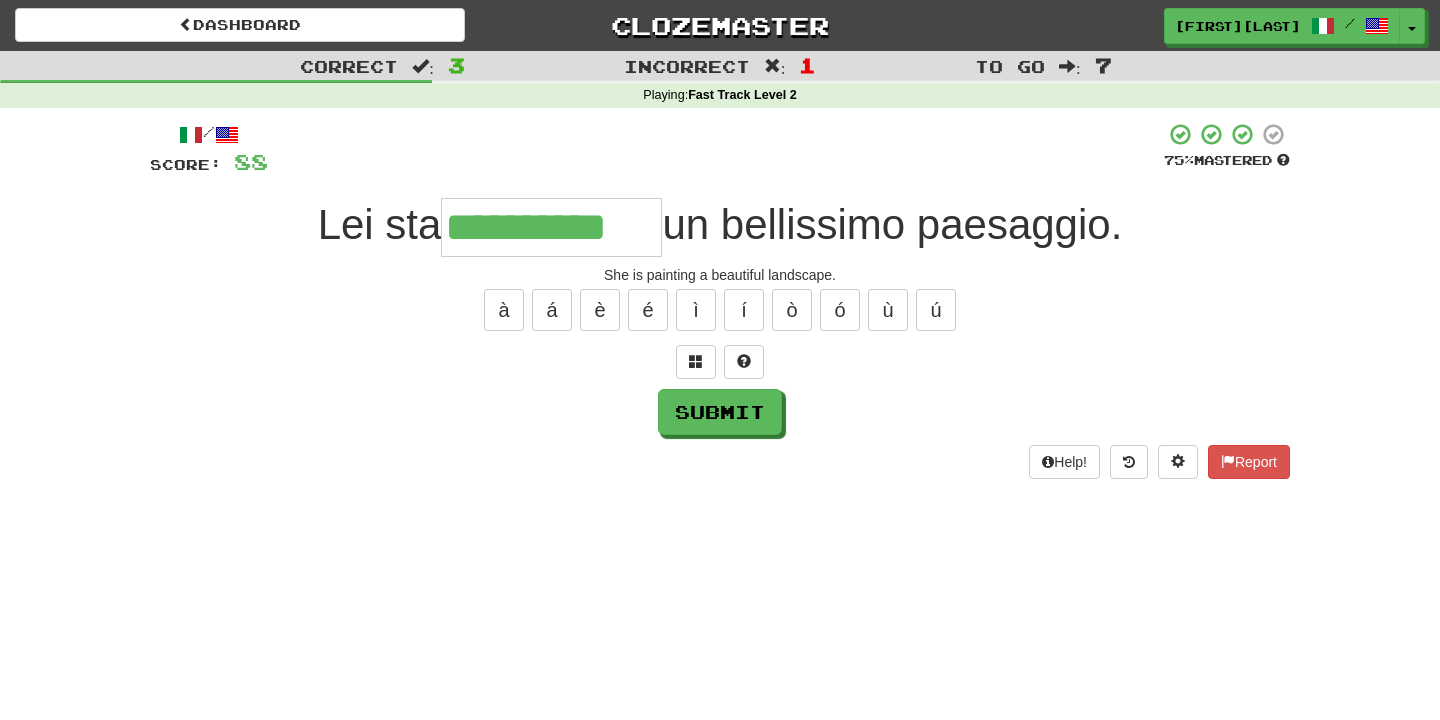 type on "**********" 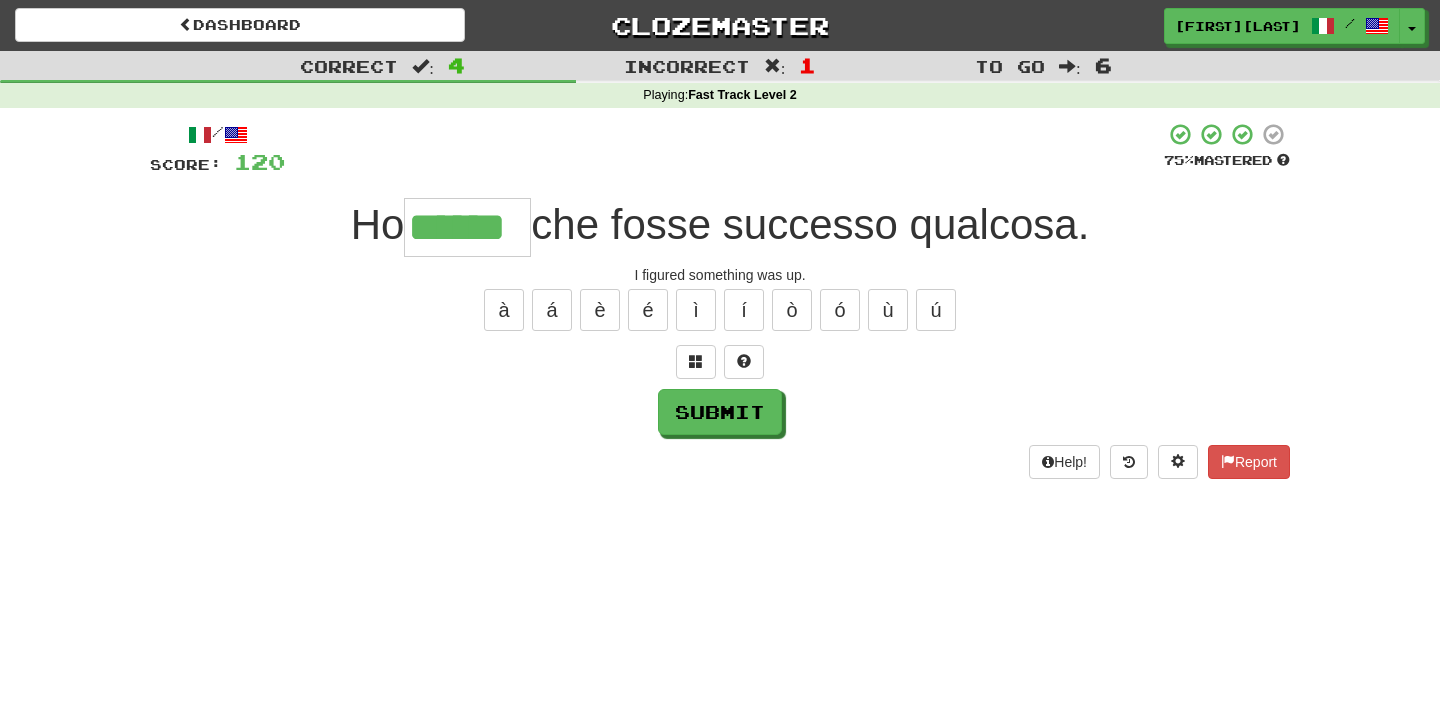 type on "******" 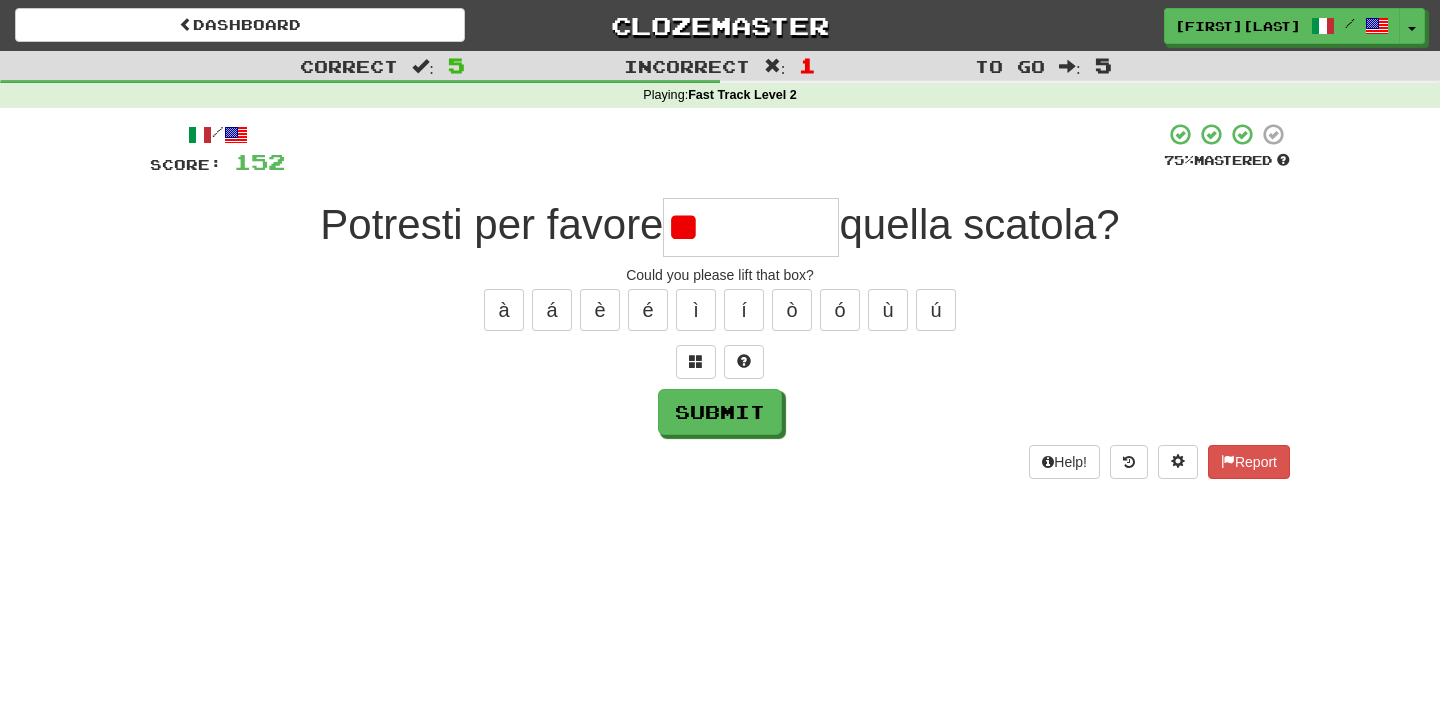 type on "*" 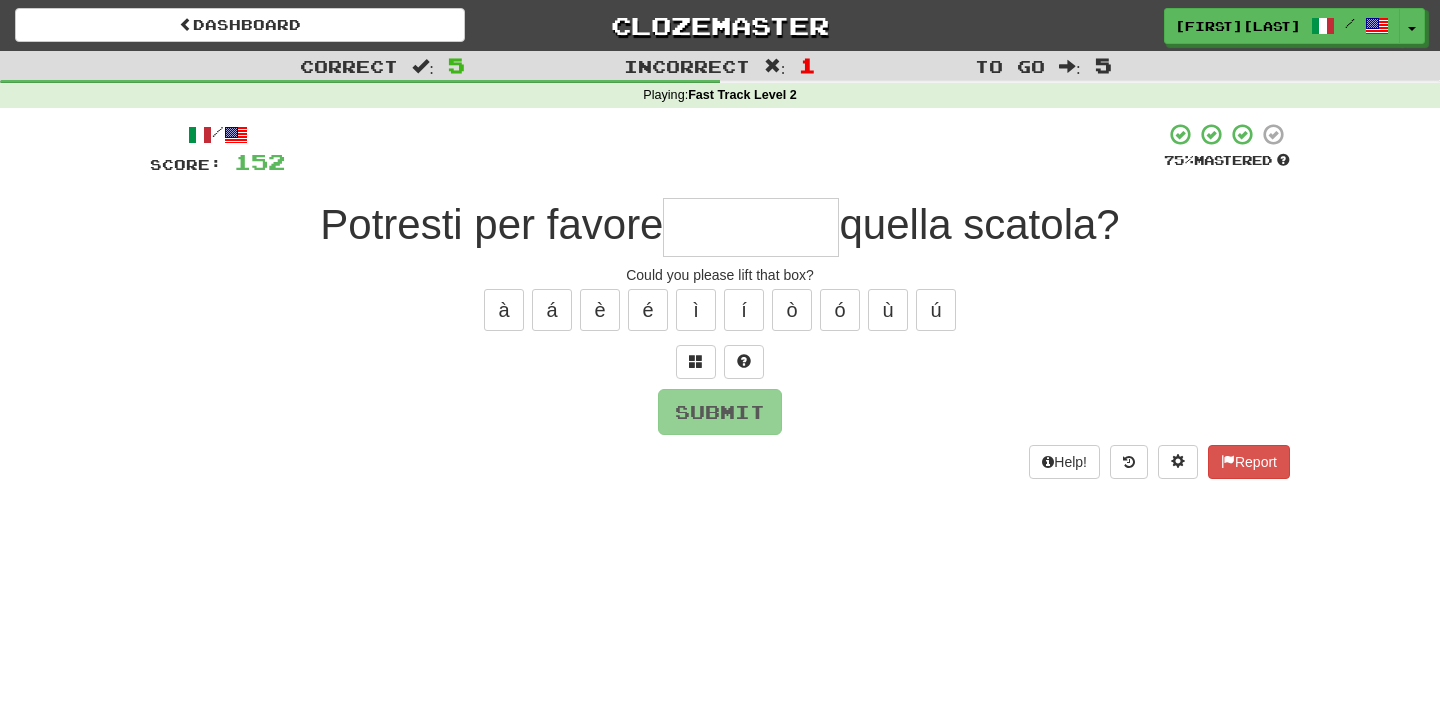 type on "*********" 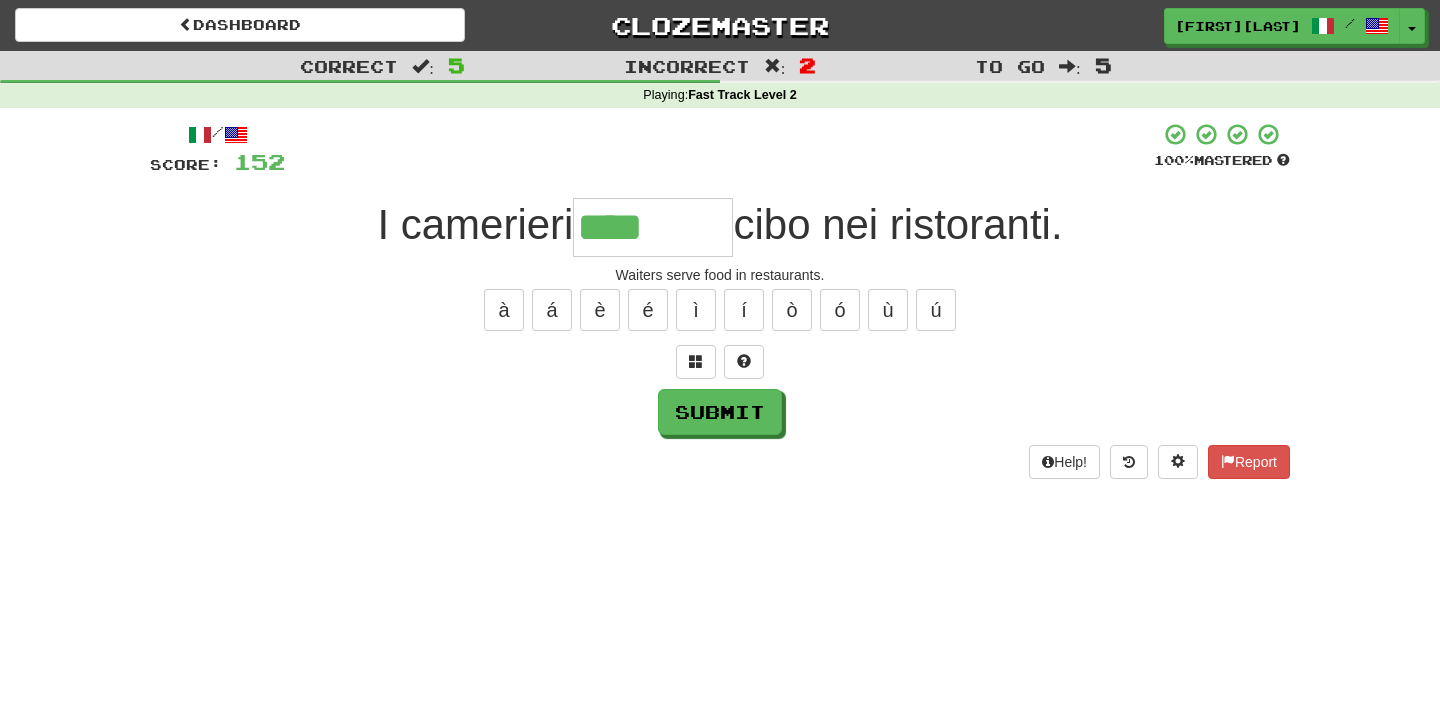 type on "*******" 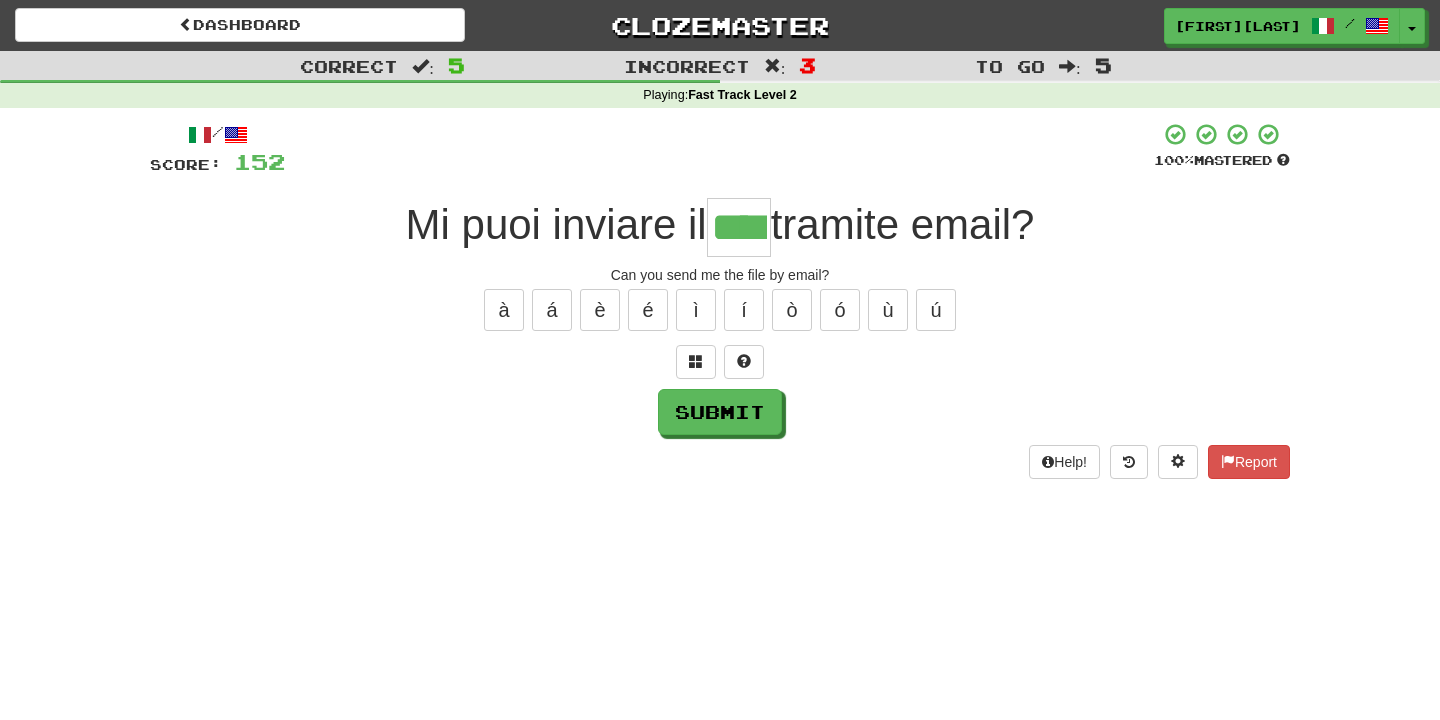type on "****" 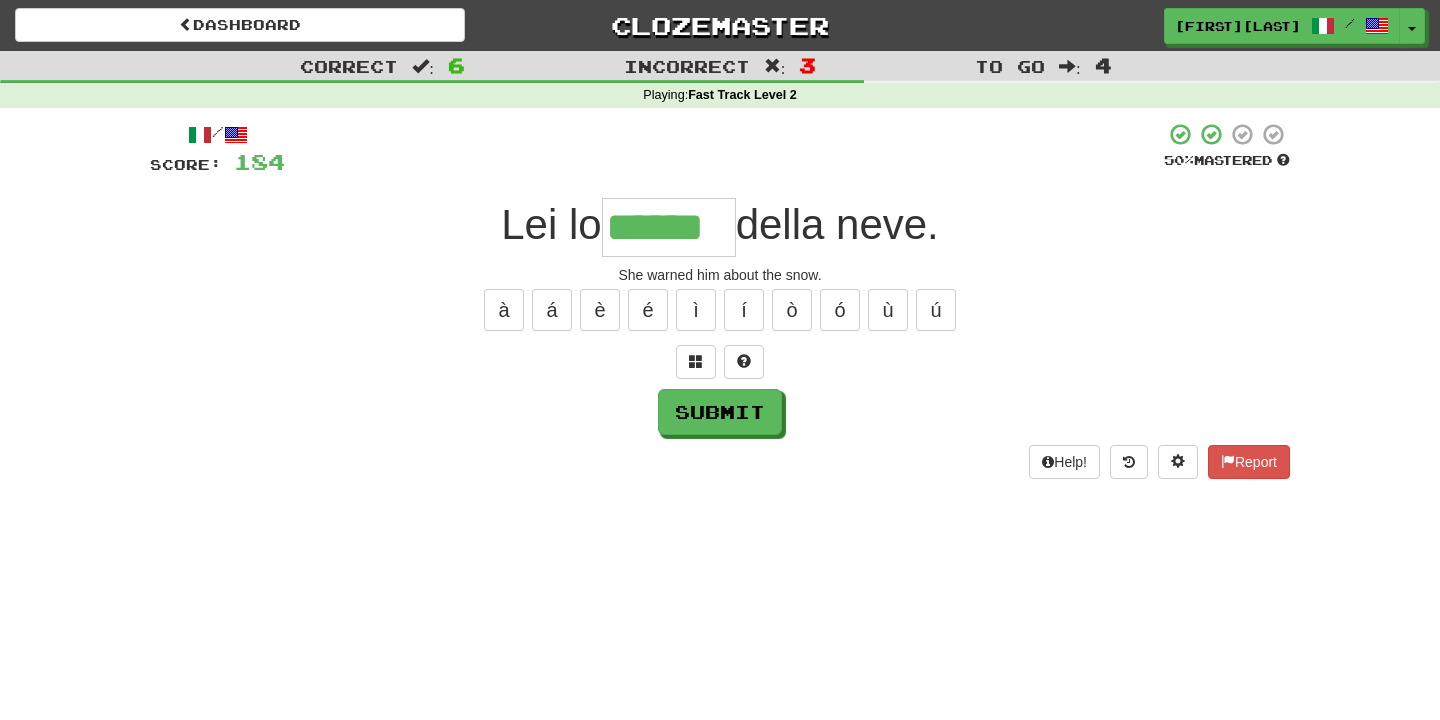 click on "à á è é ì í ò ó ù ú" at bounding box center [720, 310] 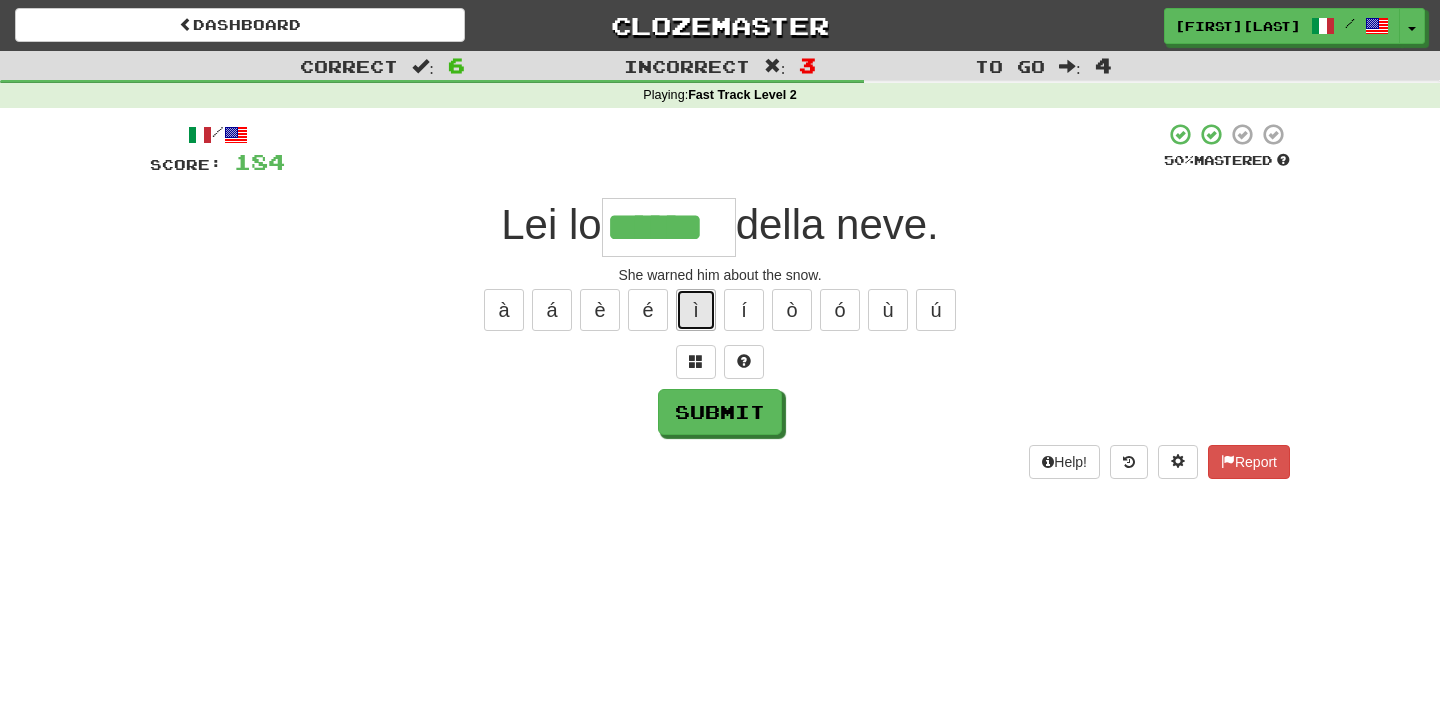 click on "ì" at bounding box center [696, 310] 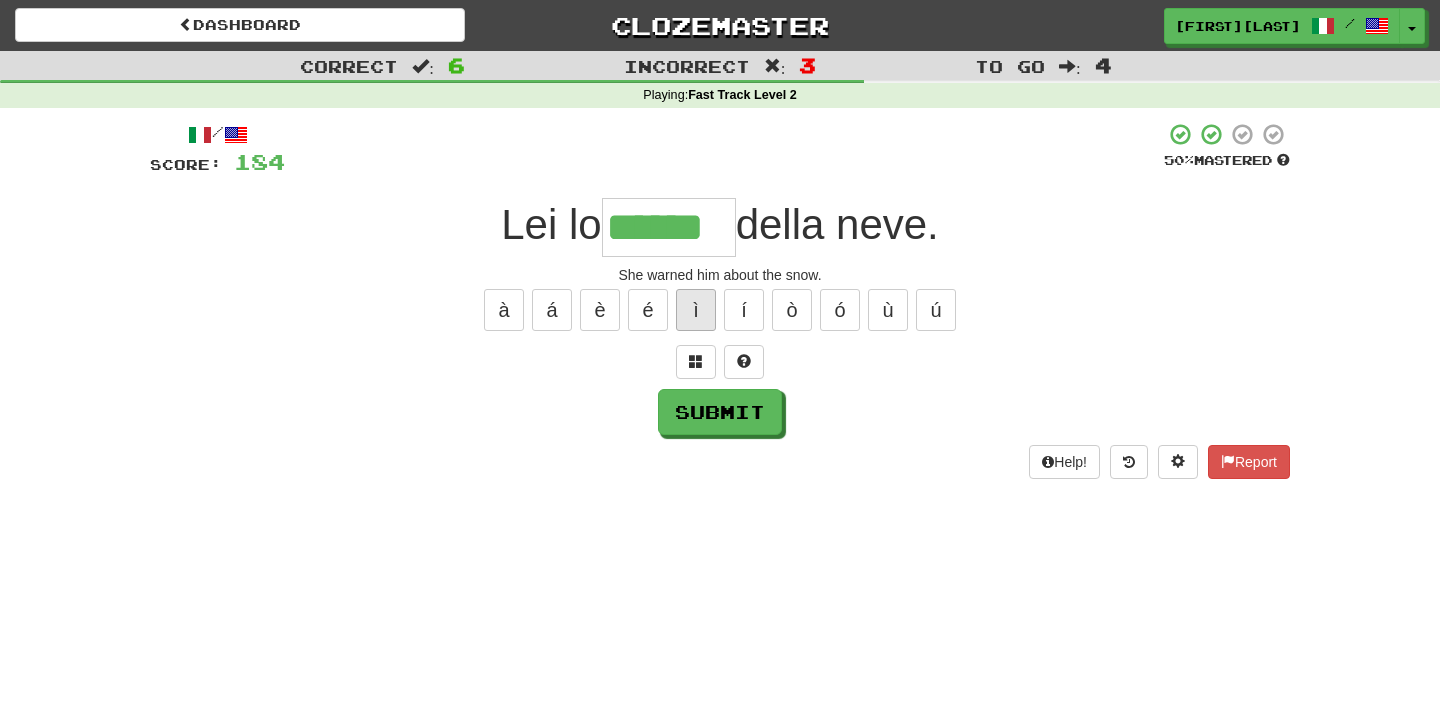 type on "*******" 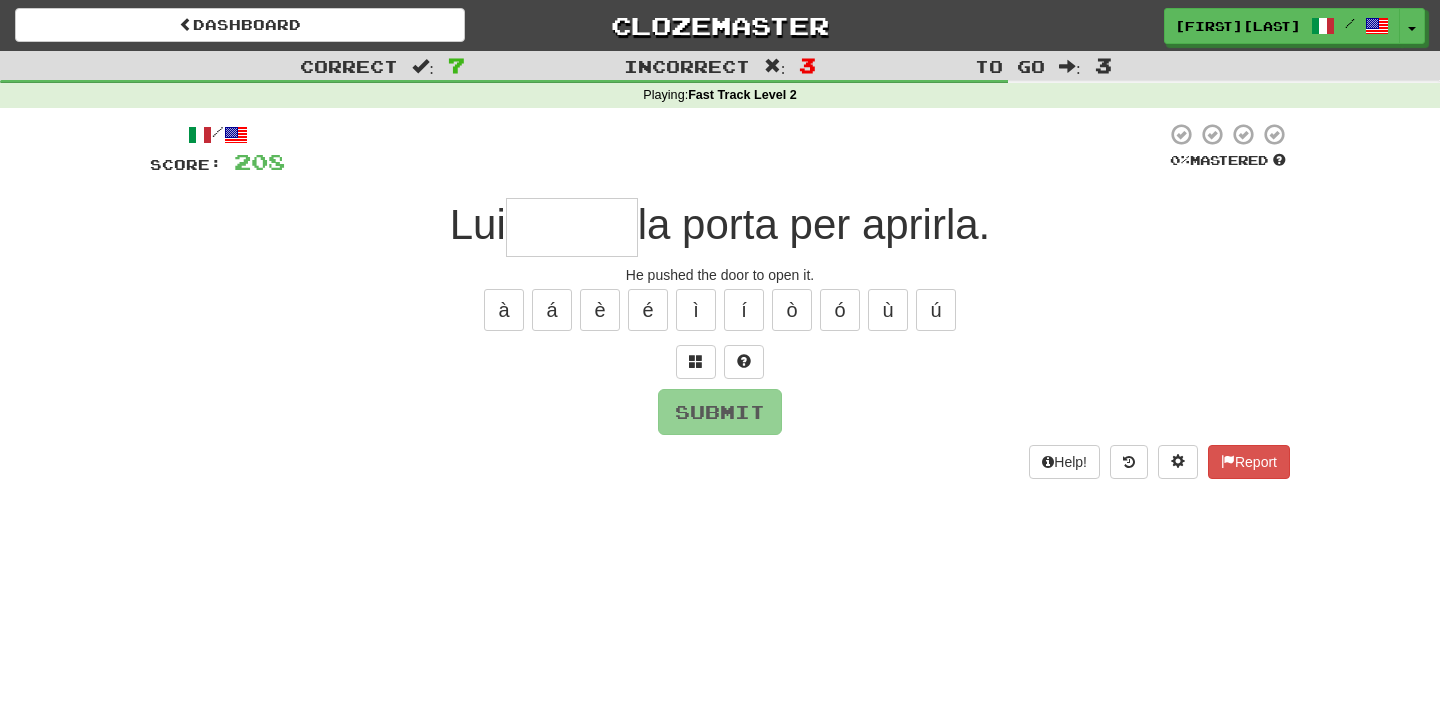 type on "*" 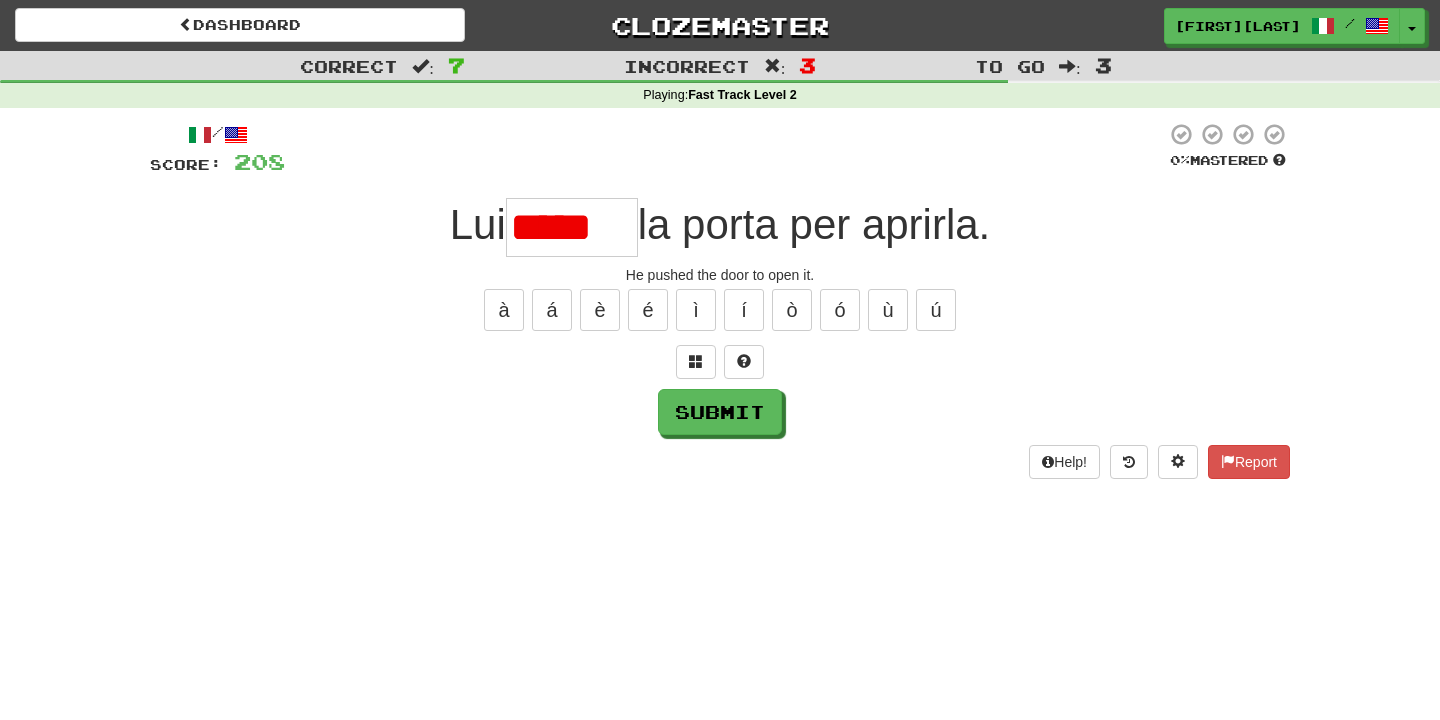 scroll, scrollTop: 0, scrollLeft: 0, axis: both 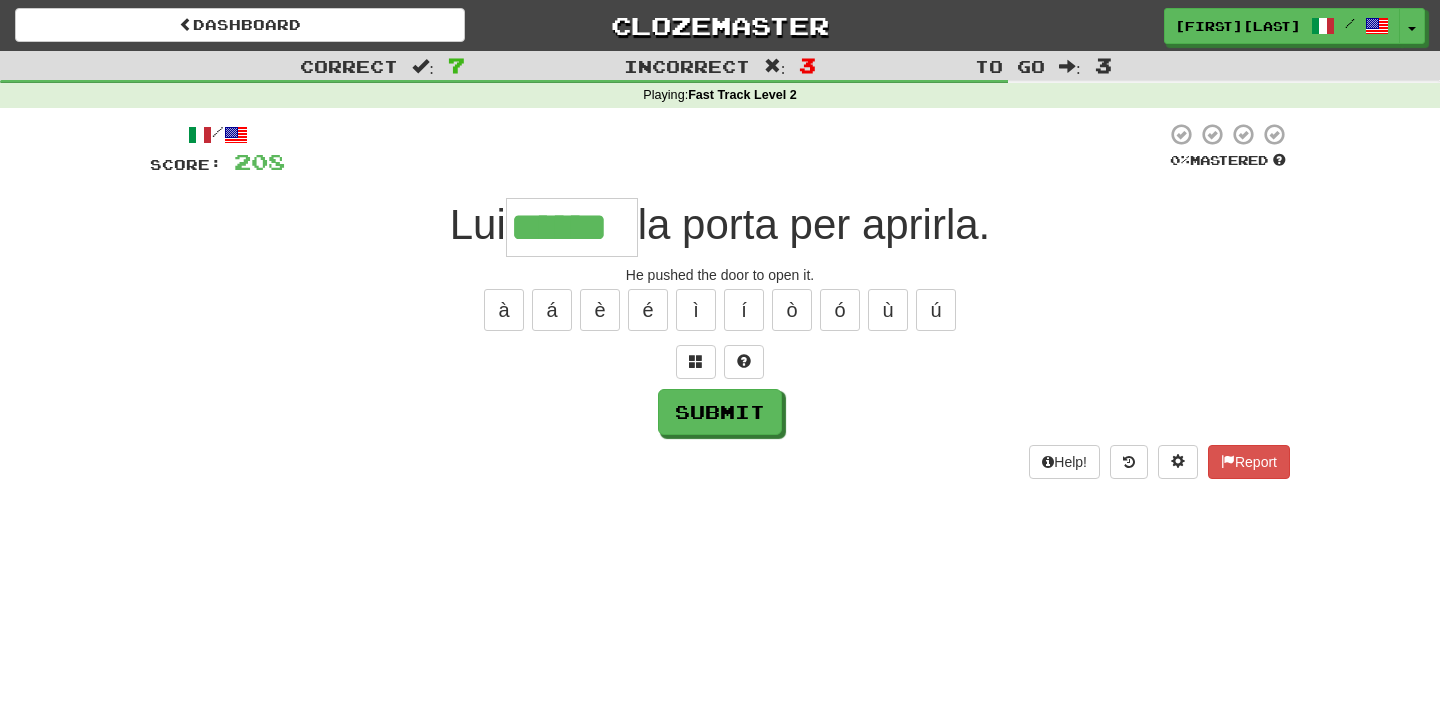 type on "******" 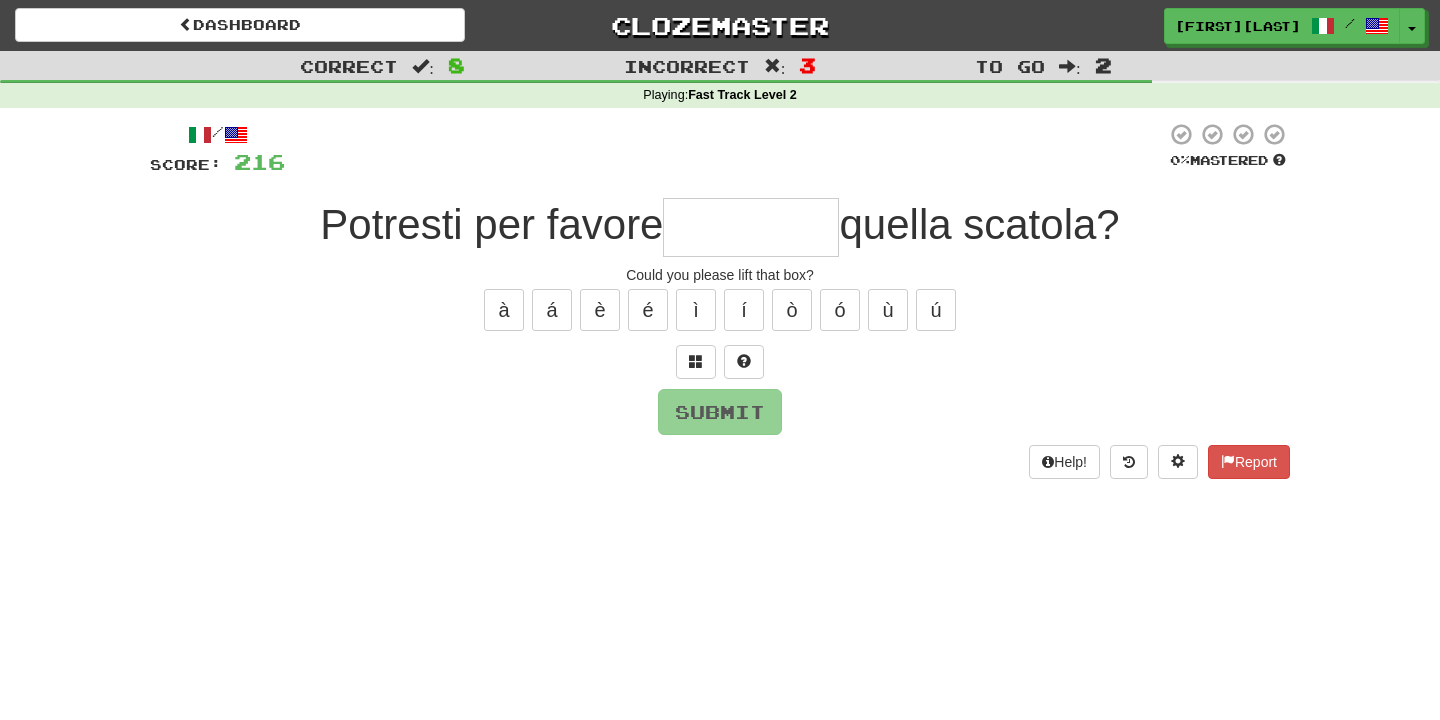 type on "*" 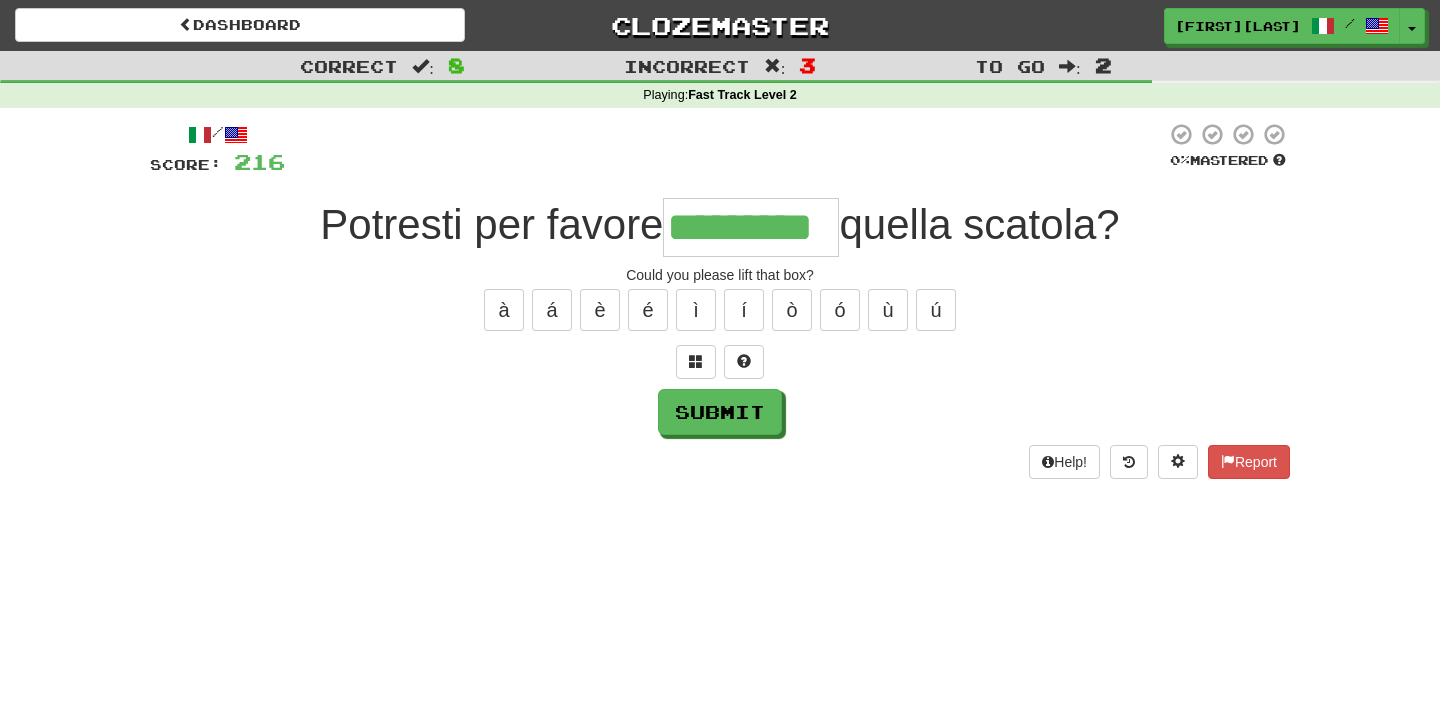 type on "*********" 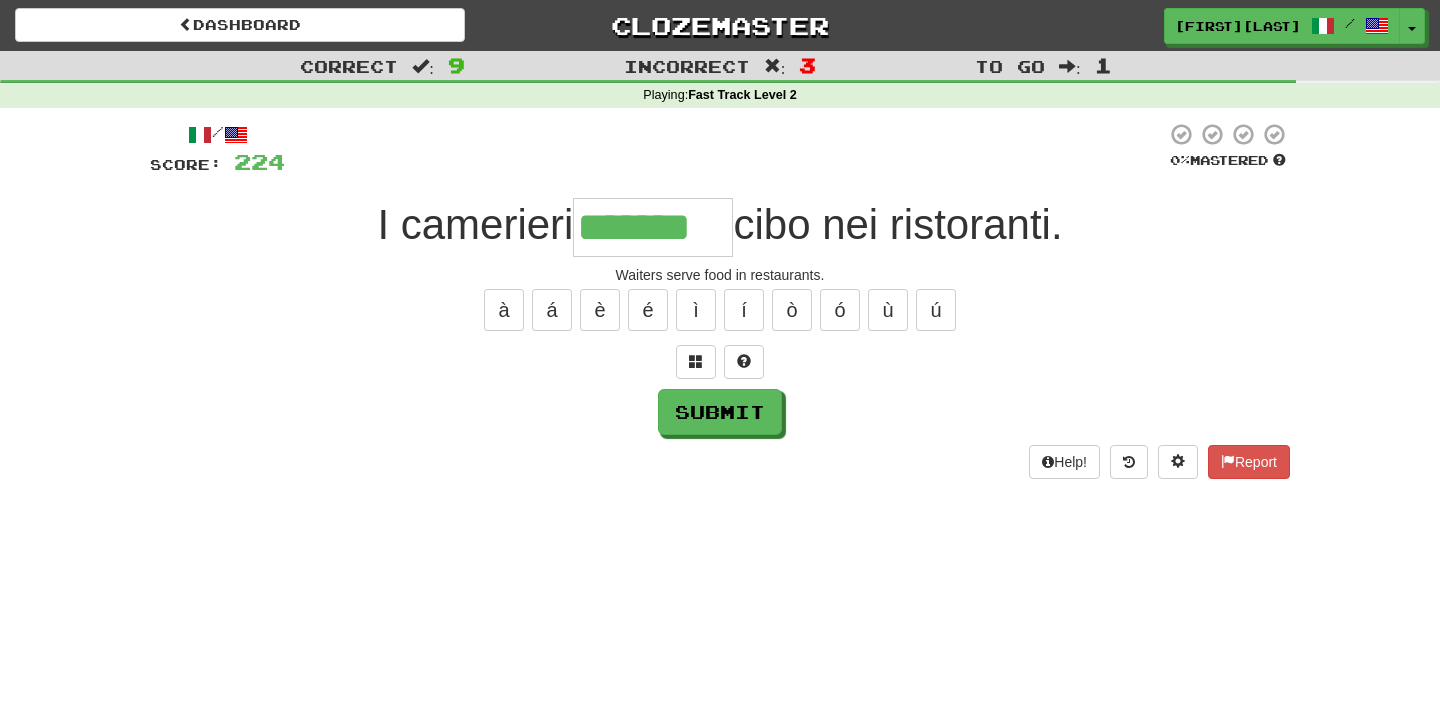 type on "*******" 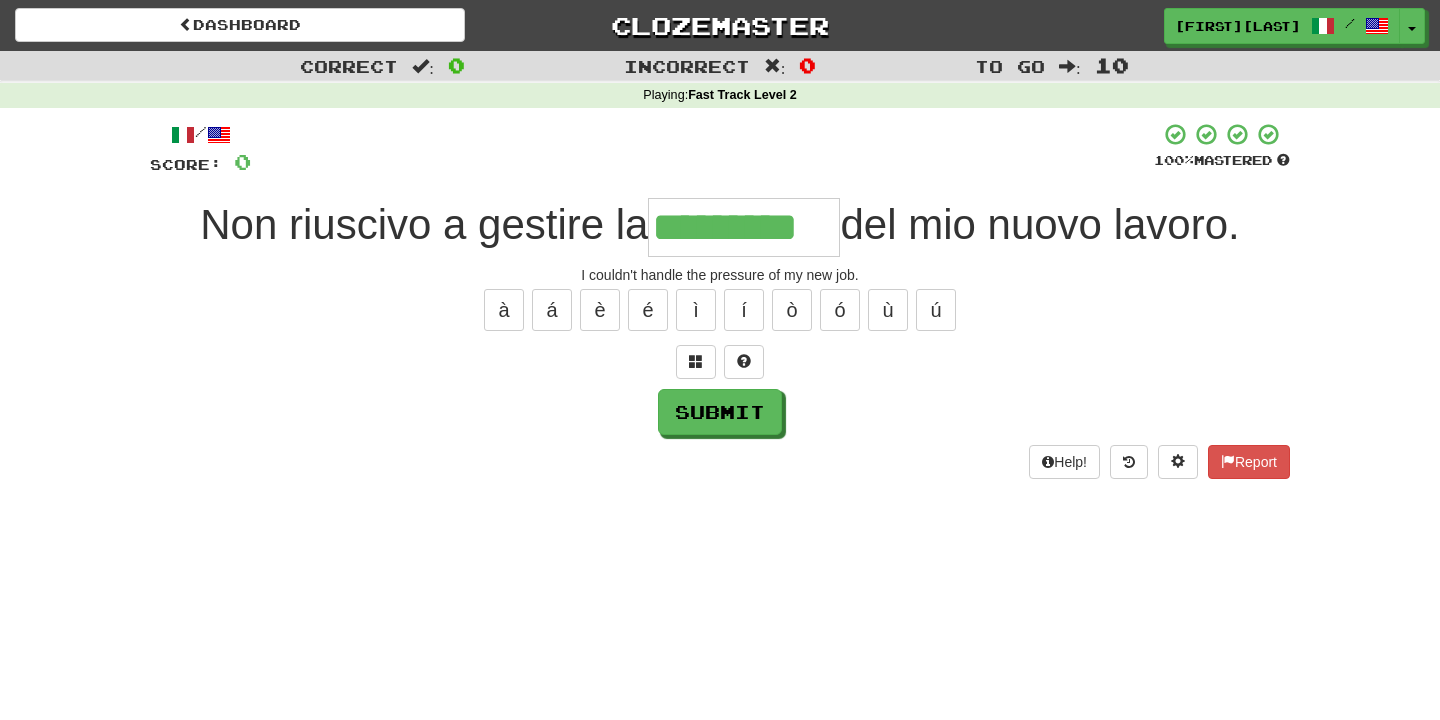 type on "*********" 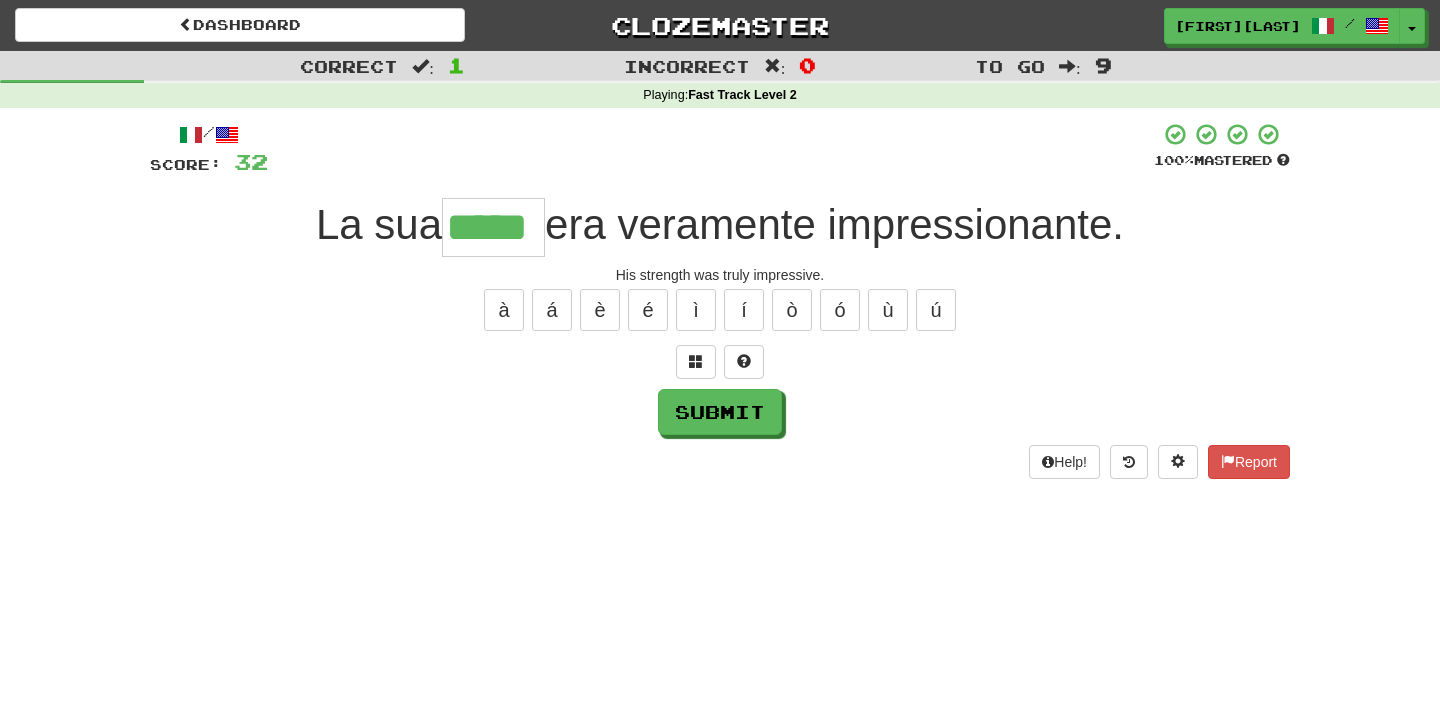 type on "*****" 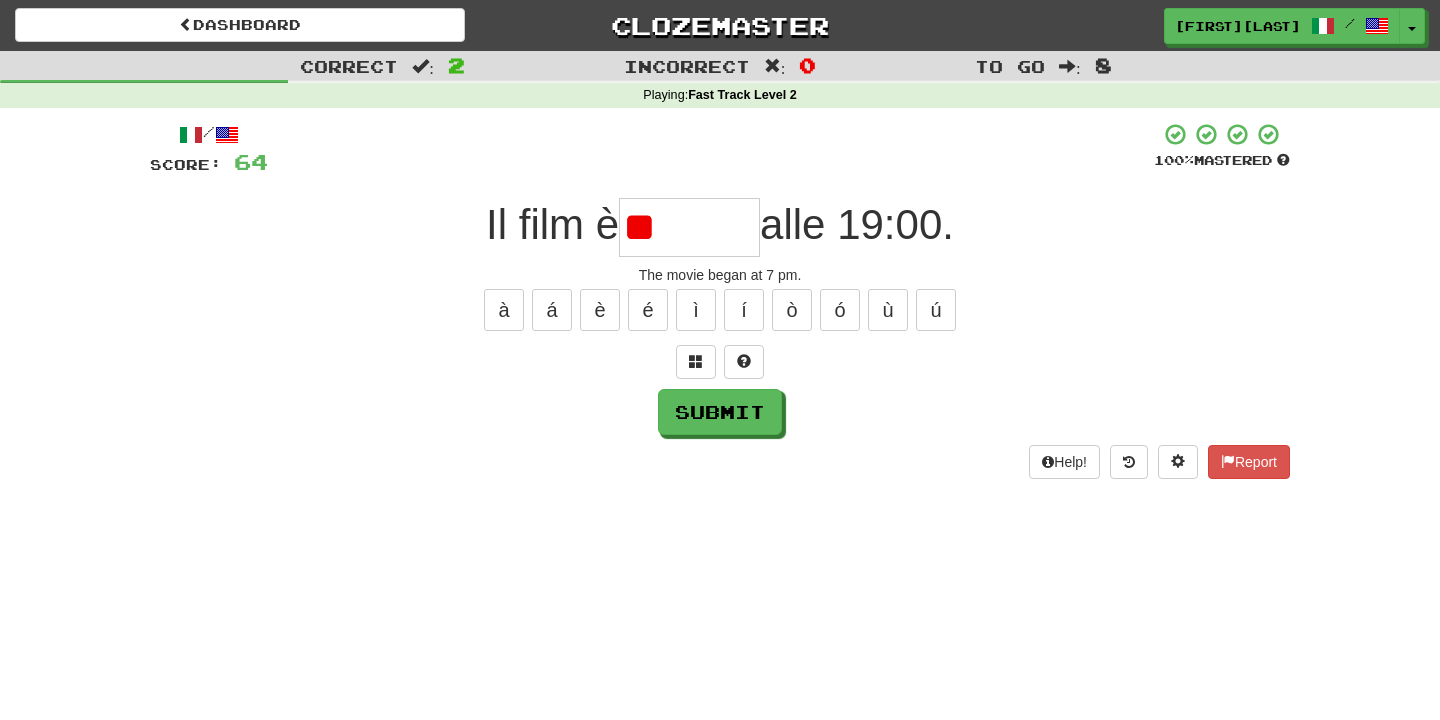 type on "*" 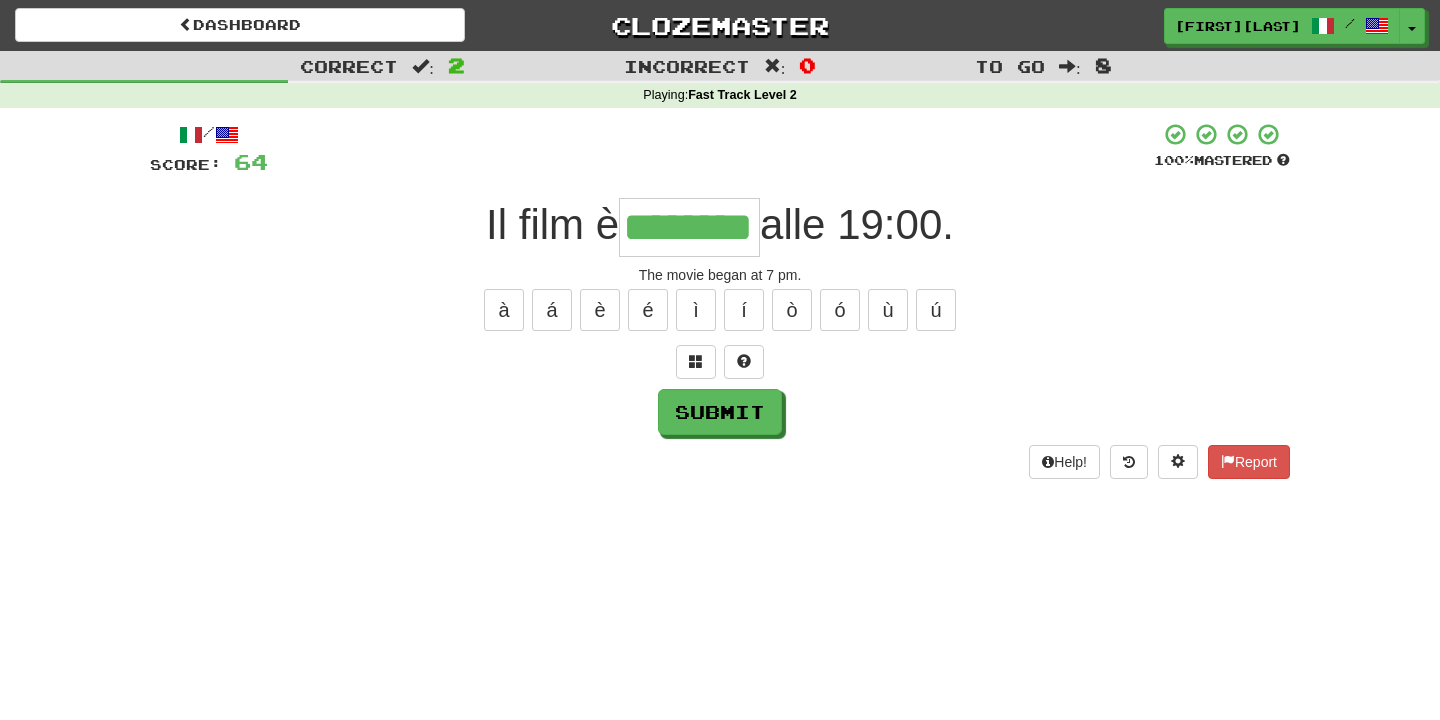 type on "********" 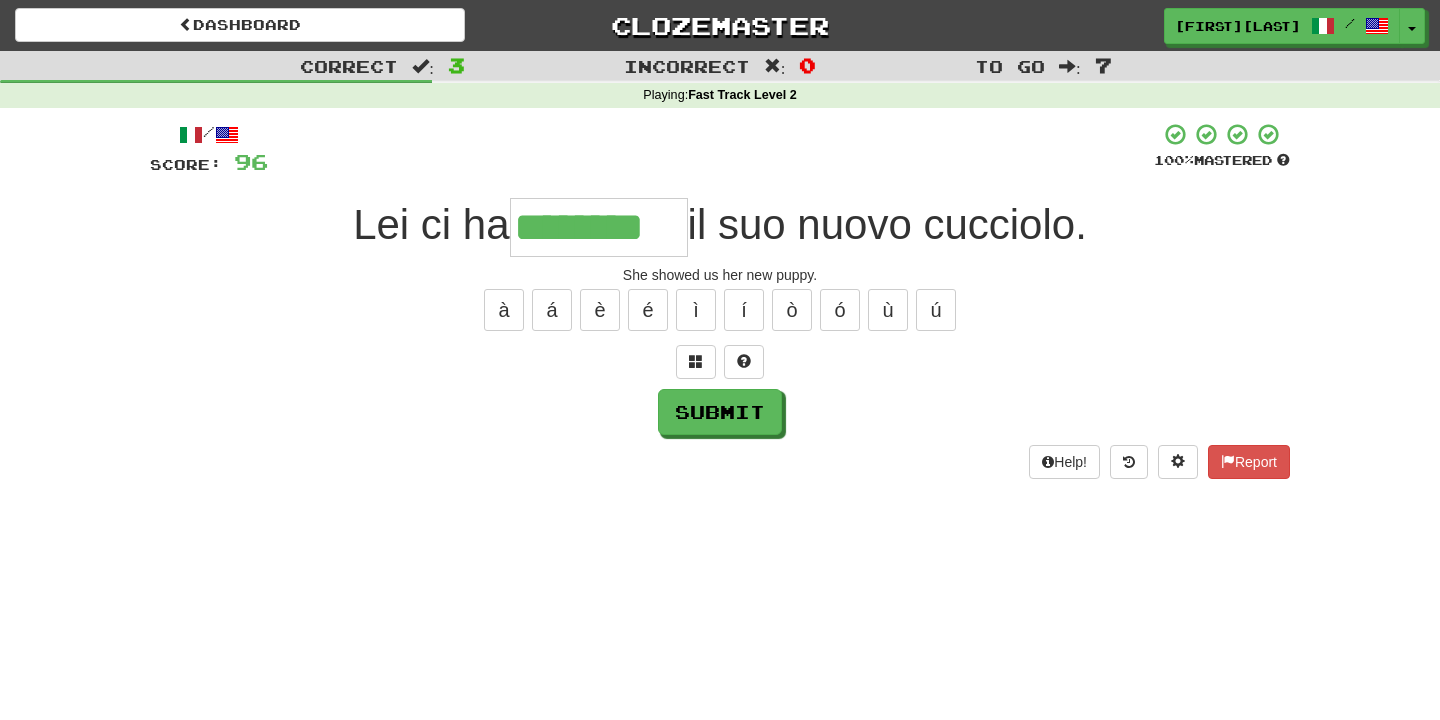 type on "********" 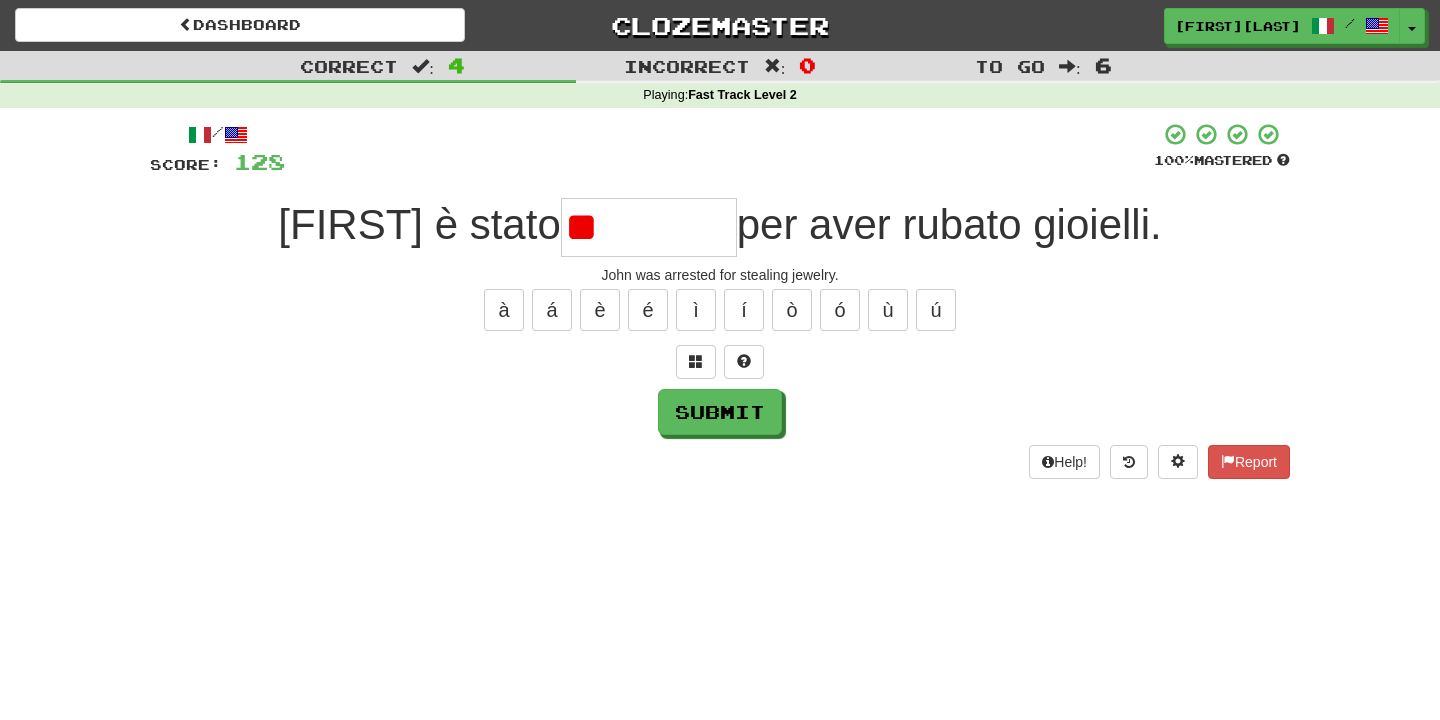 type on "*" 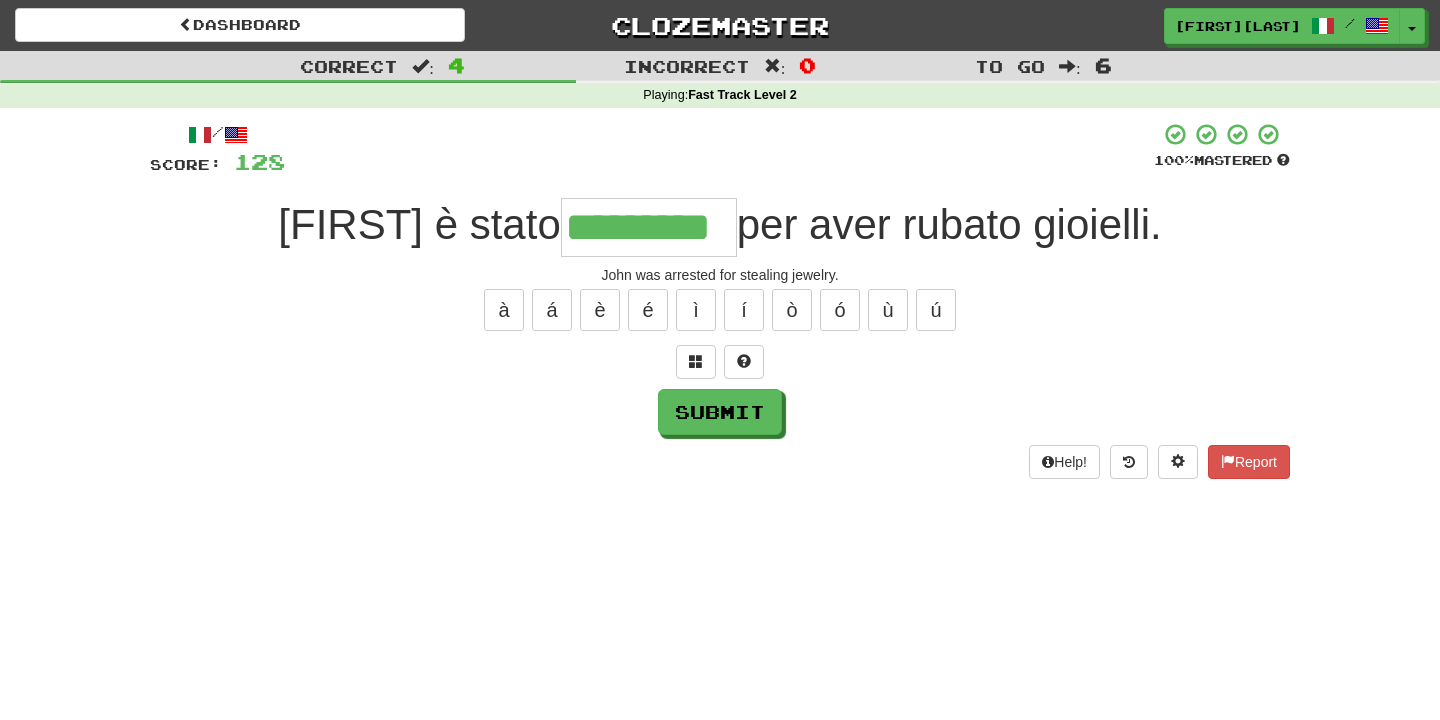 type on "*********" 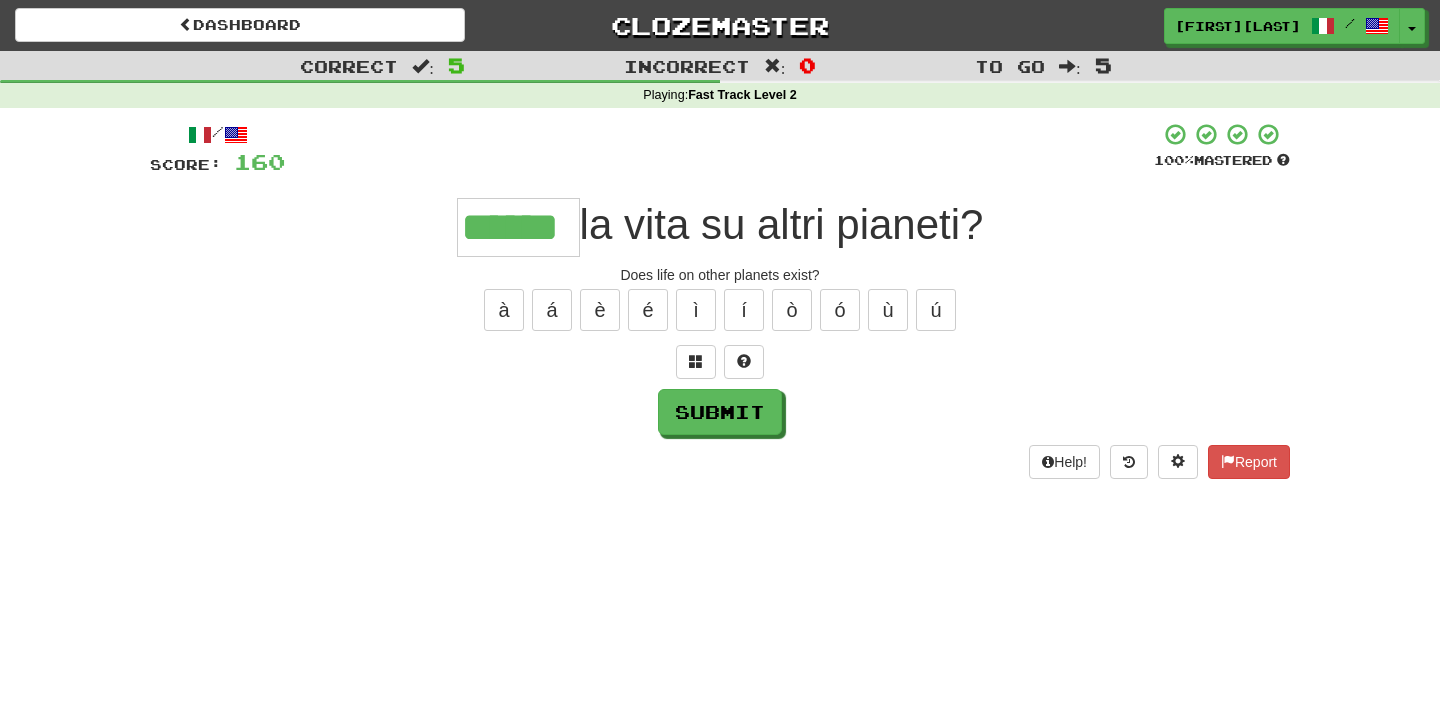 type on "******" 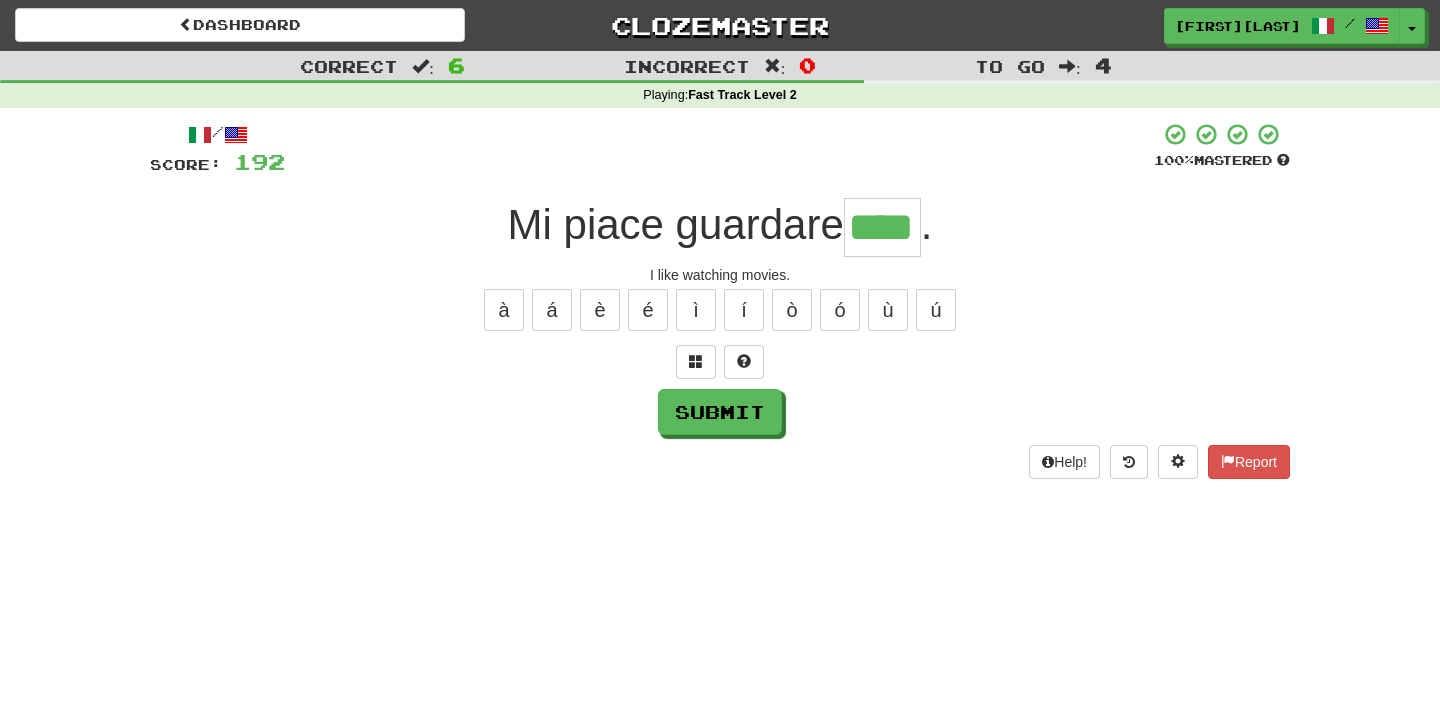 type on "****" 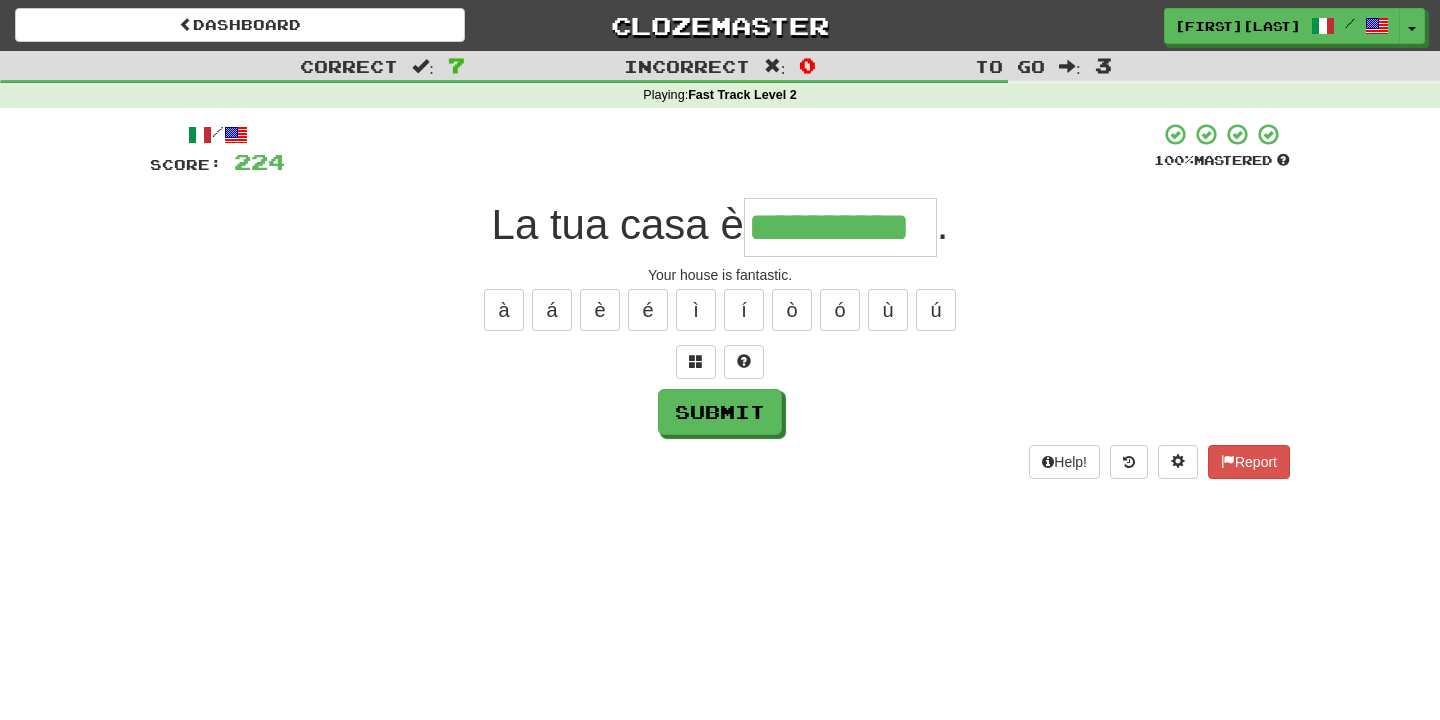 type on "**********" 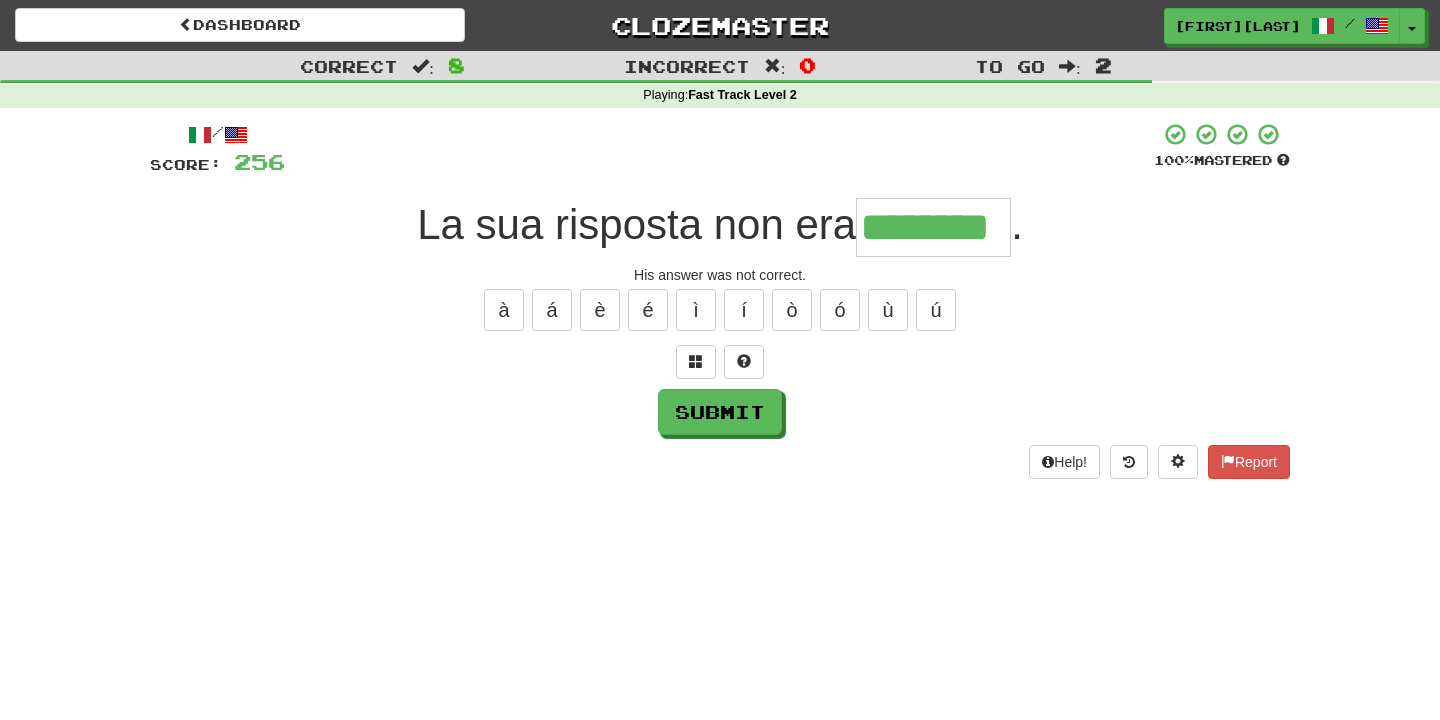 type on "********" 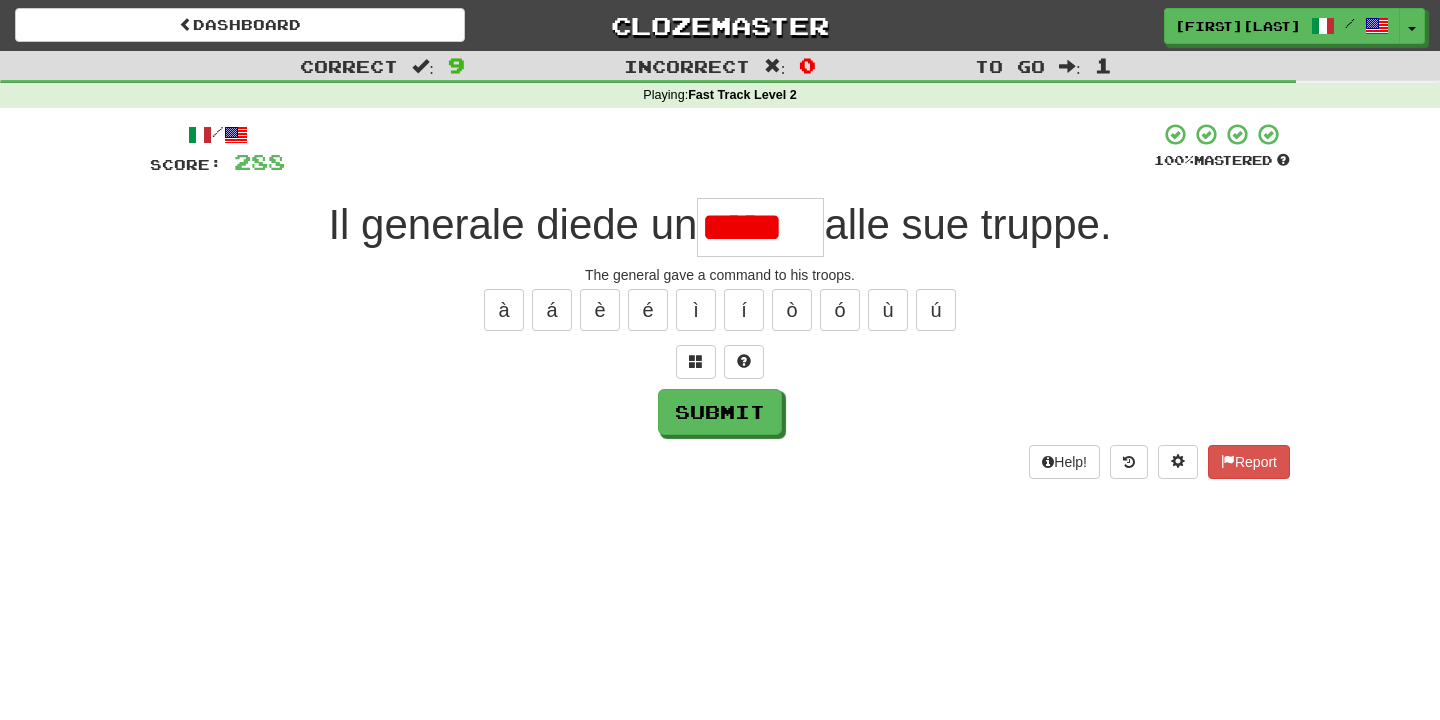 scroll, scrollTop: 0, scrollLeft: 0, axis: both 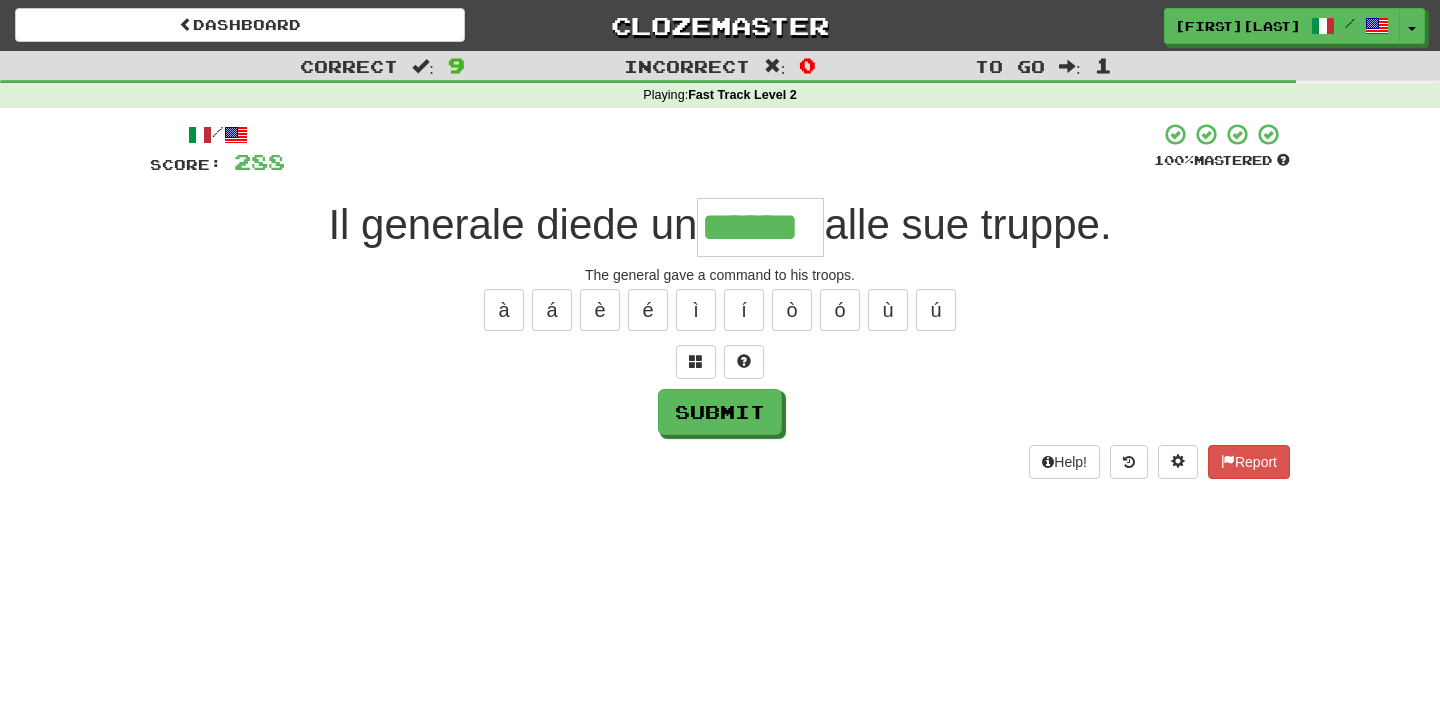 type on "******" 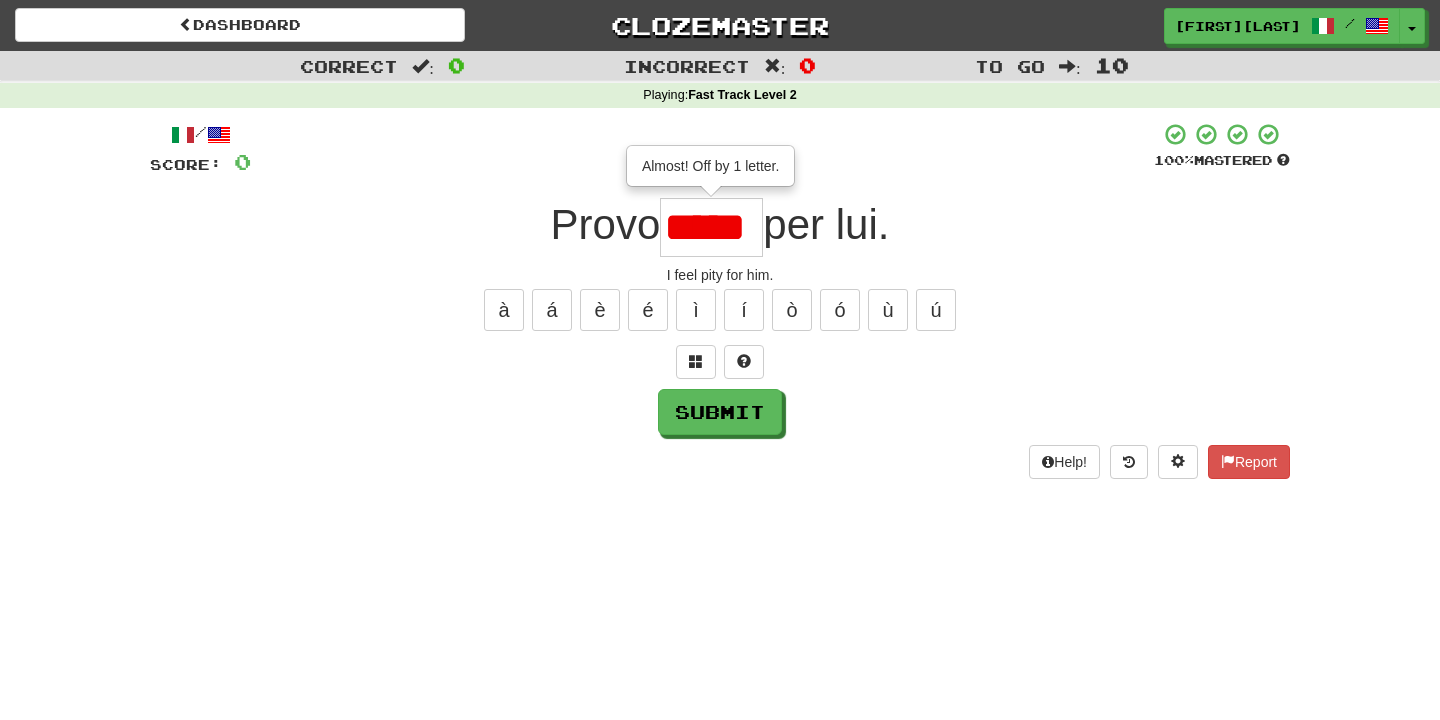 type on "*****" 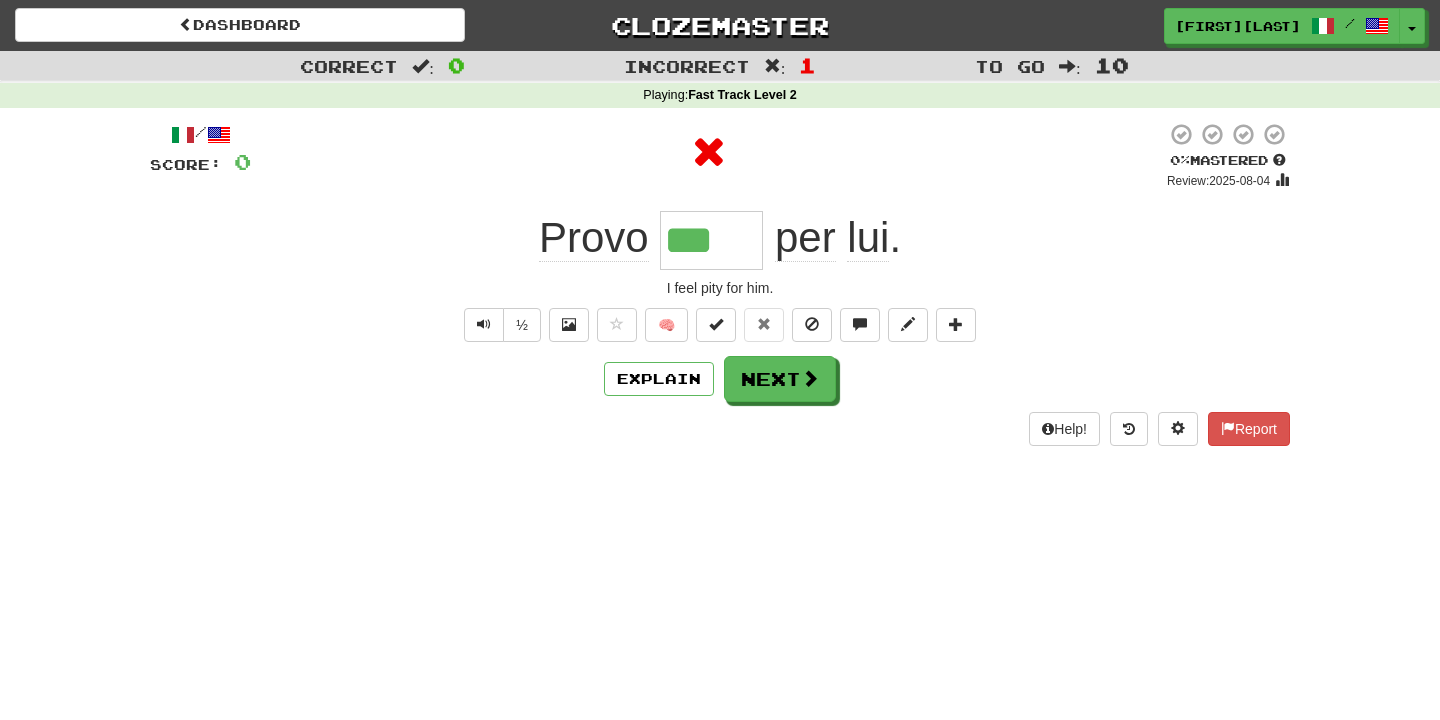 type on "****" 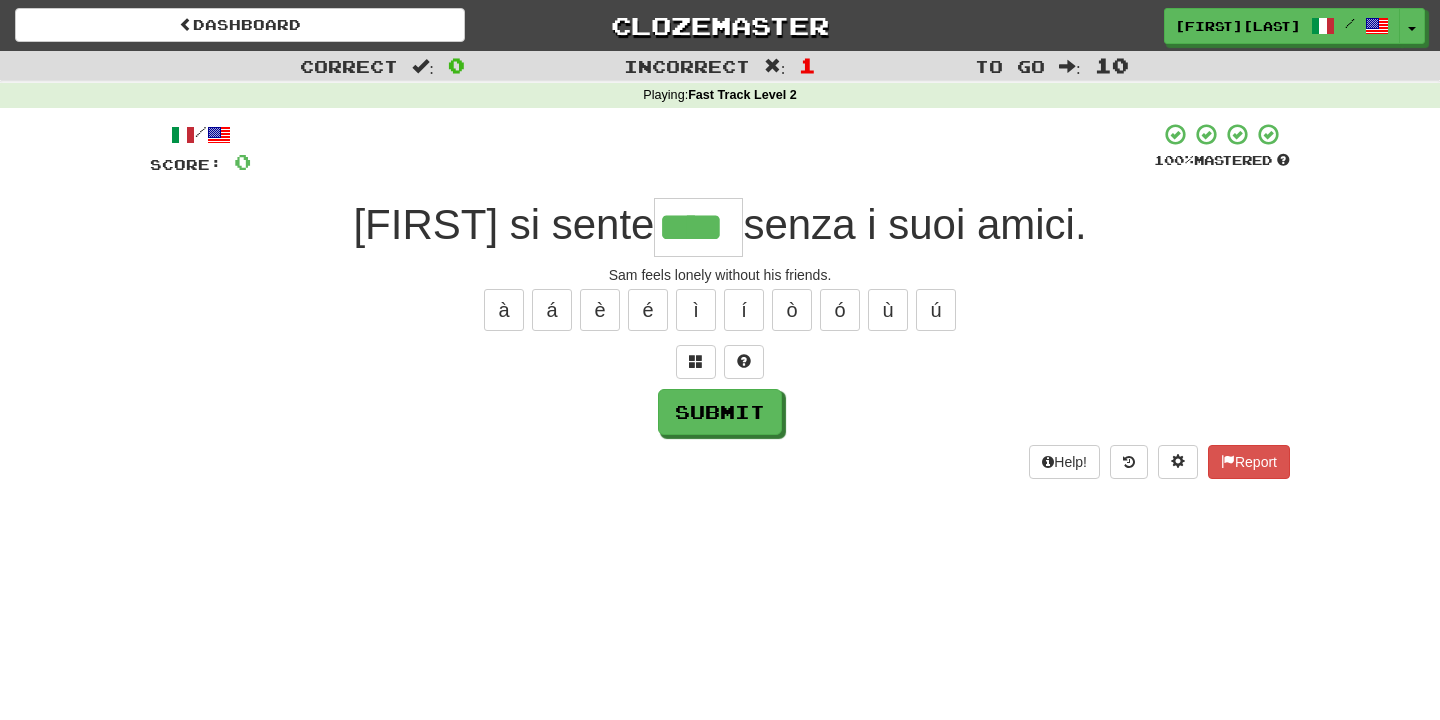 type on "****" 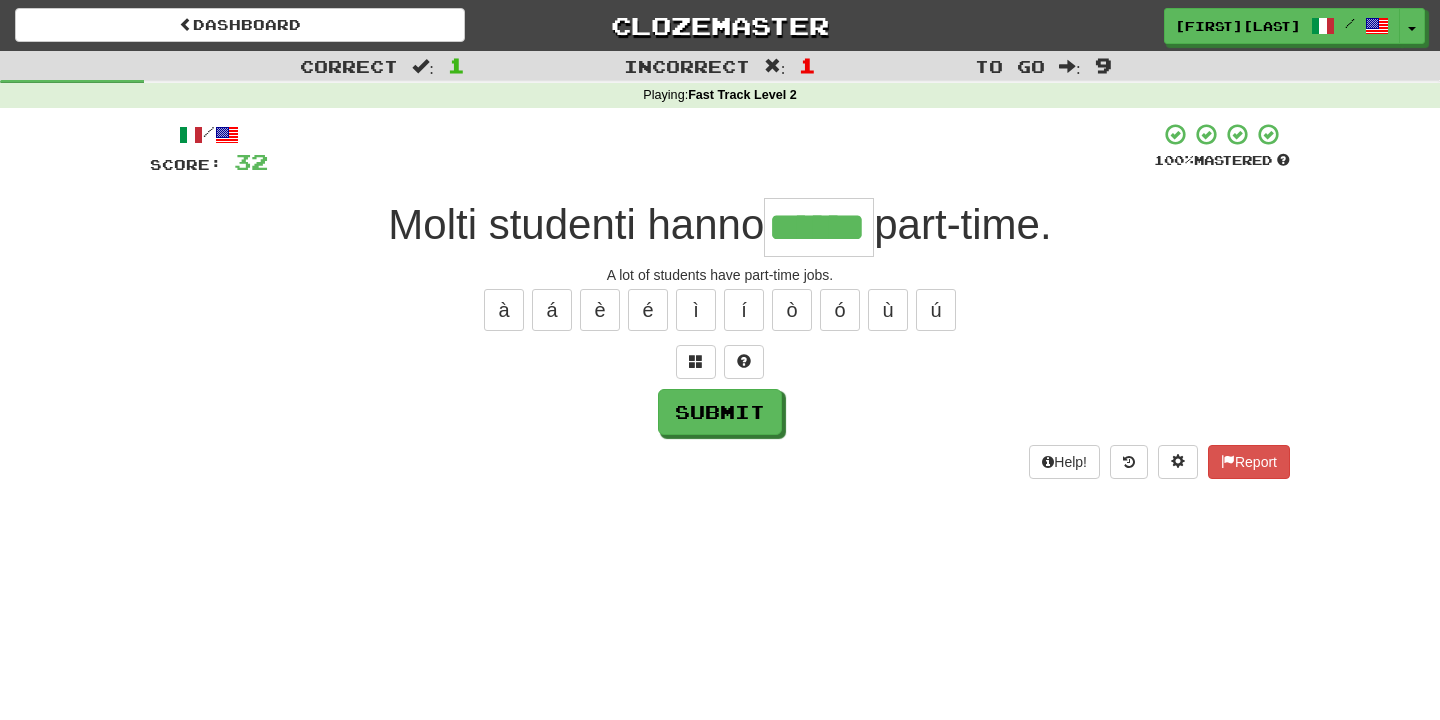 type on "******" 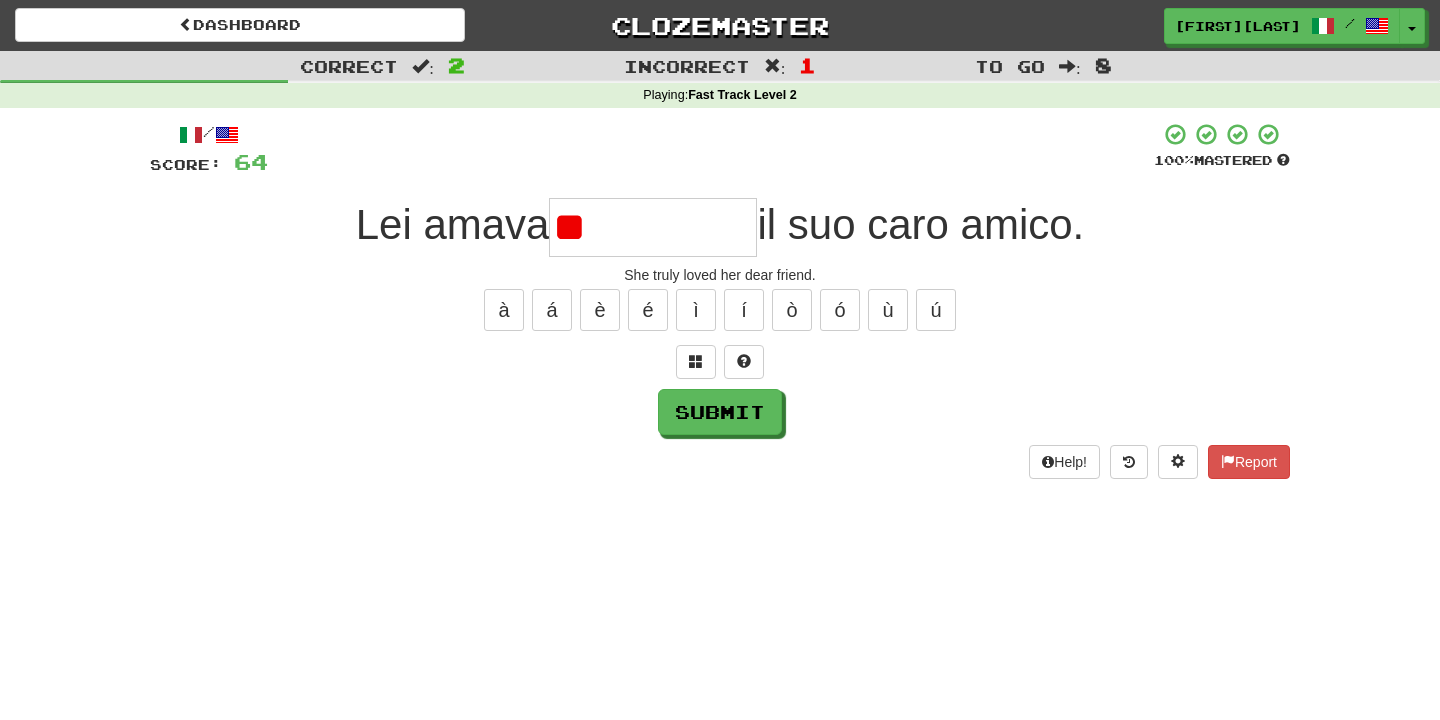 type on "*" 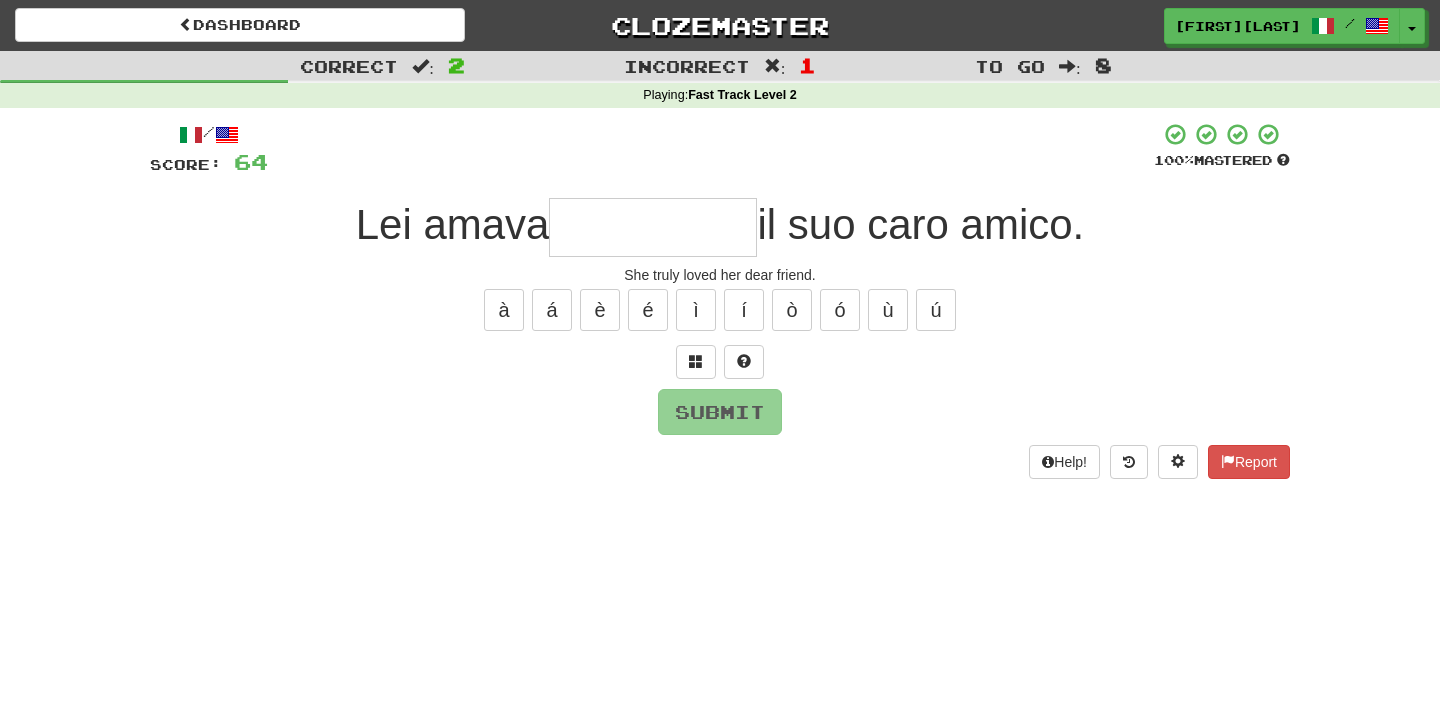 type on "*" 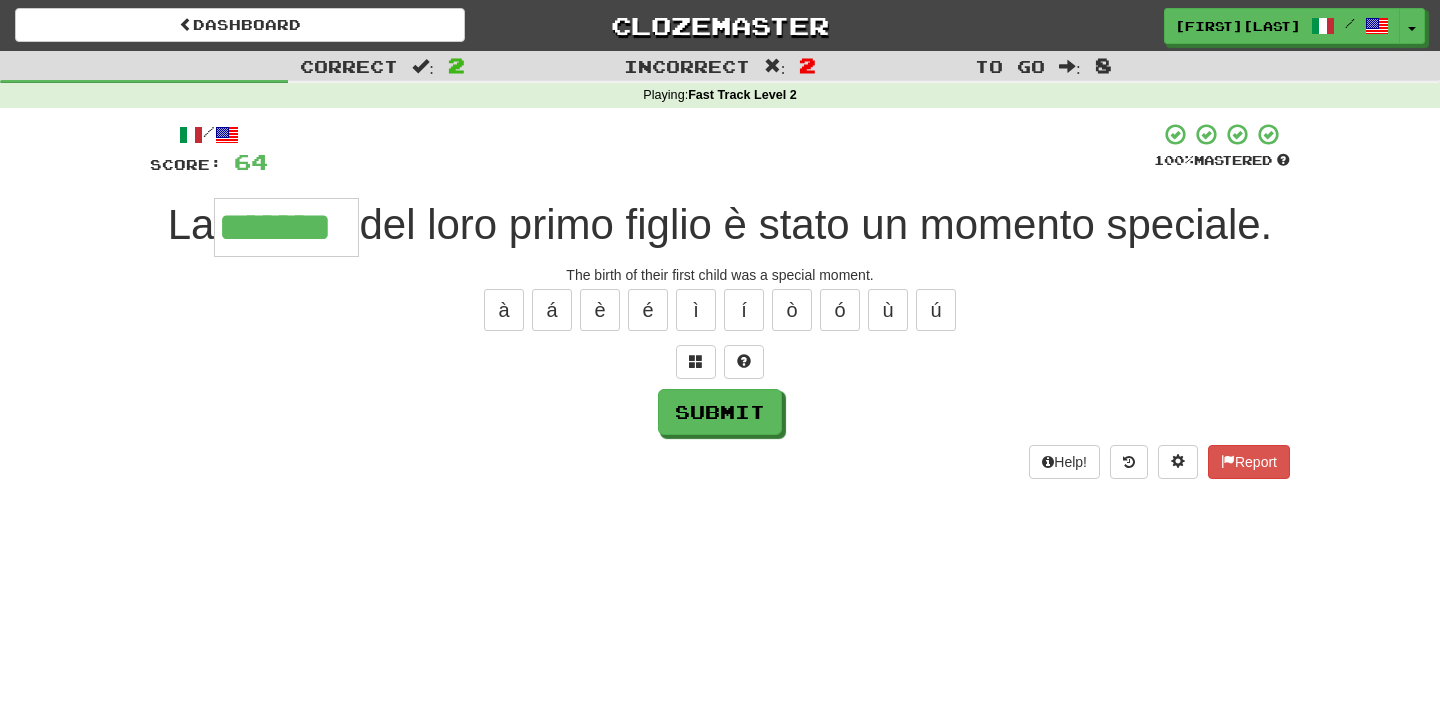 type on "*******" 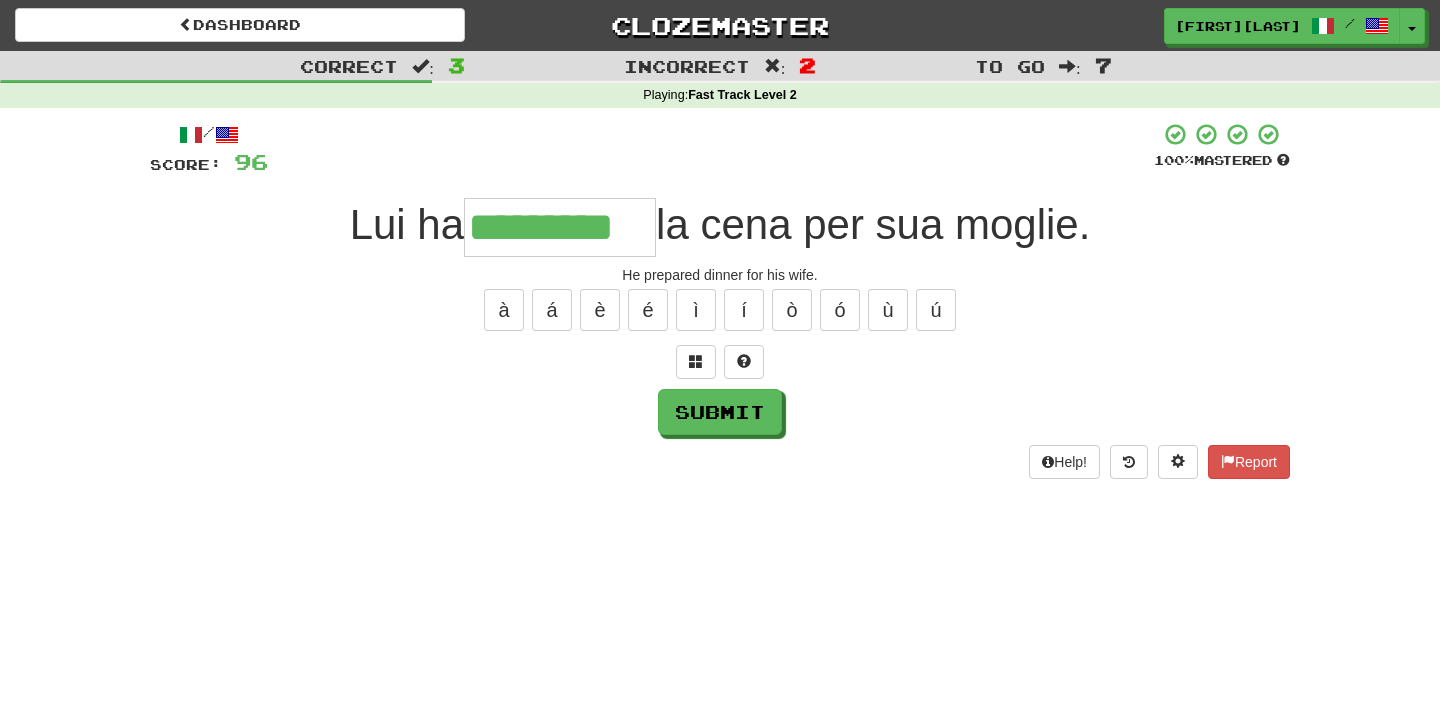 type on "*********" 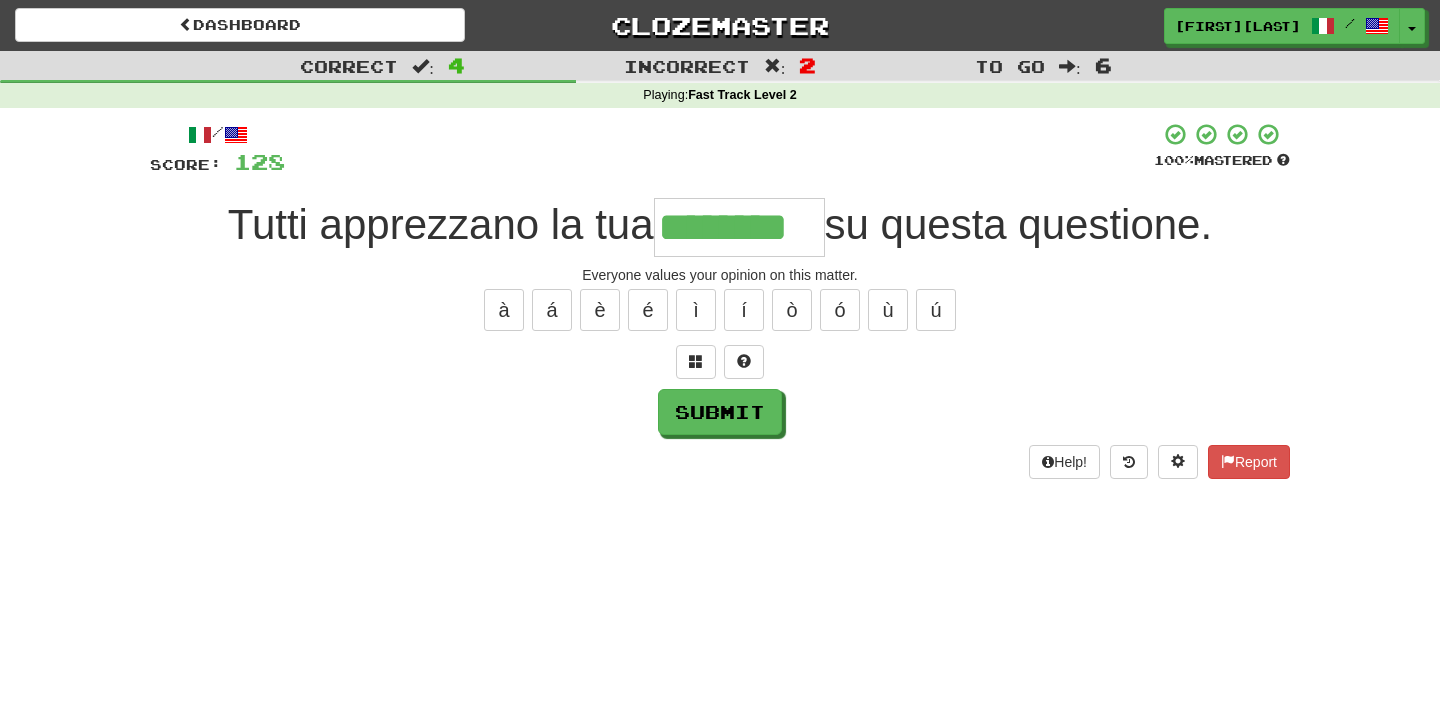 type on "********" 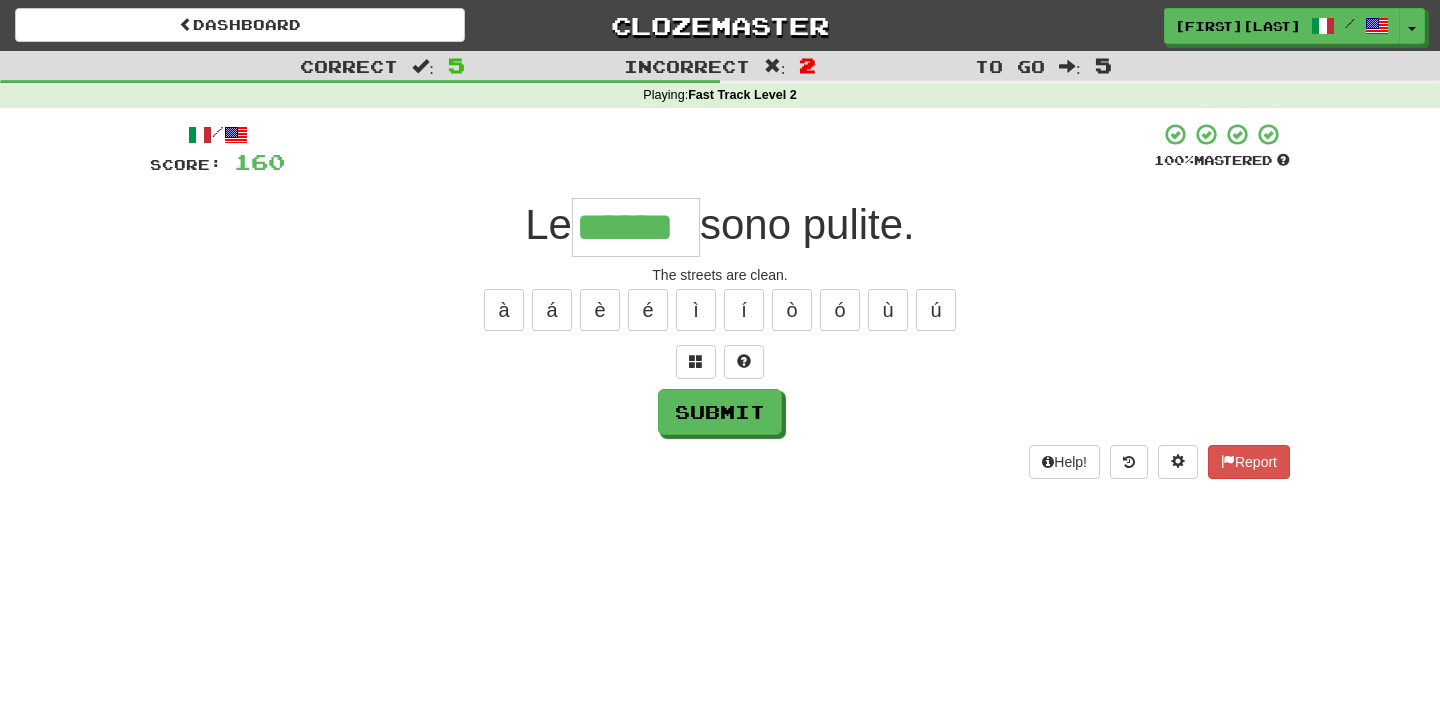 type on "******" 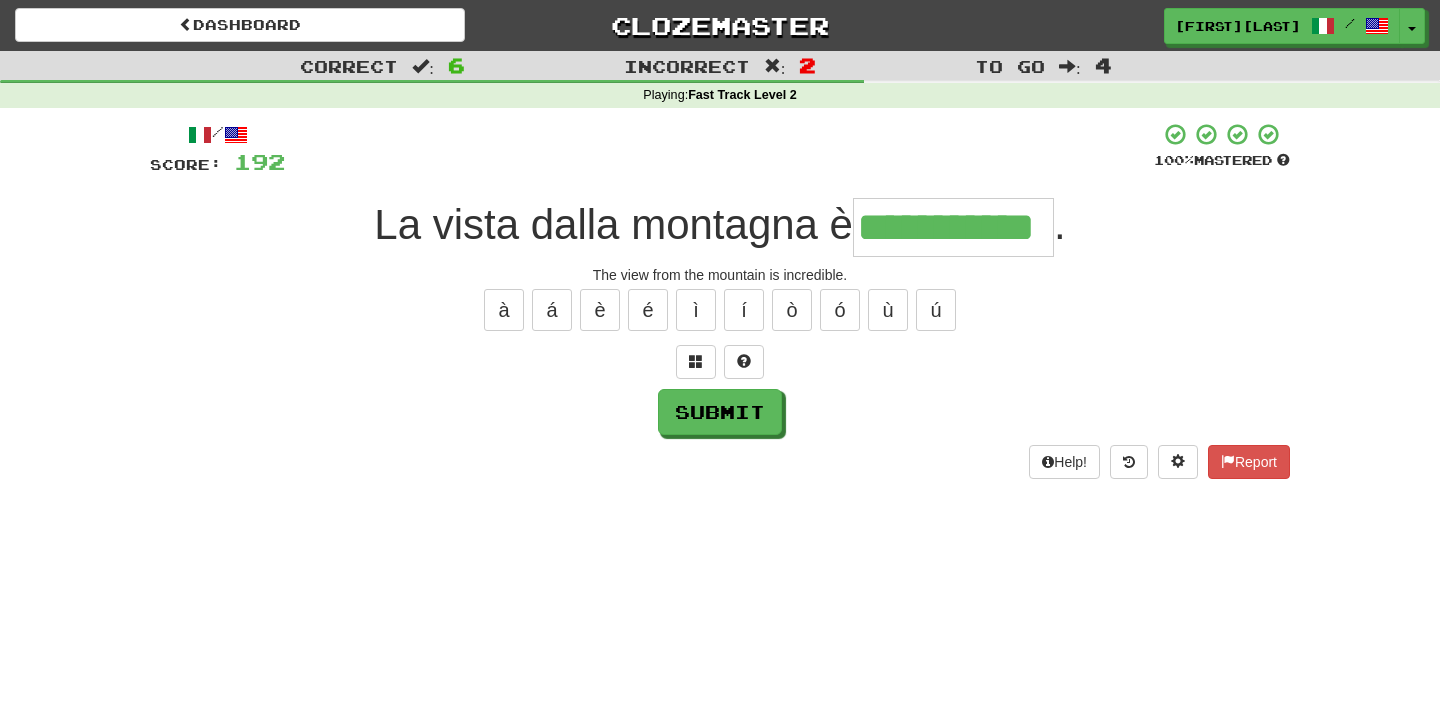 type on "**********" 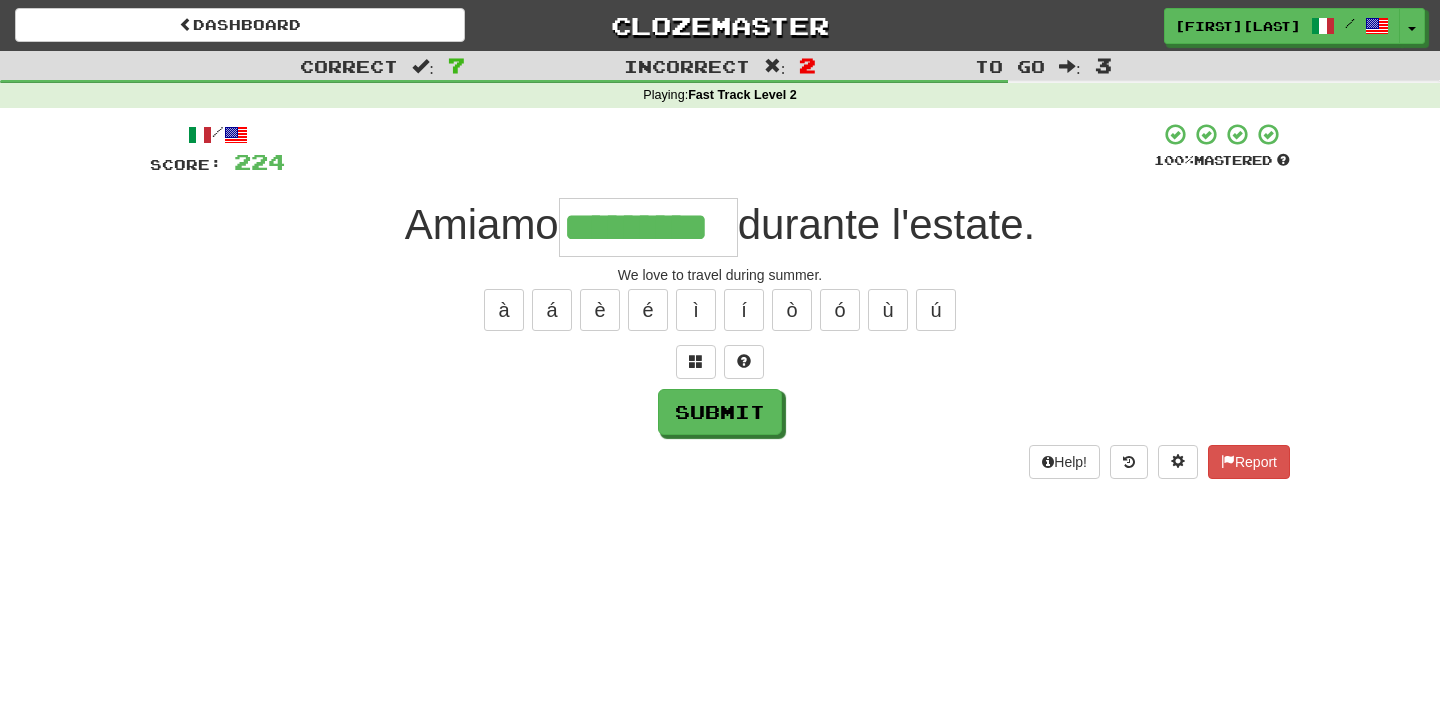 type on "*********" 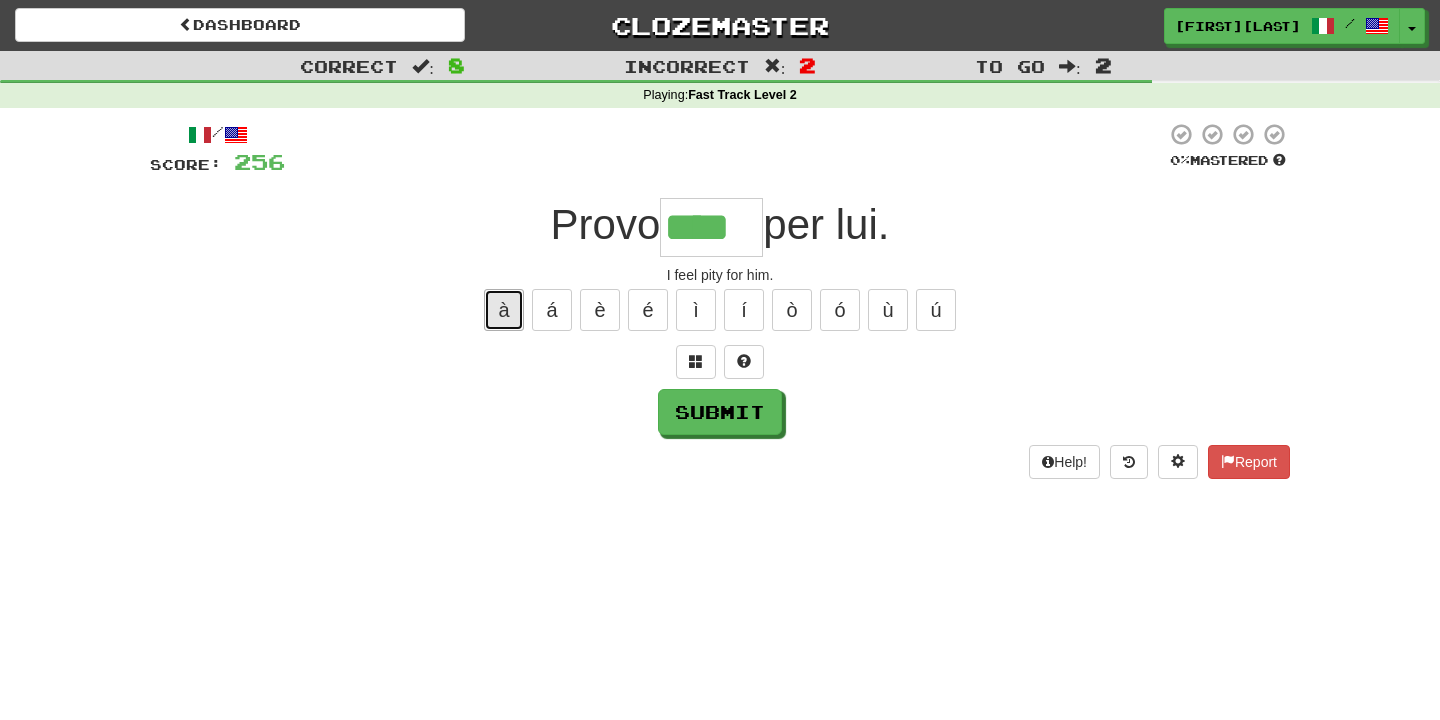 click on "à" at bounding box center [504, 310] 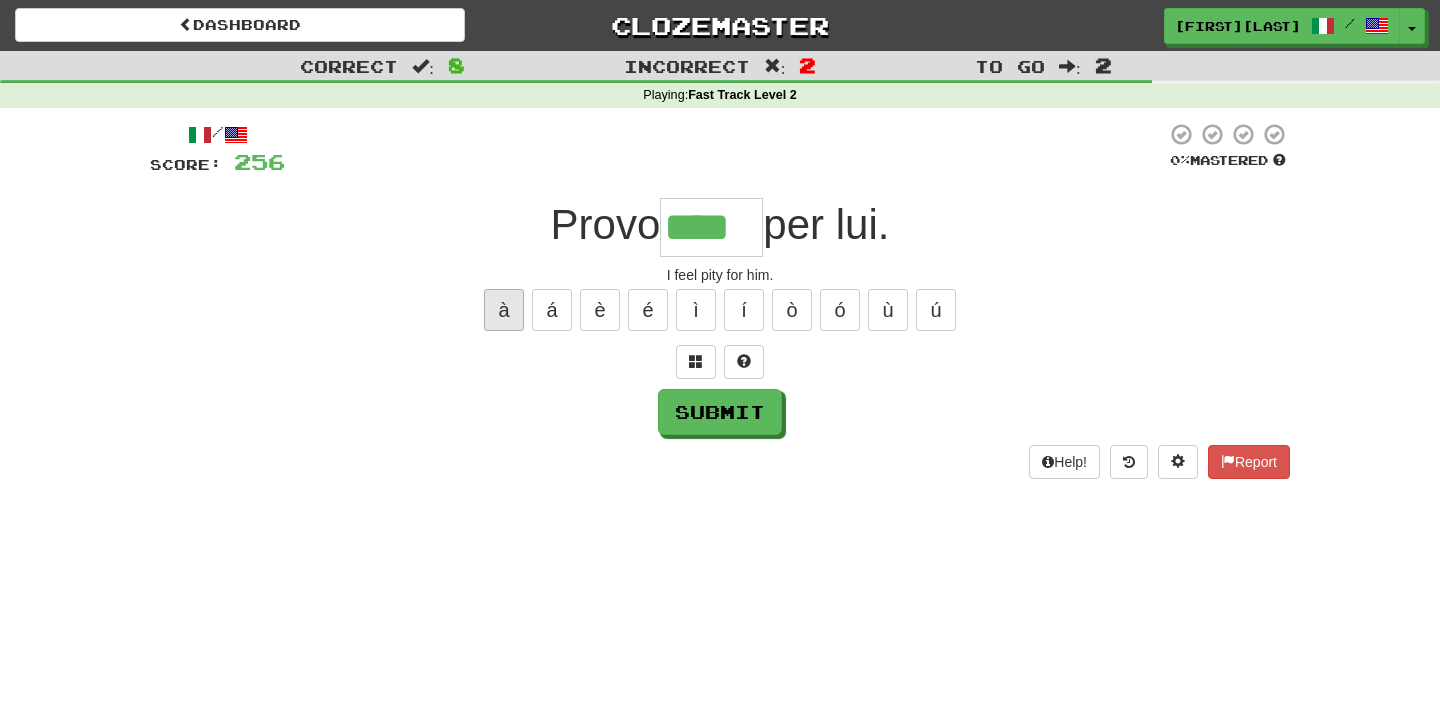 type on "*****" 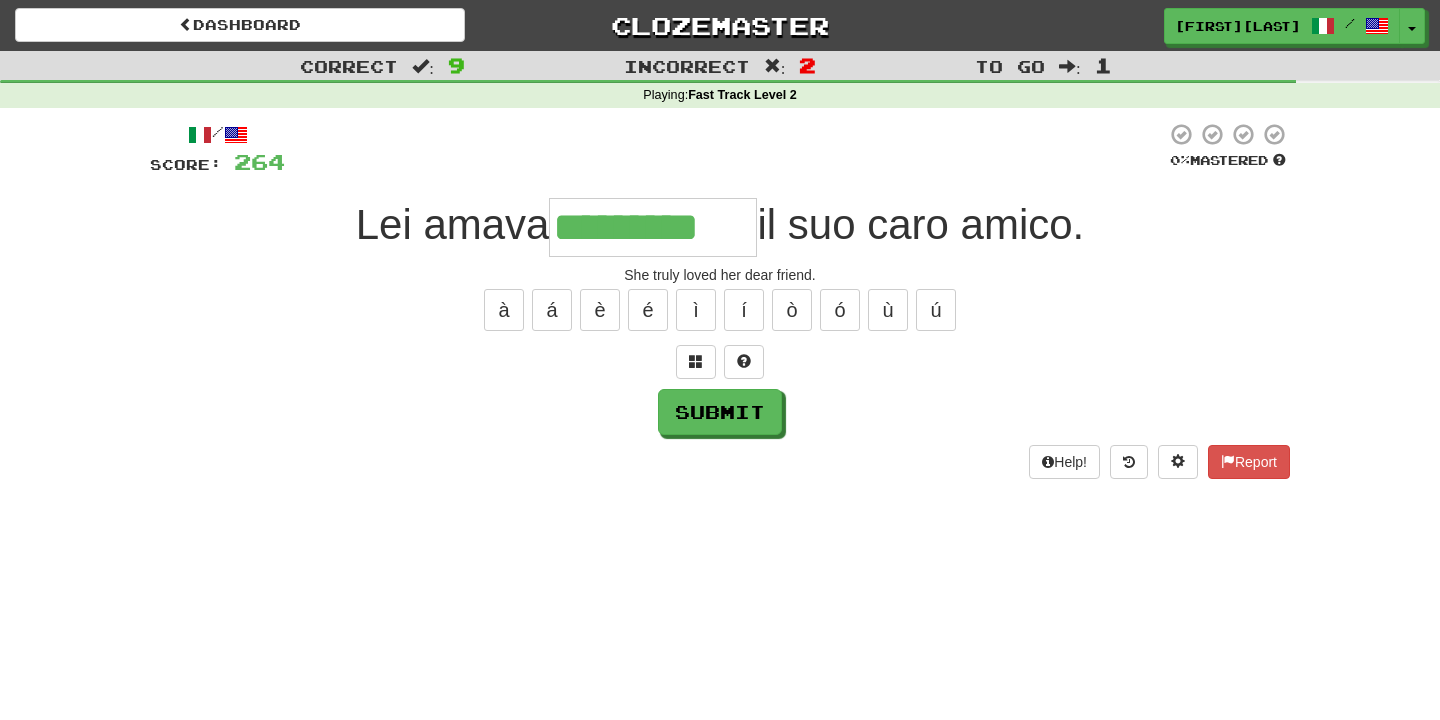 type on "*********" 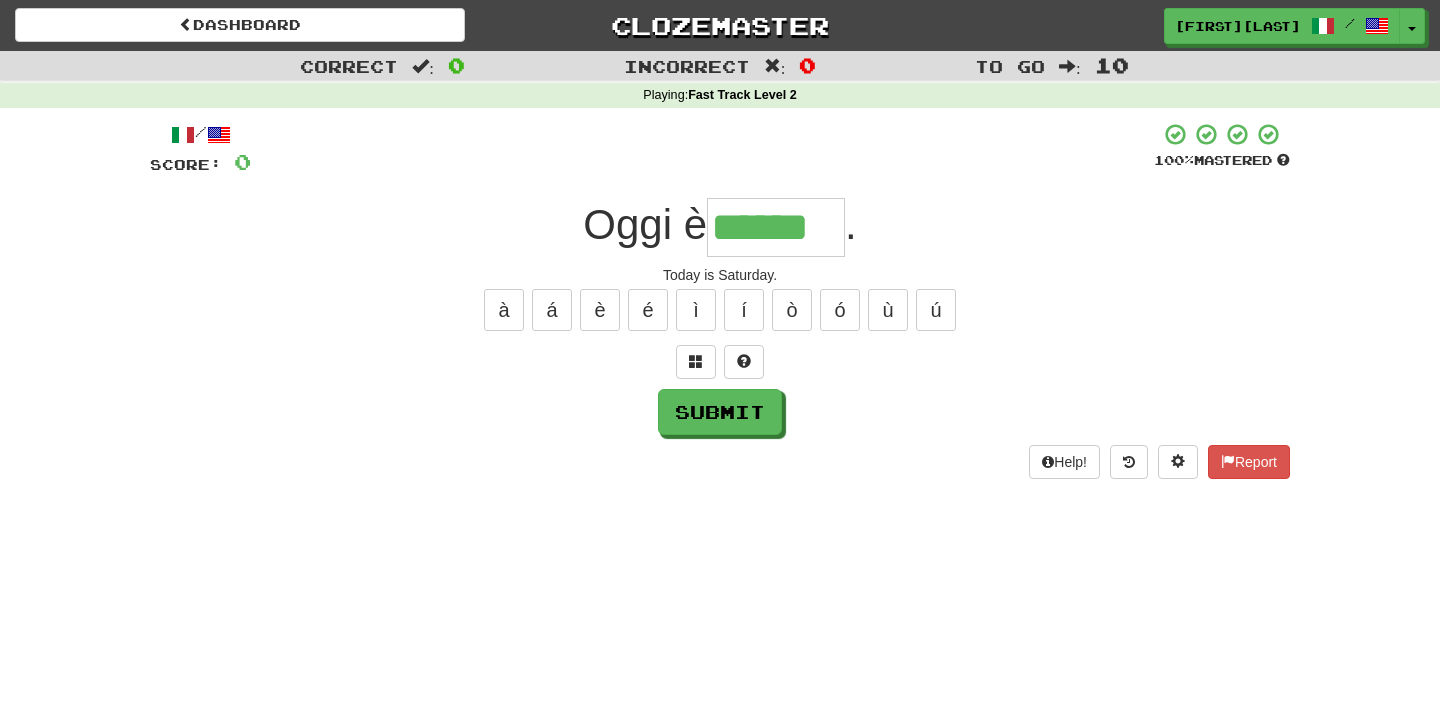 type on "******" 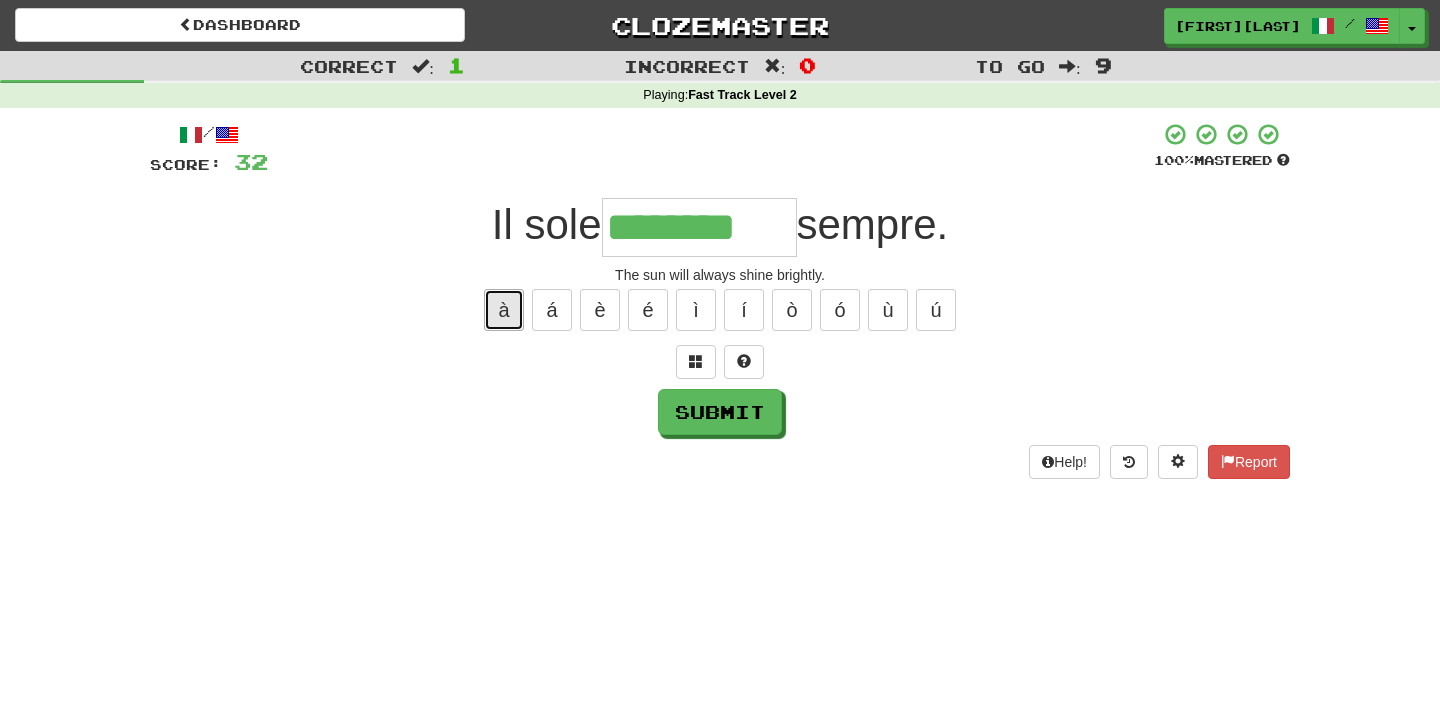 click on "à" at bounding box center (504, 310) 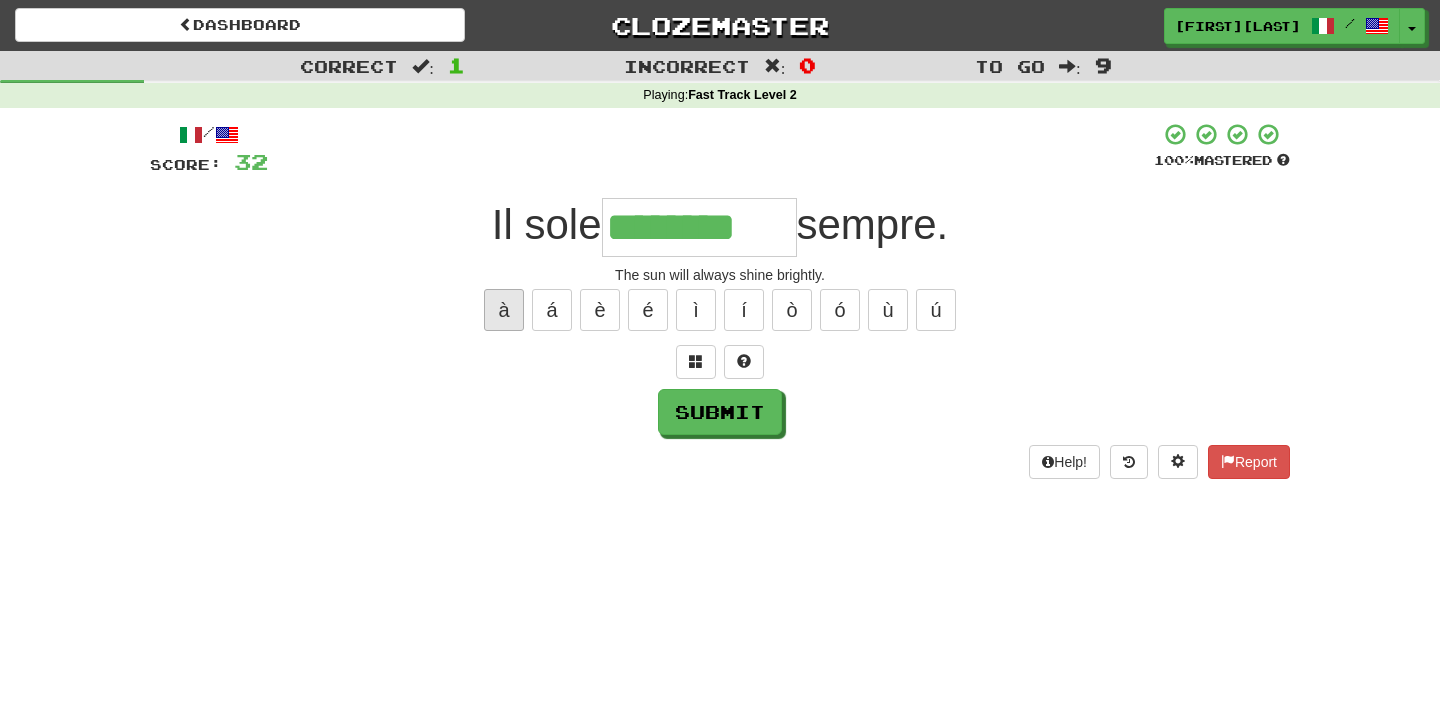 type on "*********" 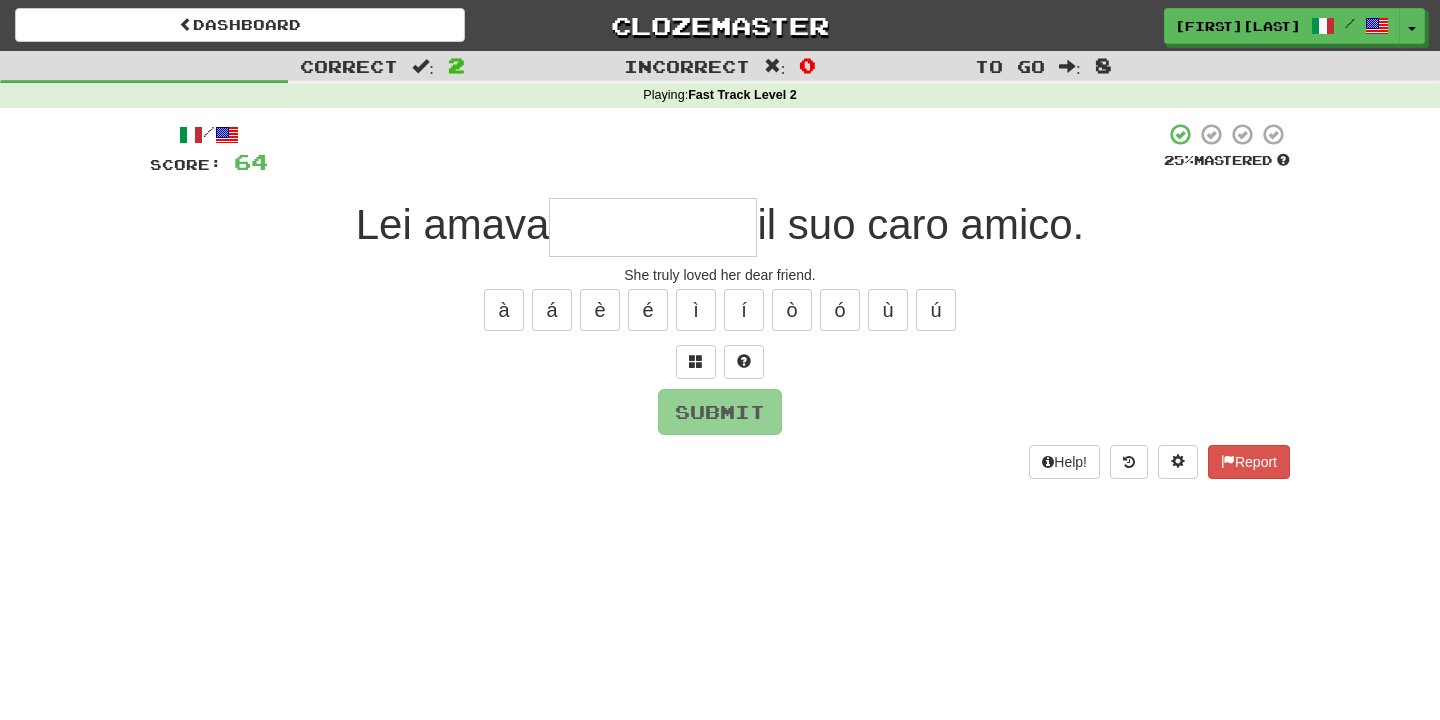 type on "*" 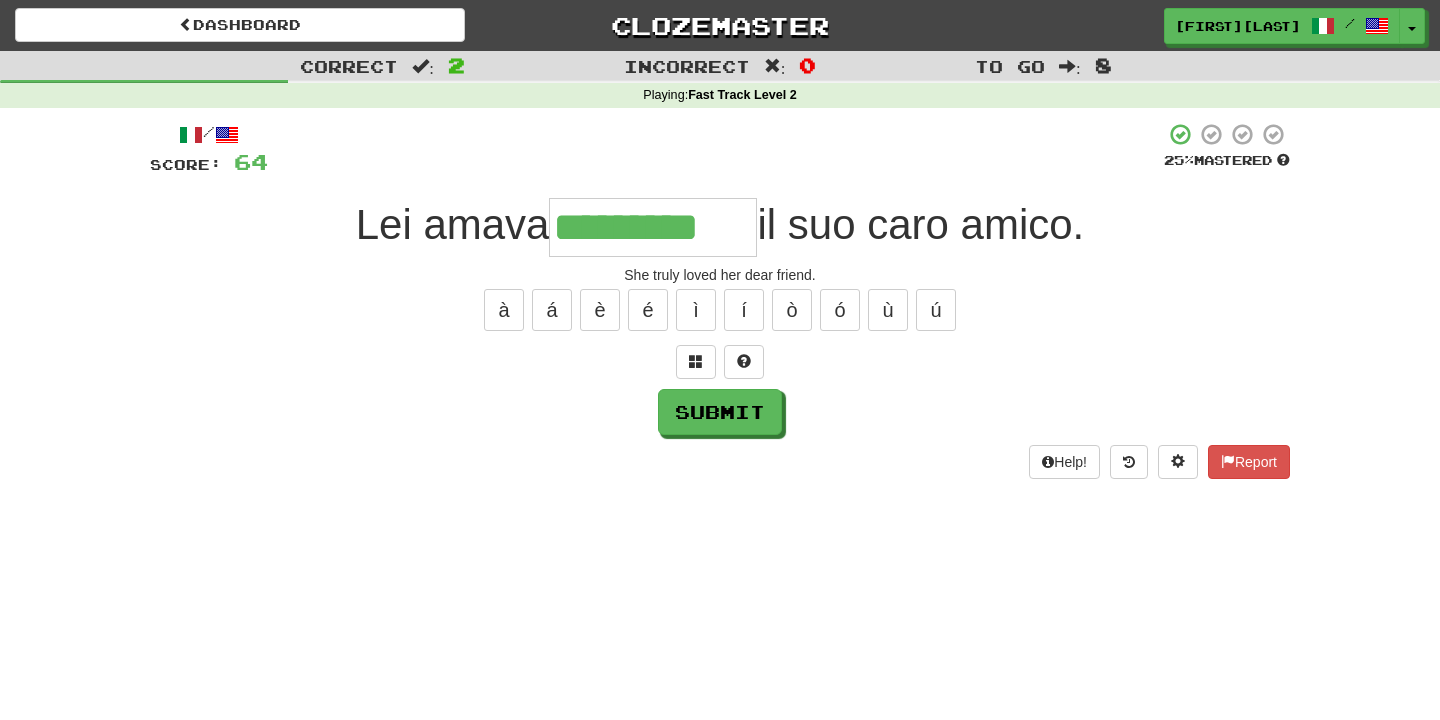 type on "*********" 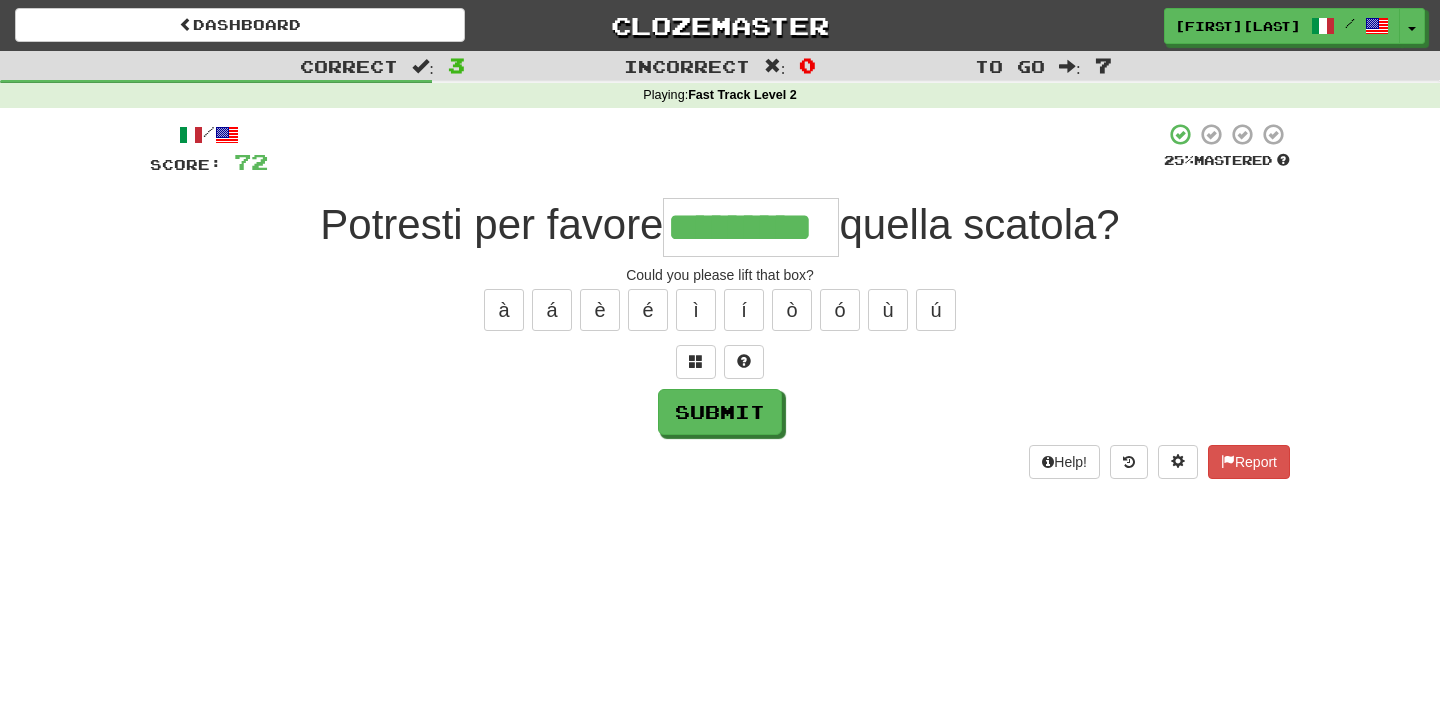 type on "*********" 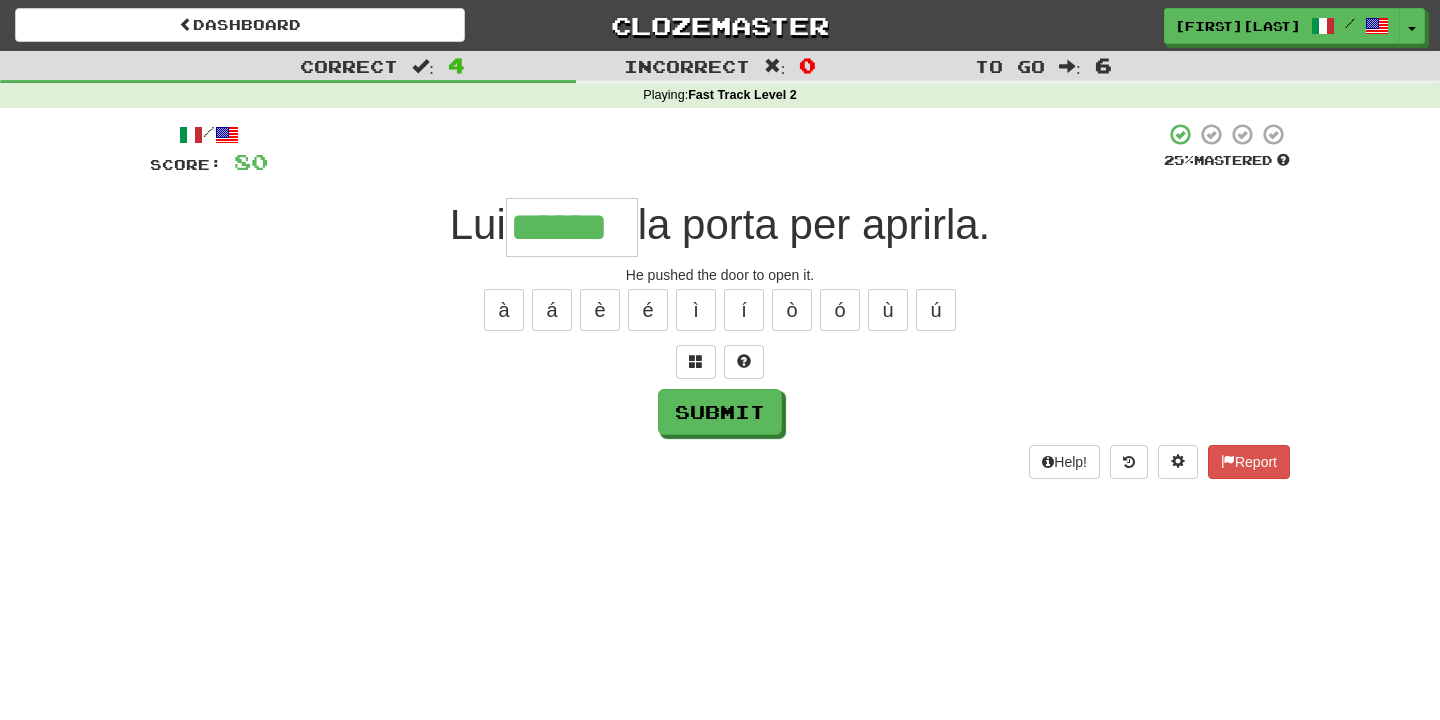 type on "******" 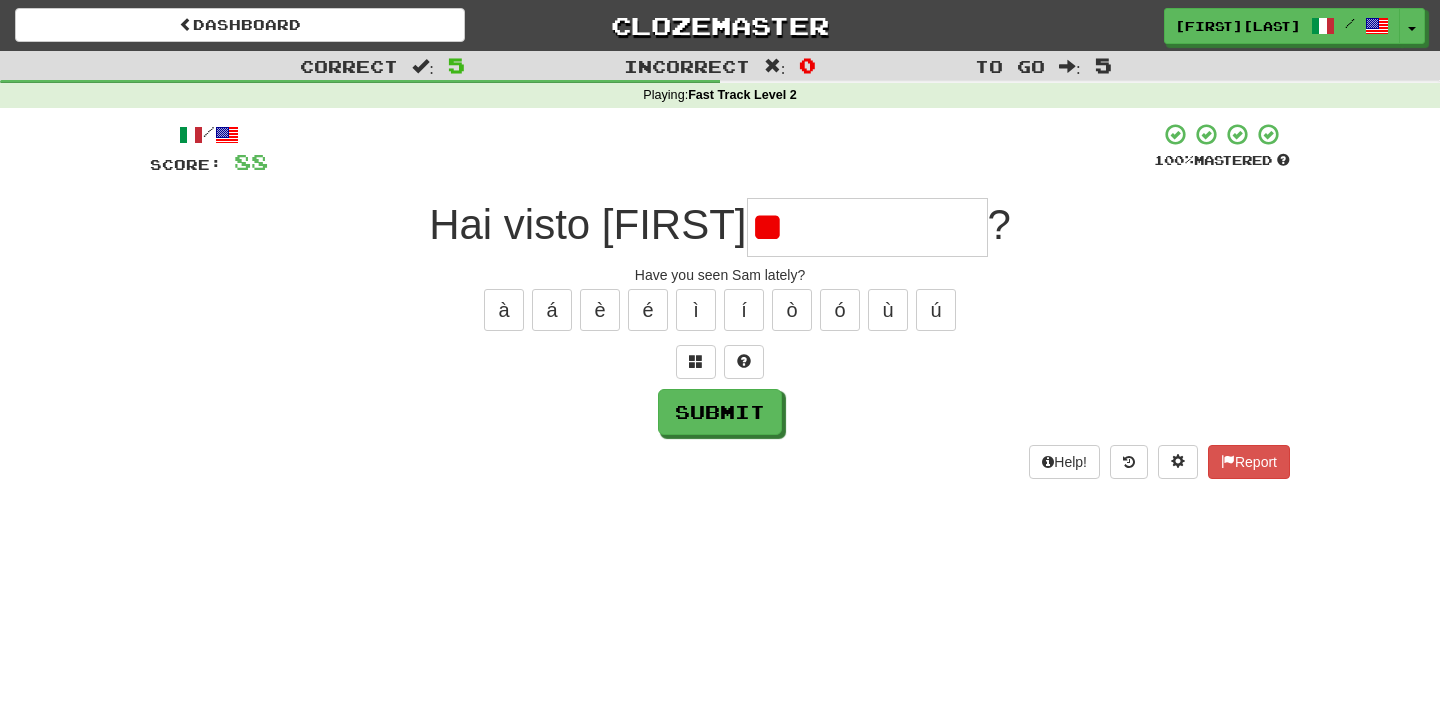 type on "*" 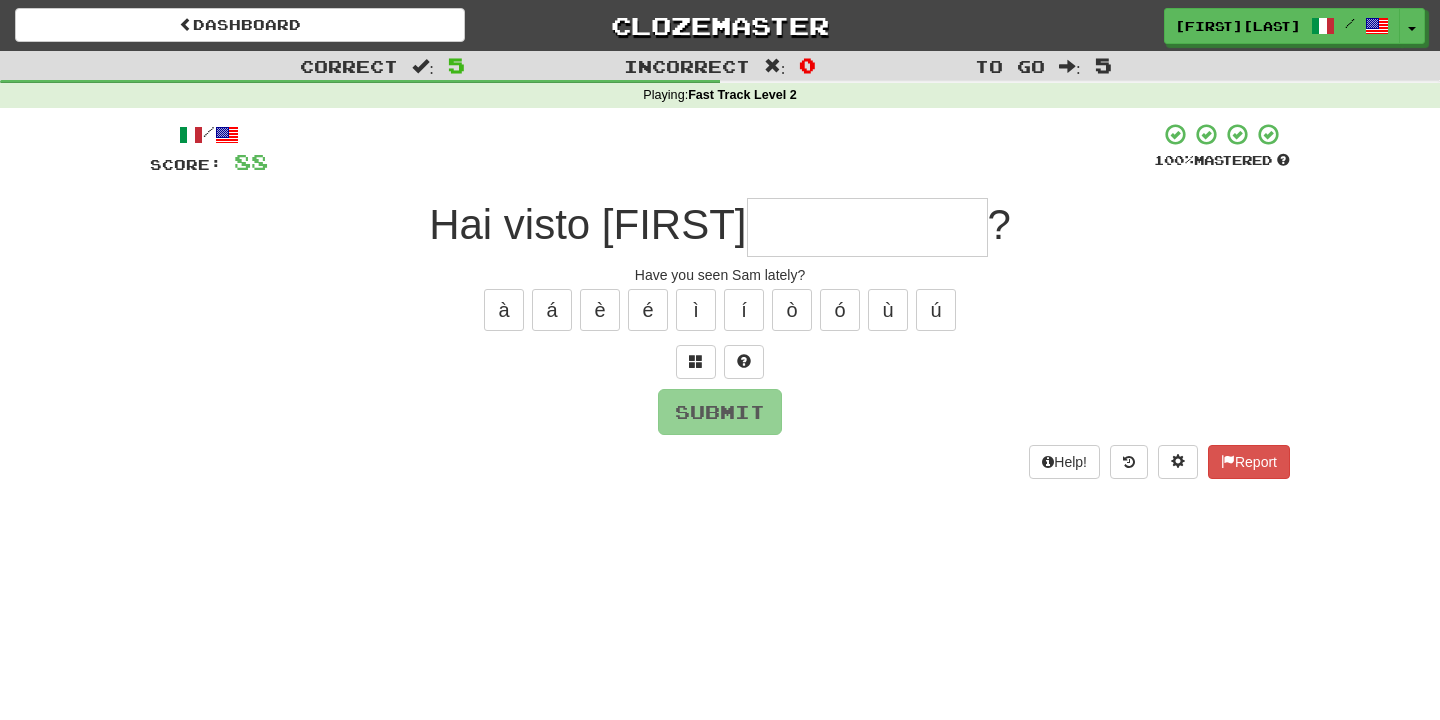 type on "**********" 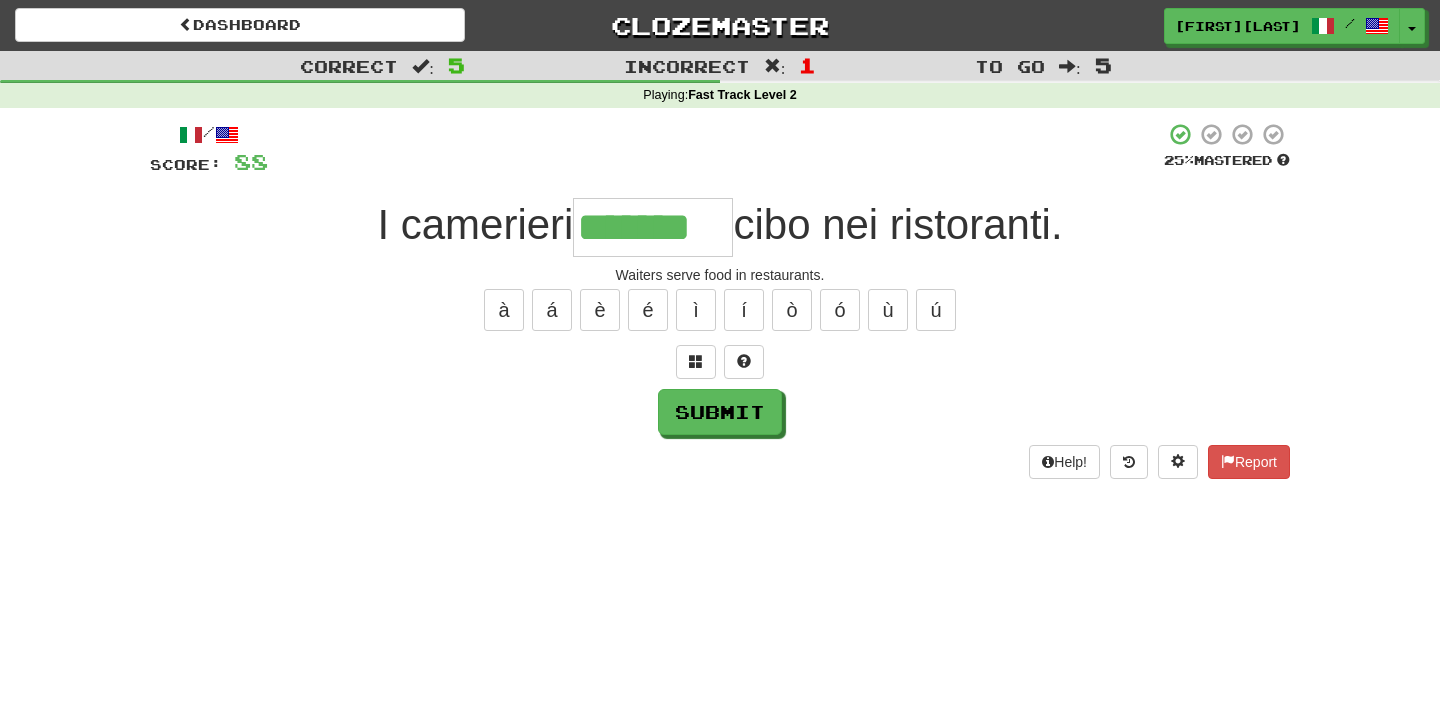 type on "*******" 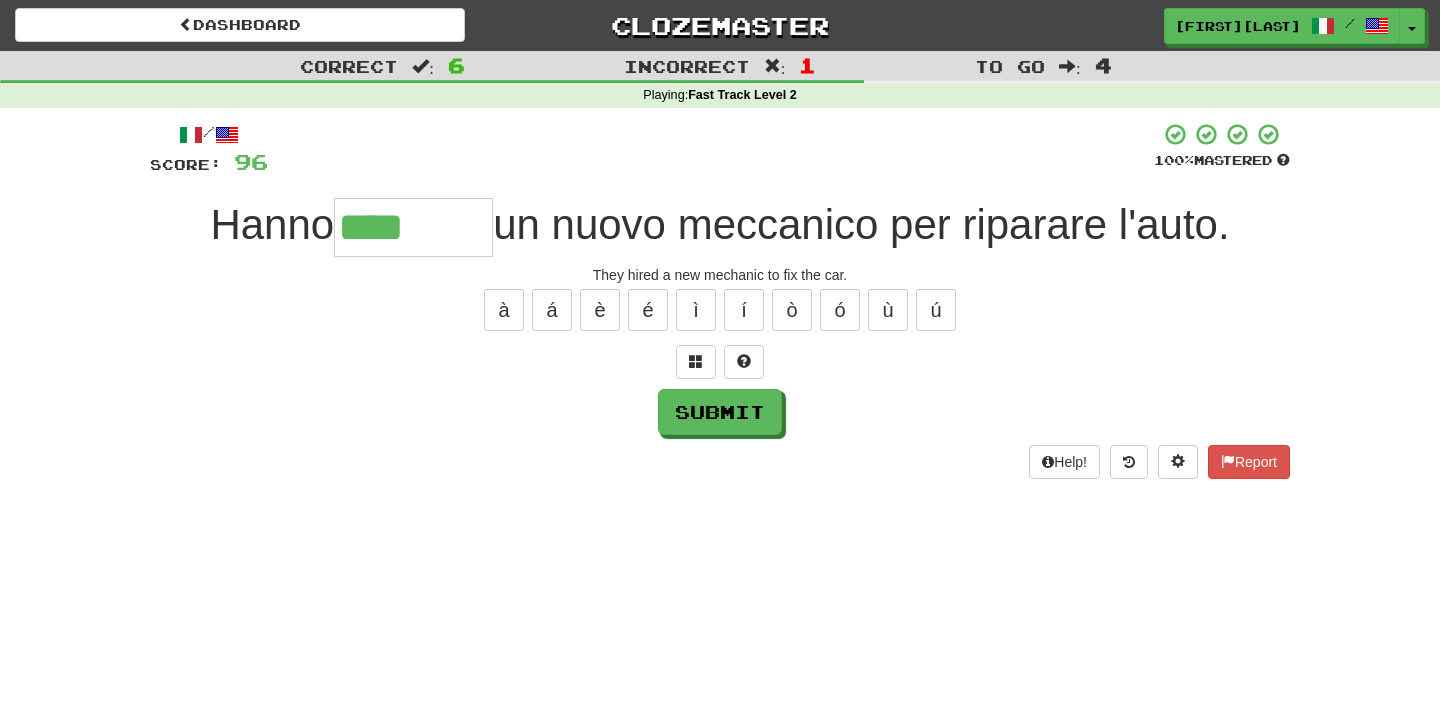 type on "*******" 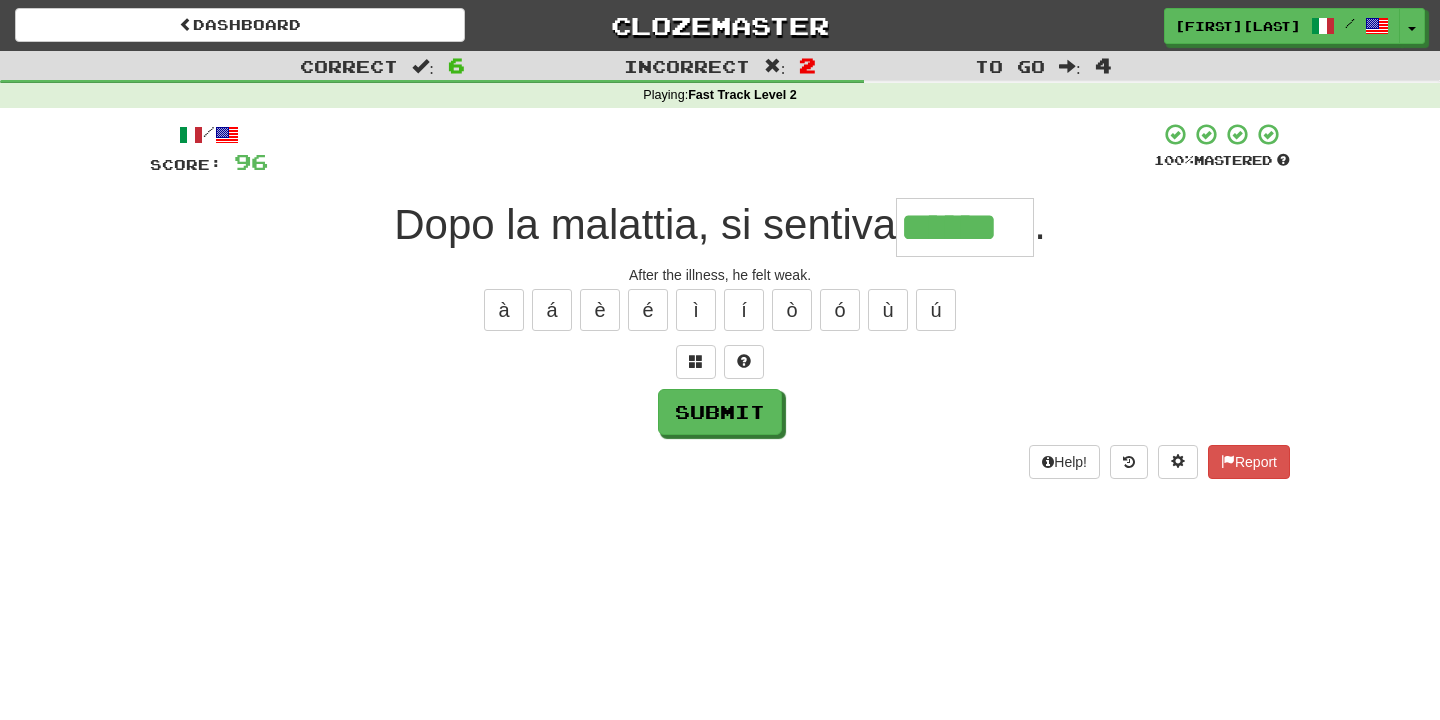 type on "******" 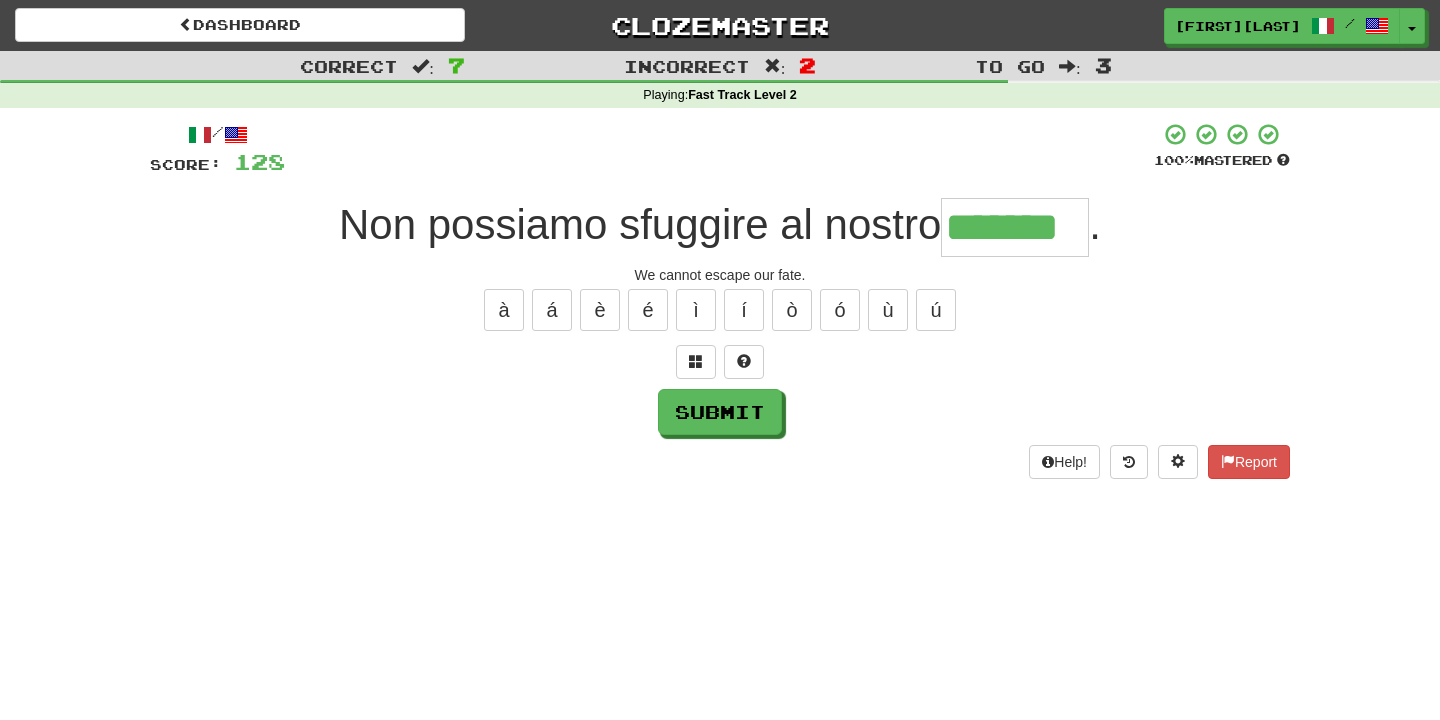 type on "*******" 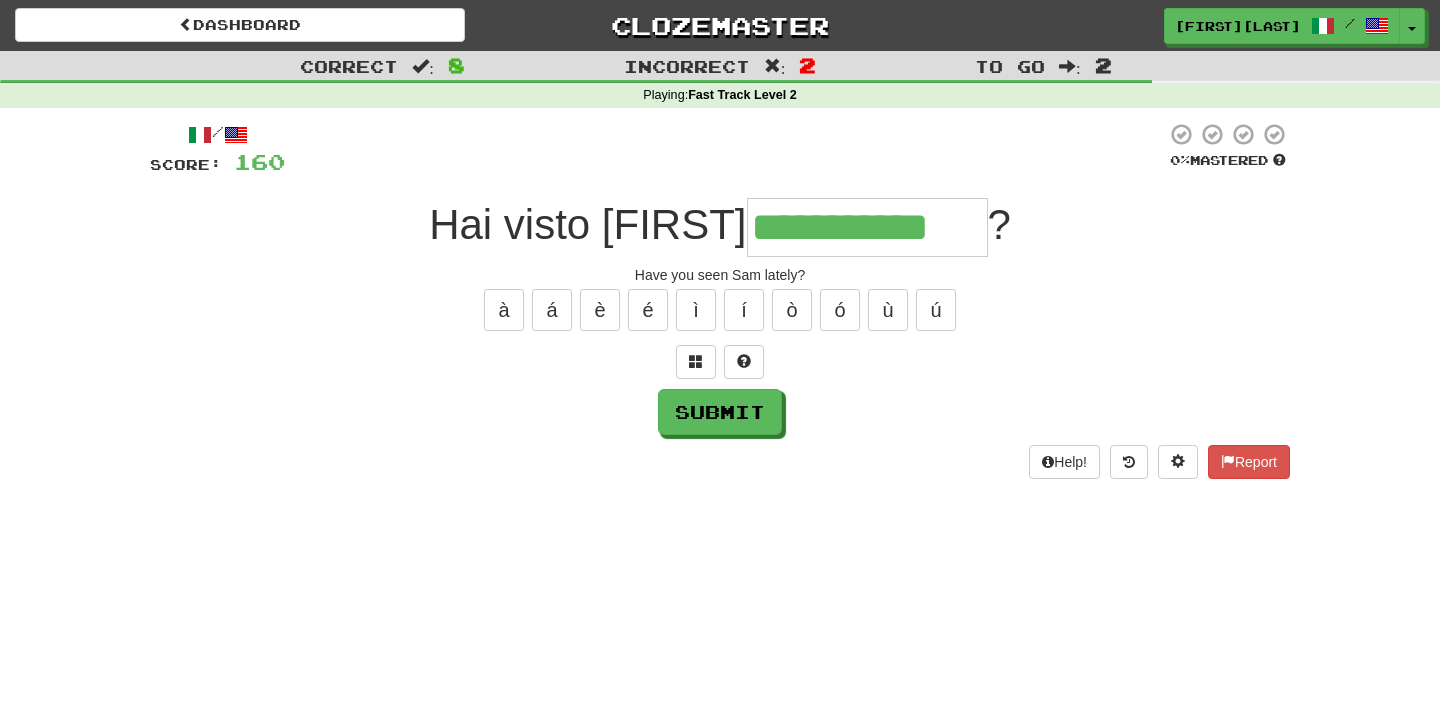 type on "**********" 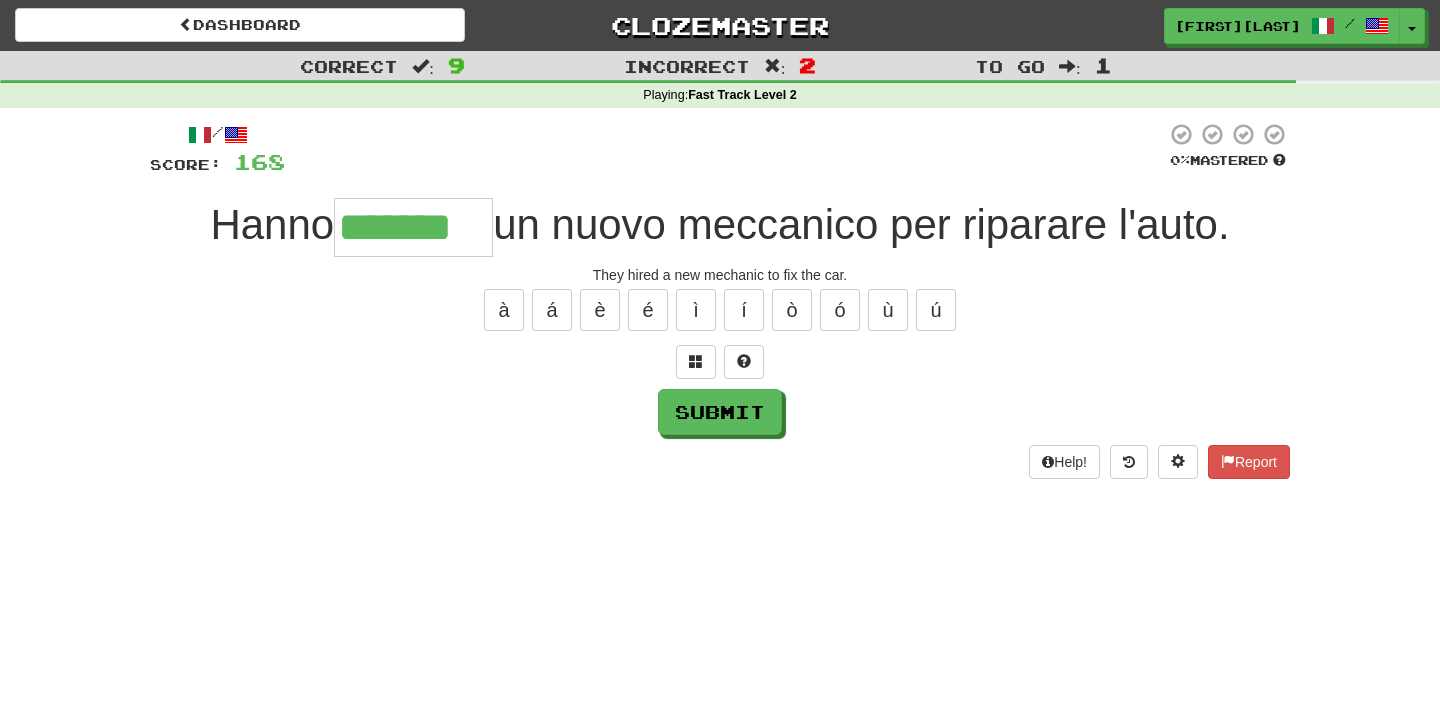 type on "*******" 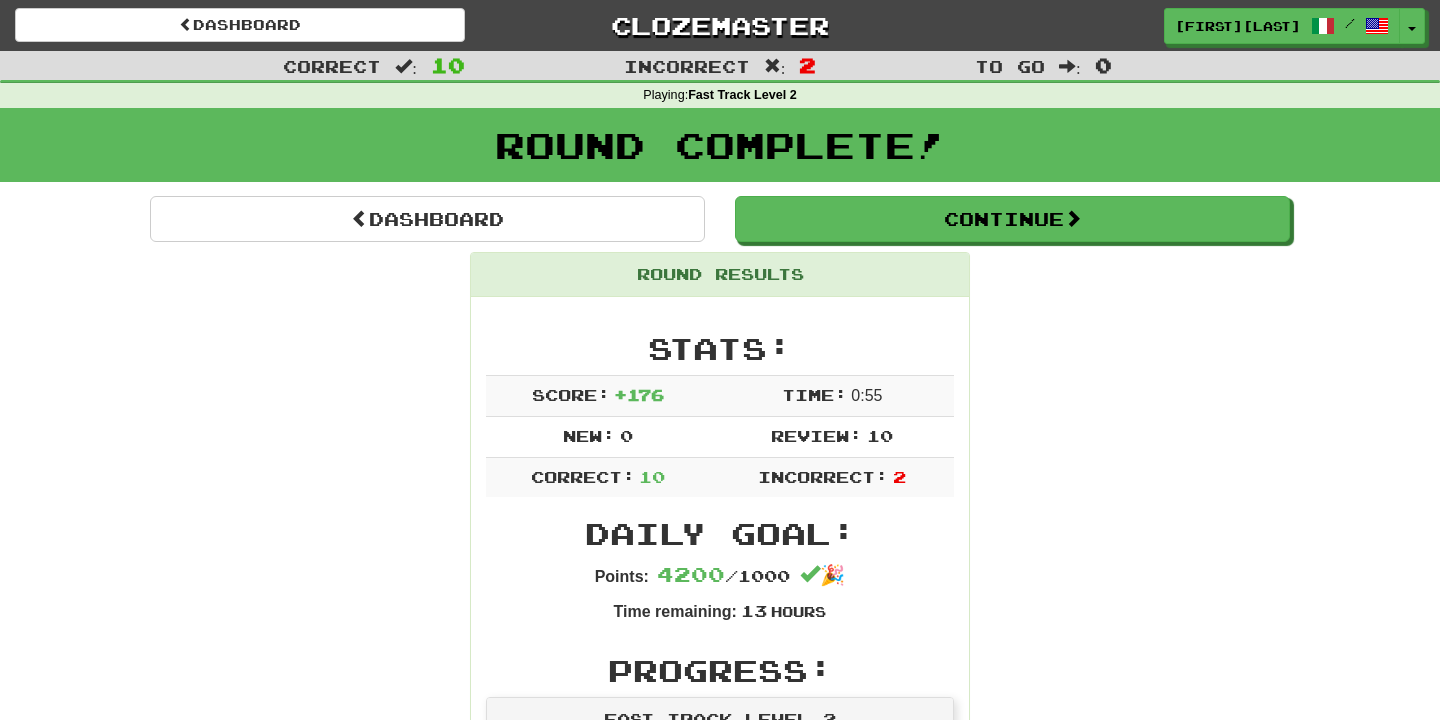 click on "Round Complete!" at bounding box center [720, 152] 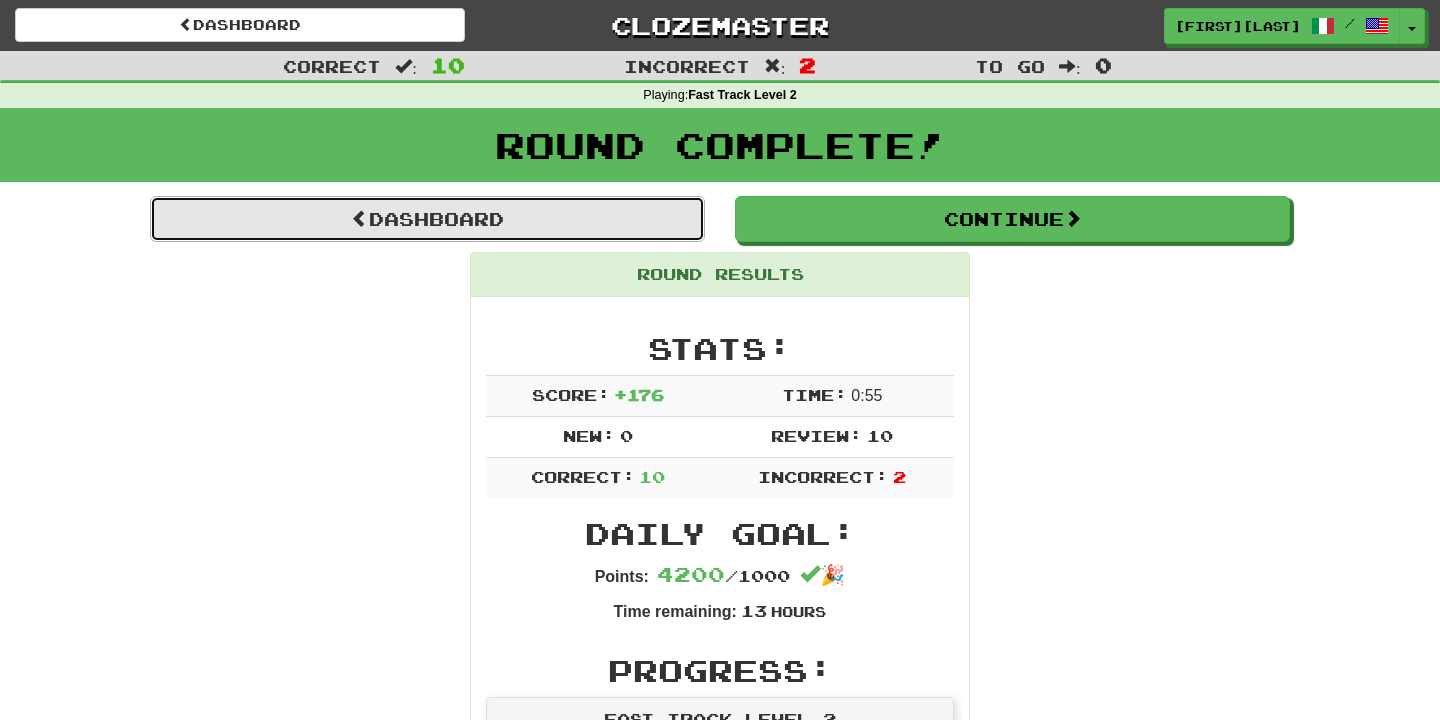 click on "Dashboard" at bounding box center [427, 219] 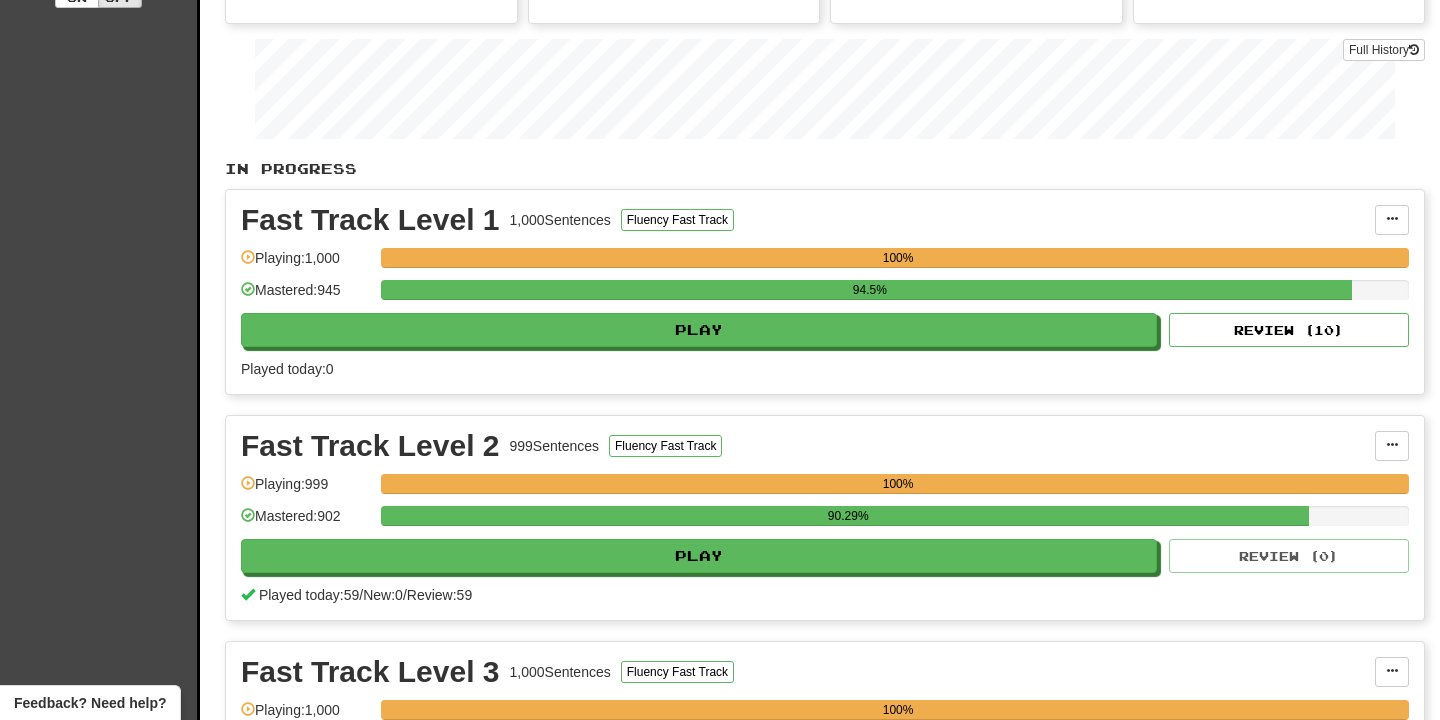 scroll, scrollTop: 268, scrollLeft: 0, axis: vertical 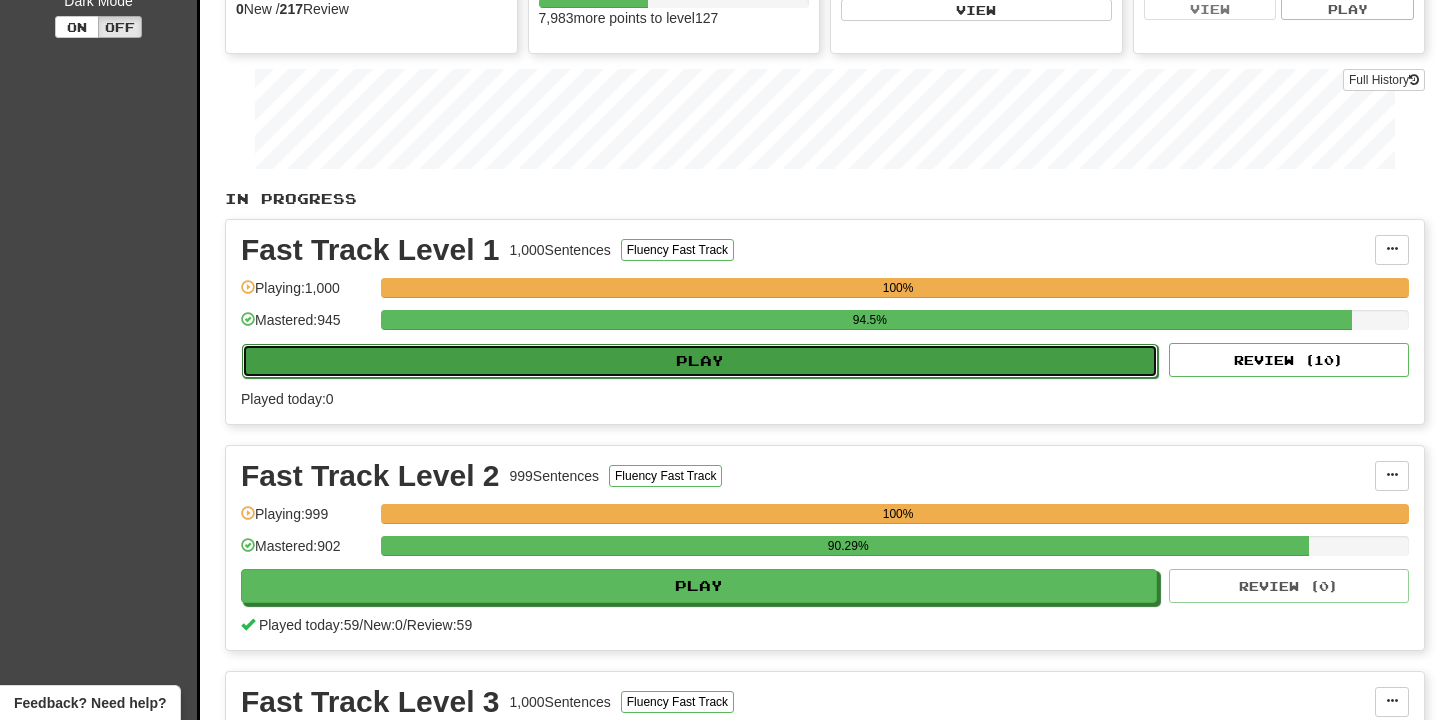 click on "Play" at bounding box center (700, 361) 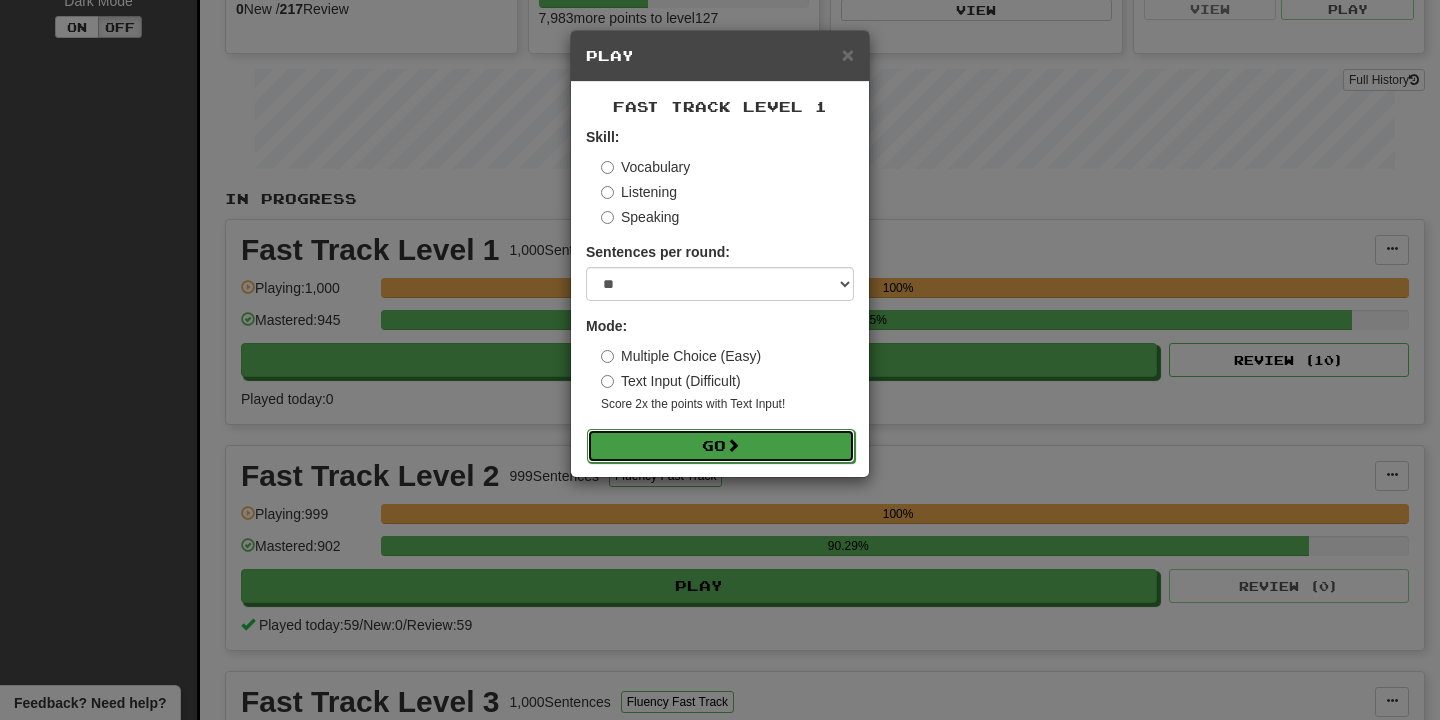 click on "Go" at bounding box center (721, 446) 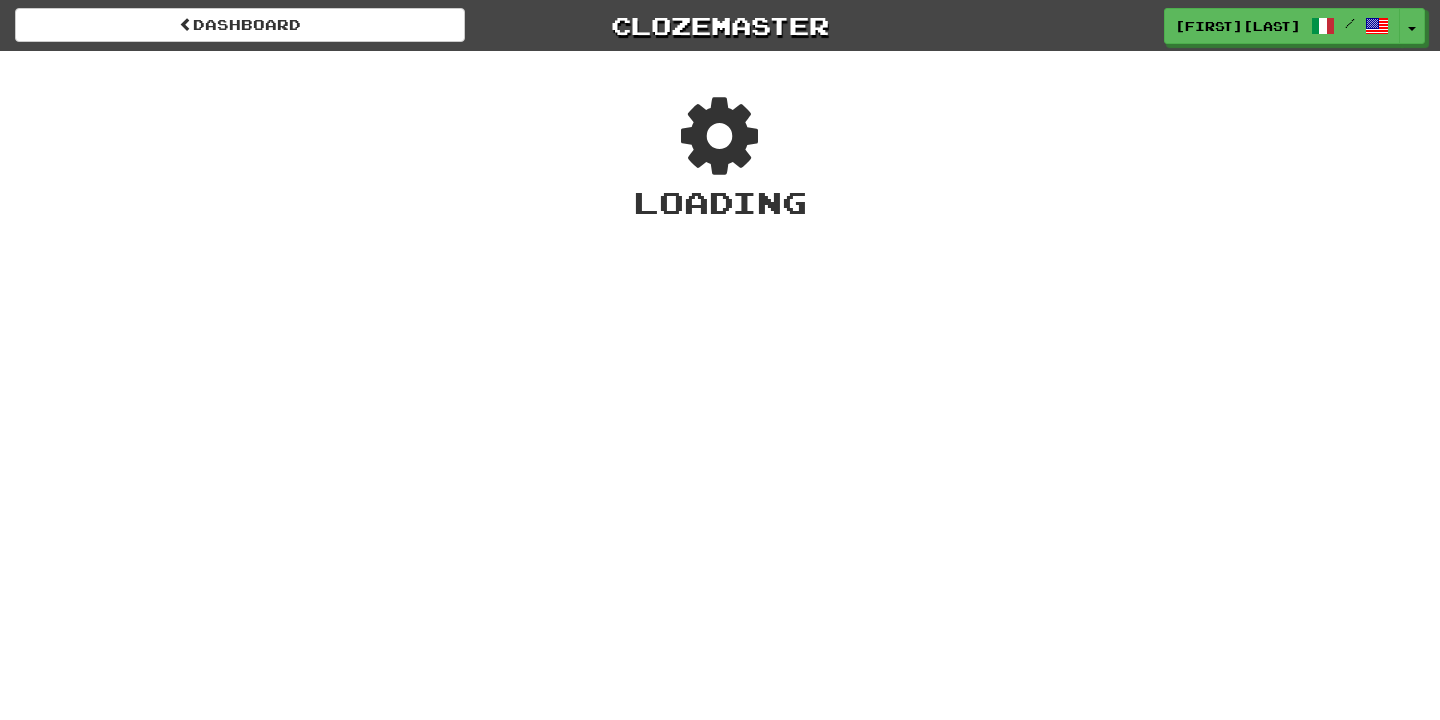 scroll, scrollTop: 0, scrollLeft: 0, axis: both 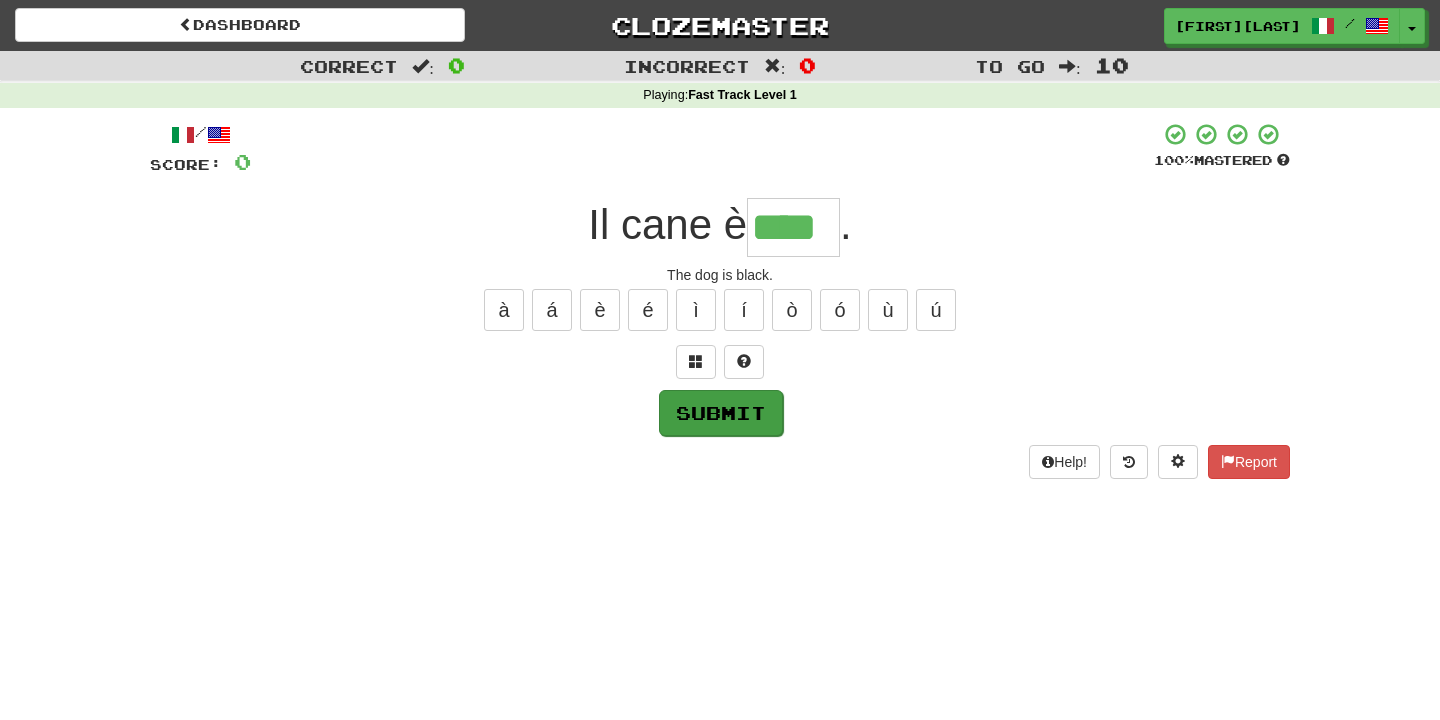 type on "****" 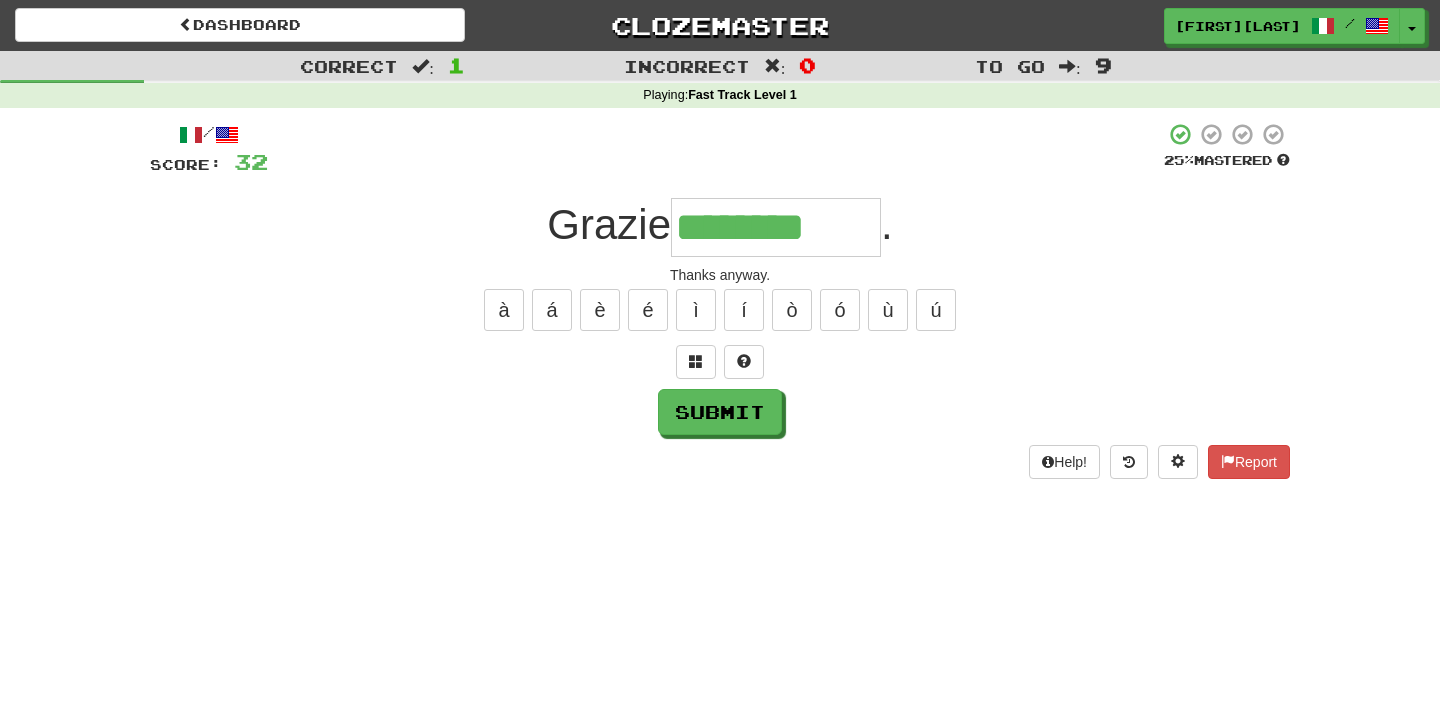 type on "********" 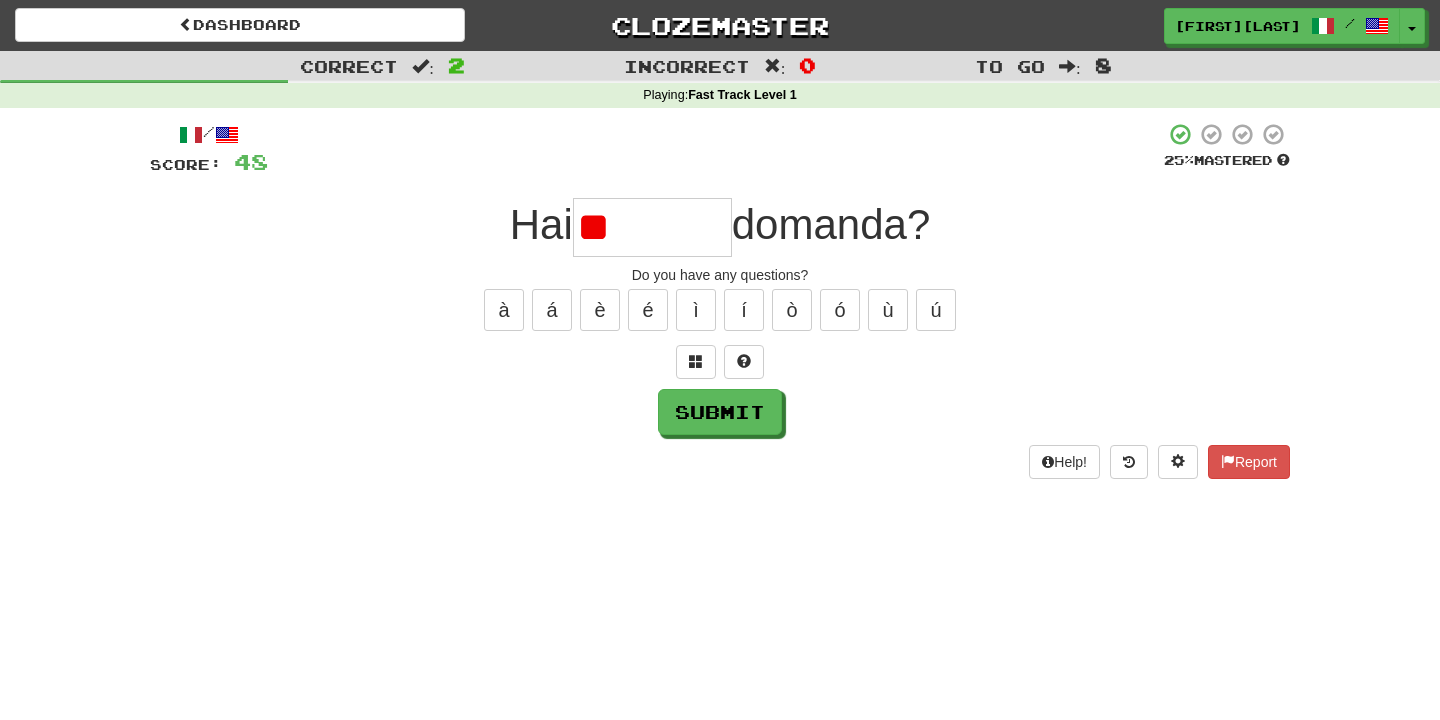 type on "*" 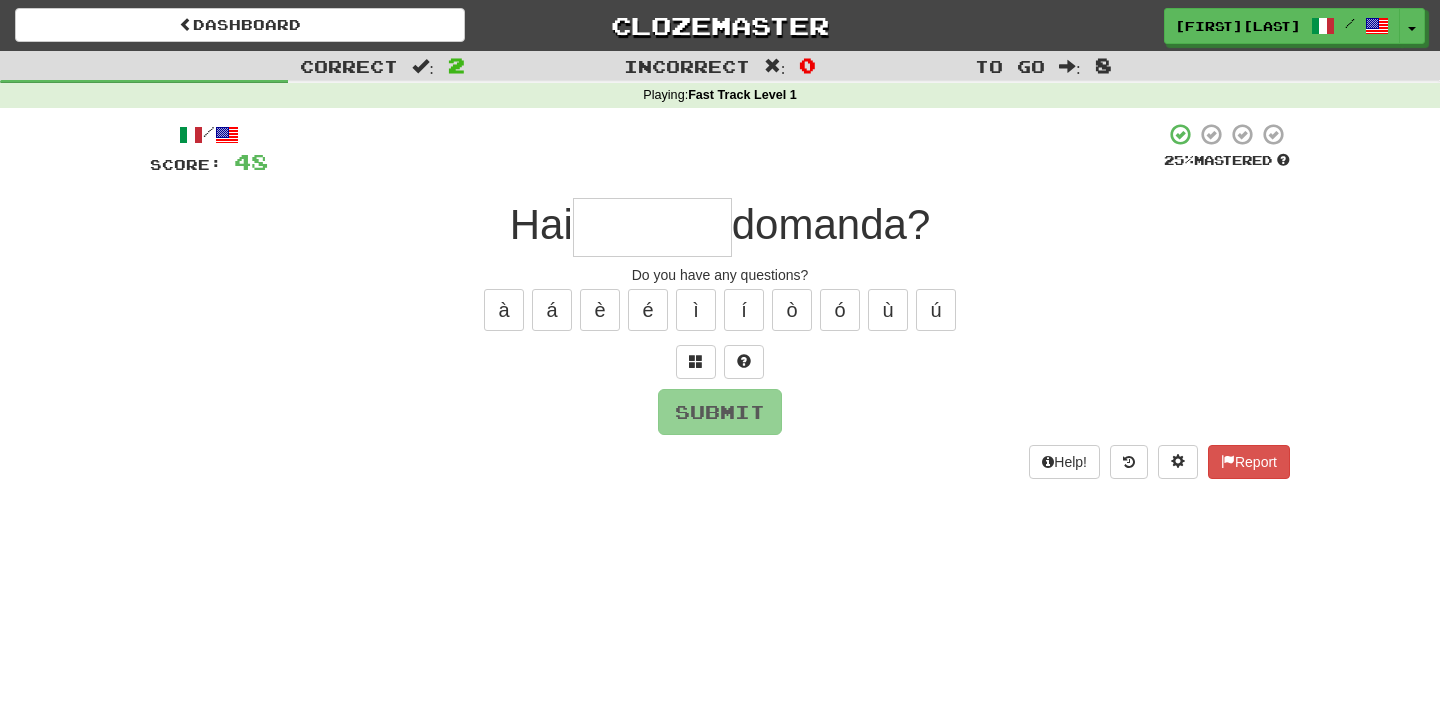 type on "*" 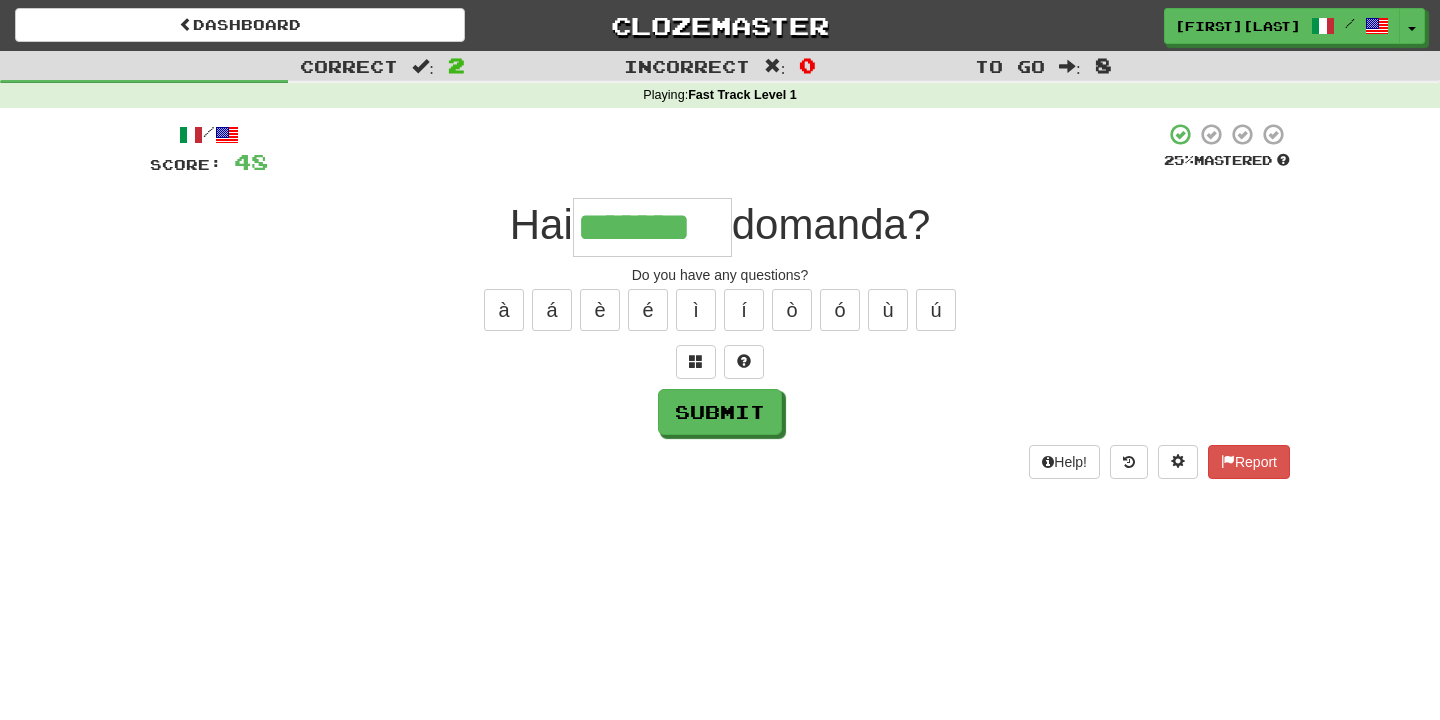 type on "*******" 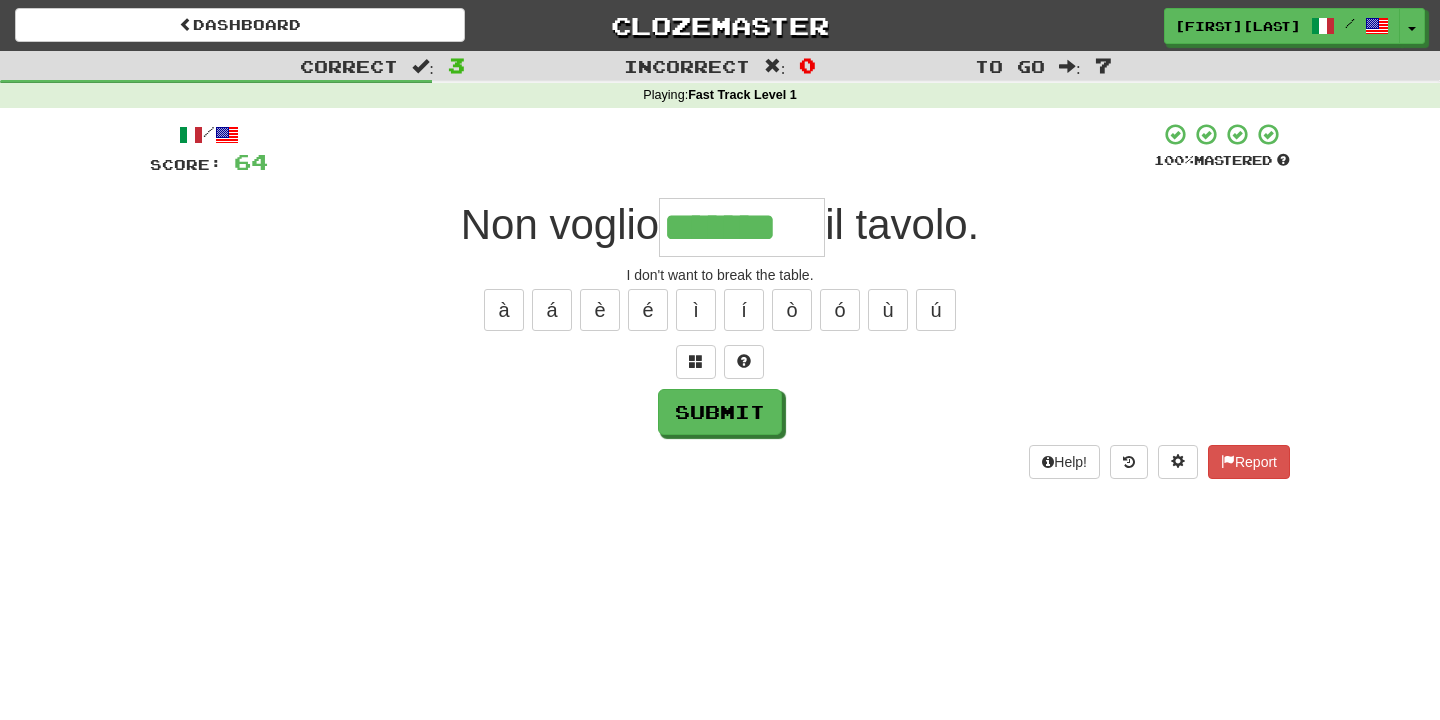 type on "*******" 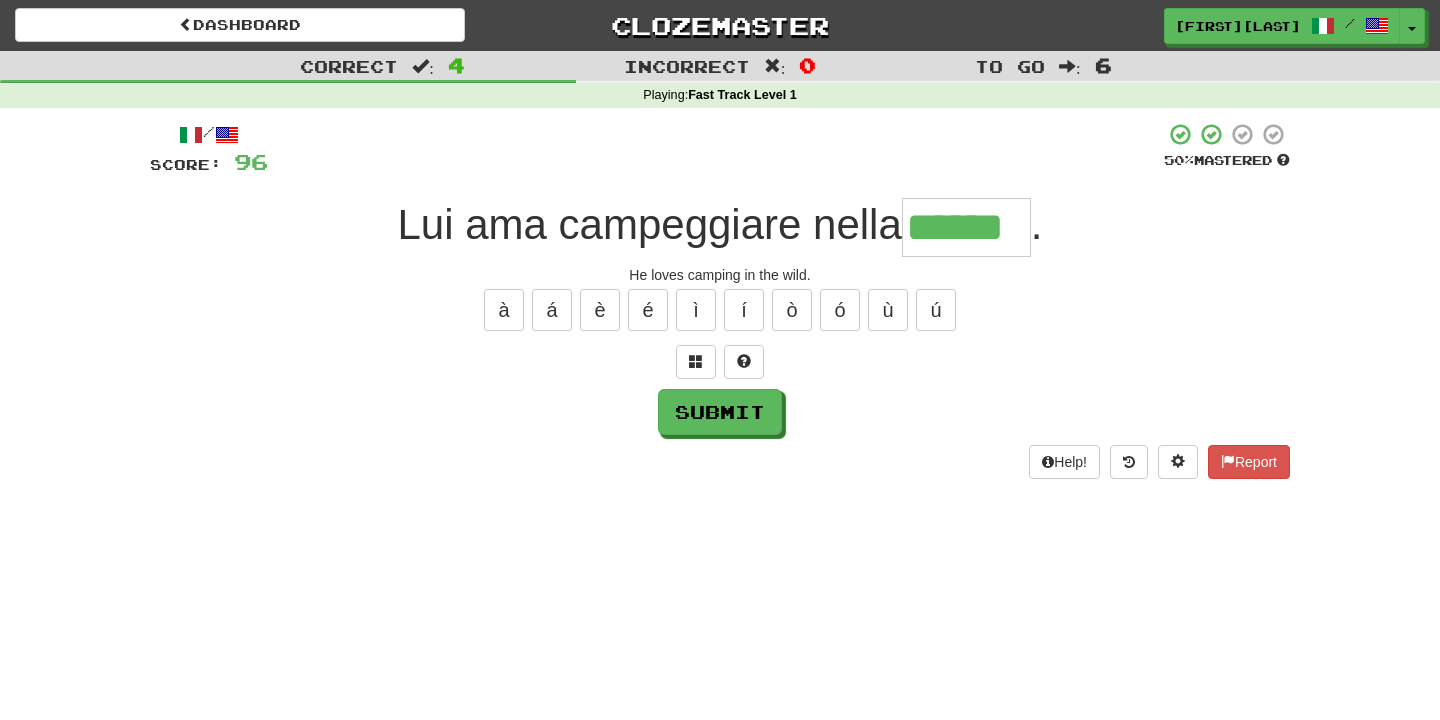 type on "******" 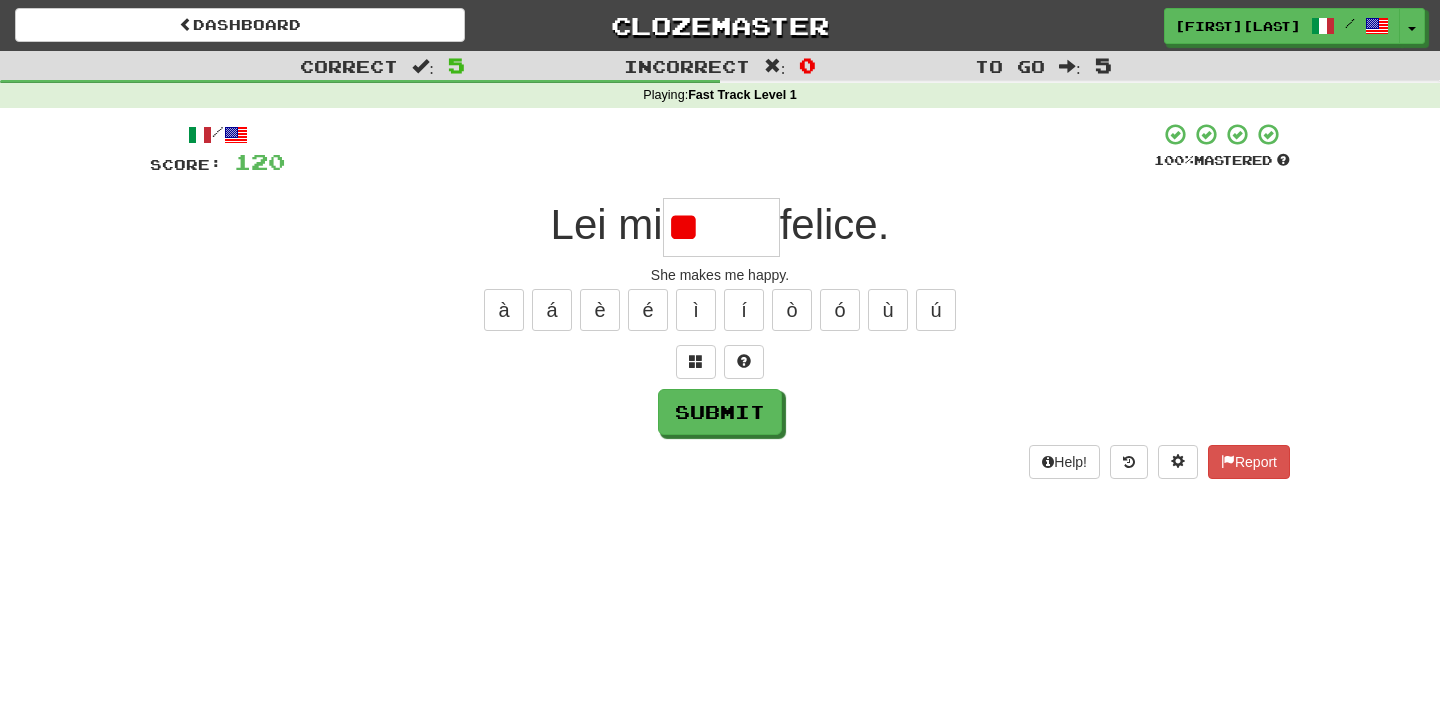 type on "*" 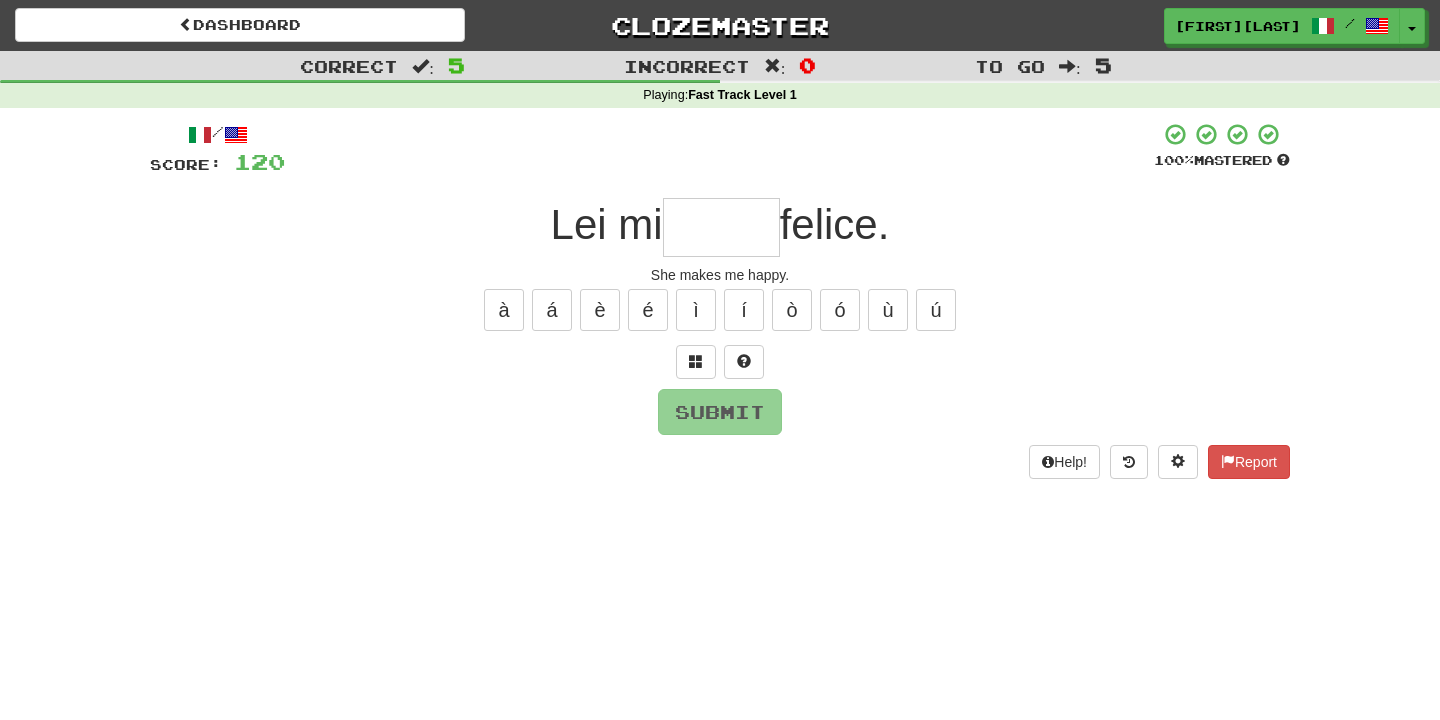 type on "*" 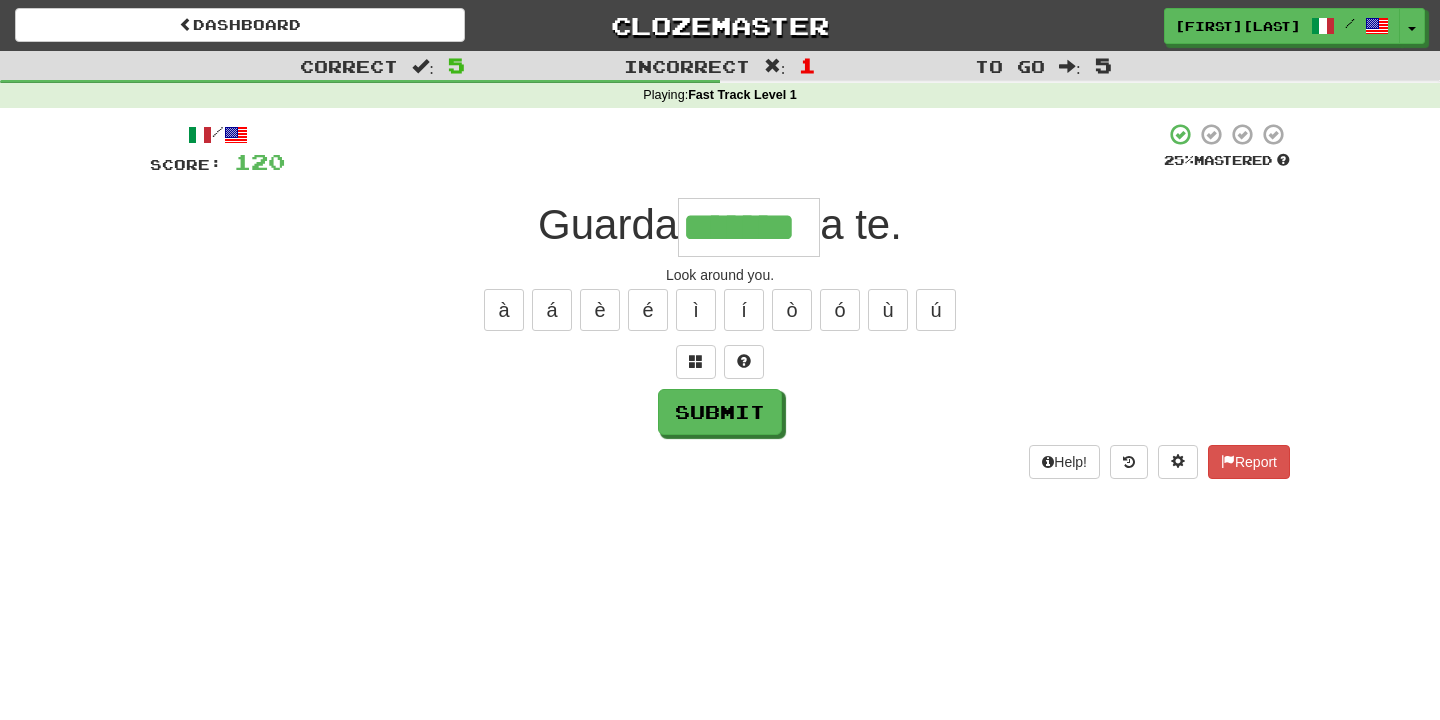 type on "*******" 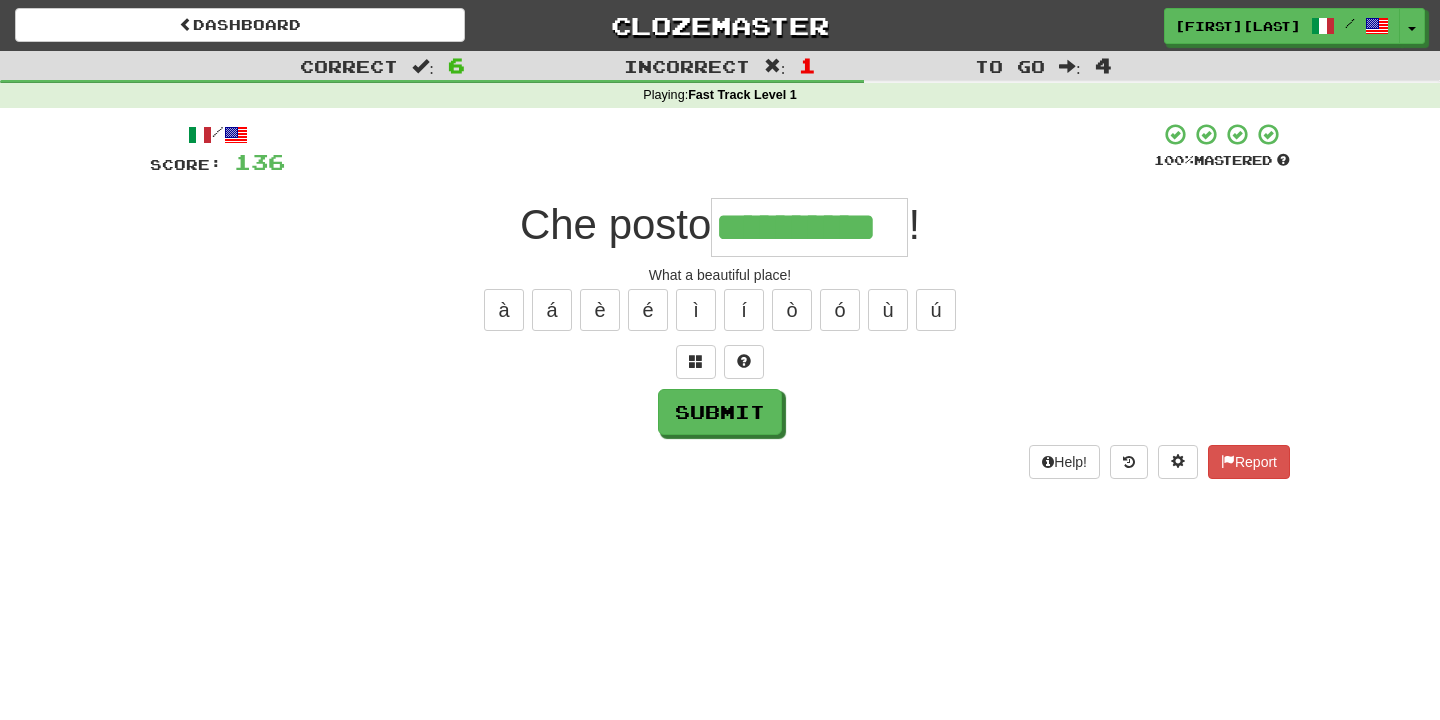 type on "**********" 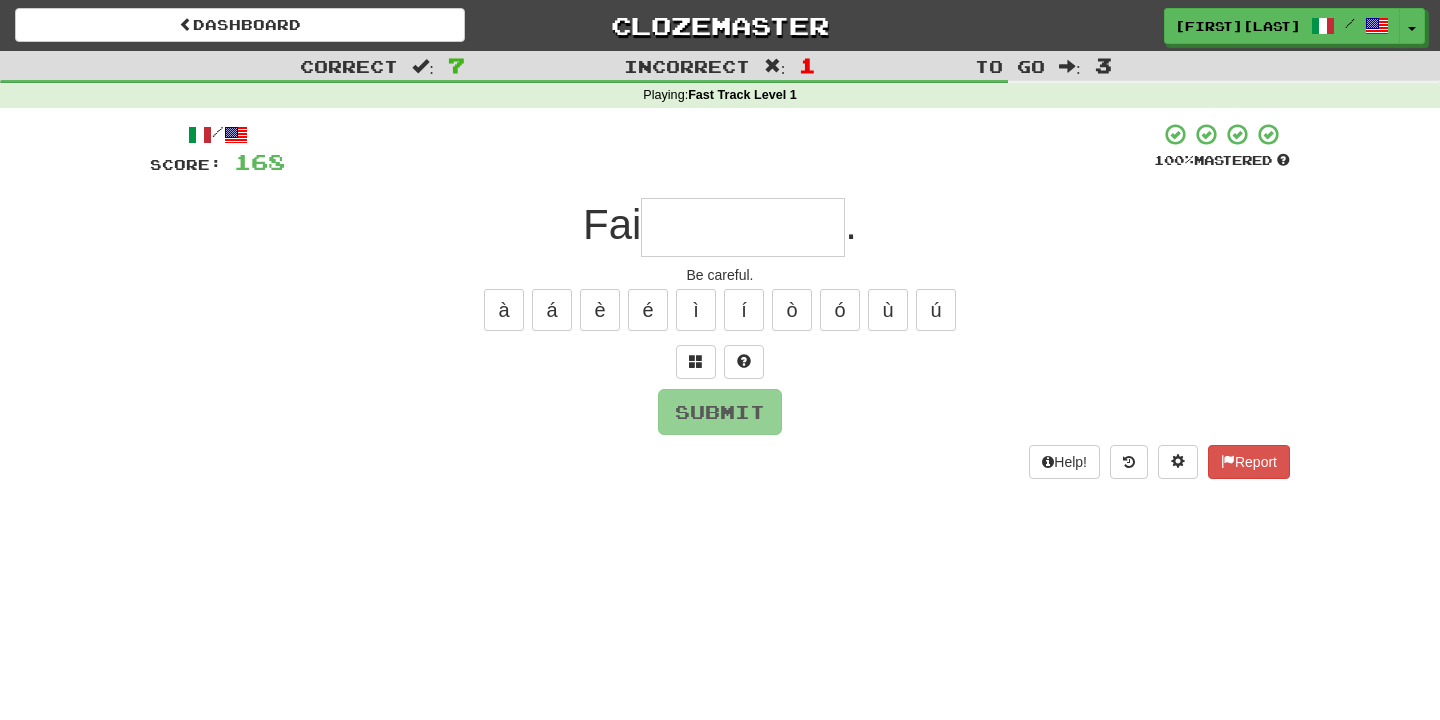 type on "*" 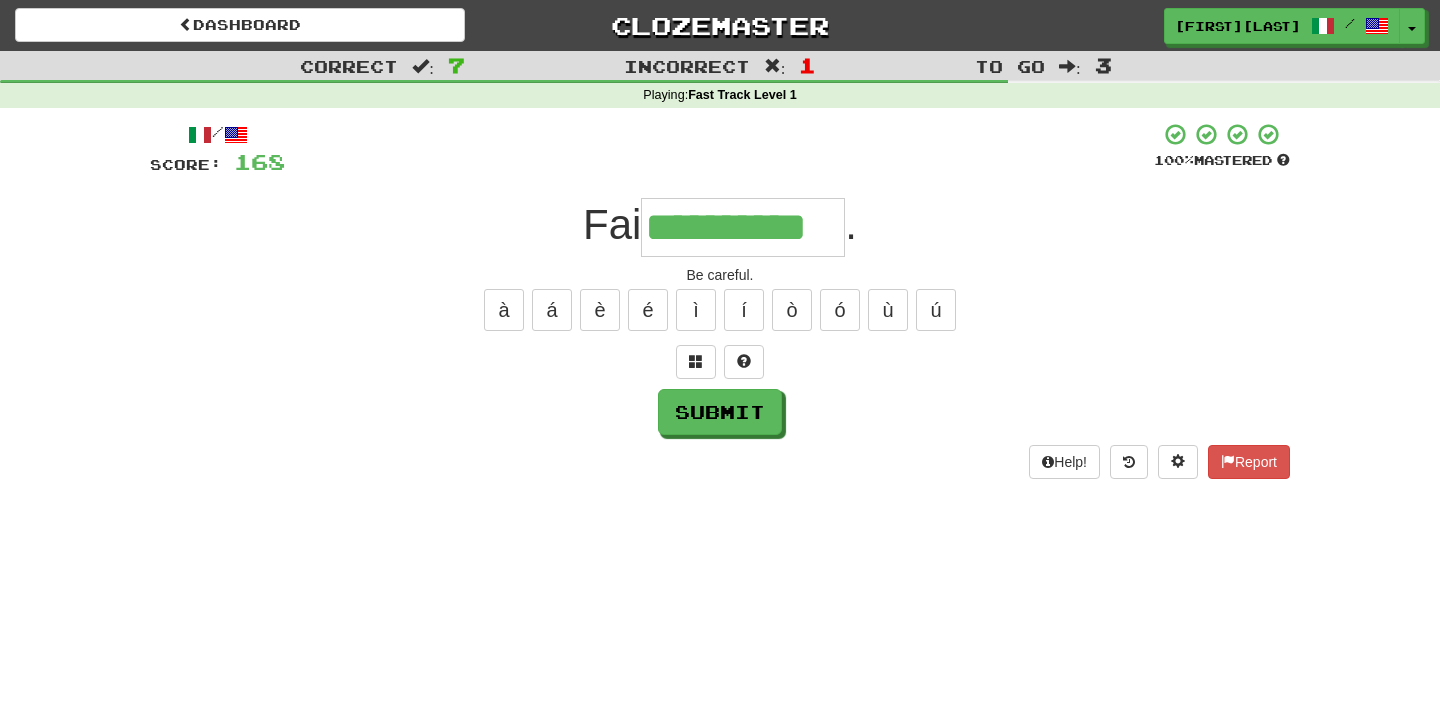 type on "**********" 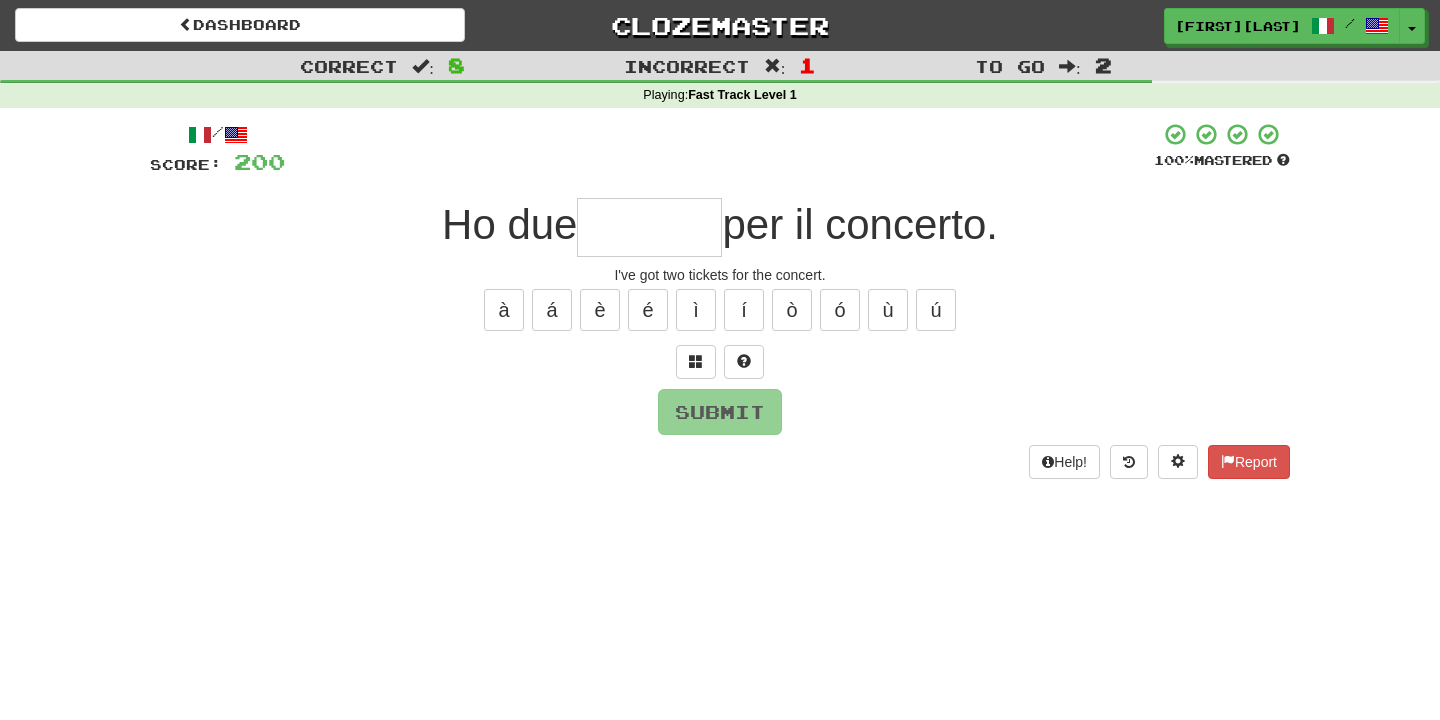 type on "*********" 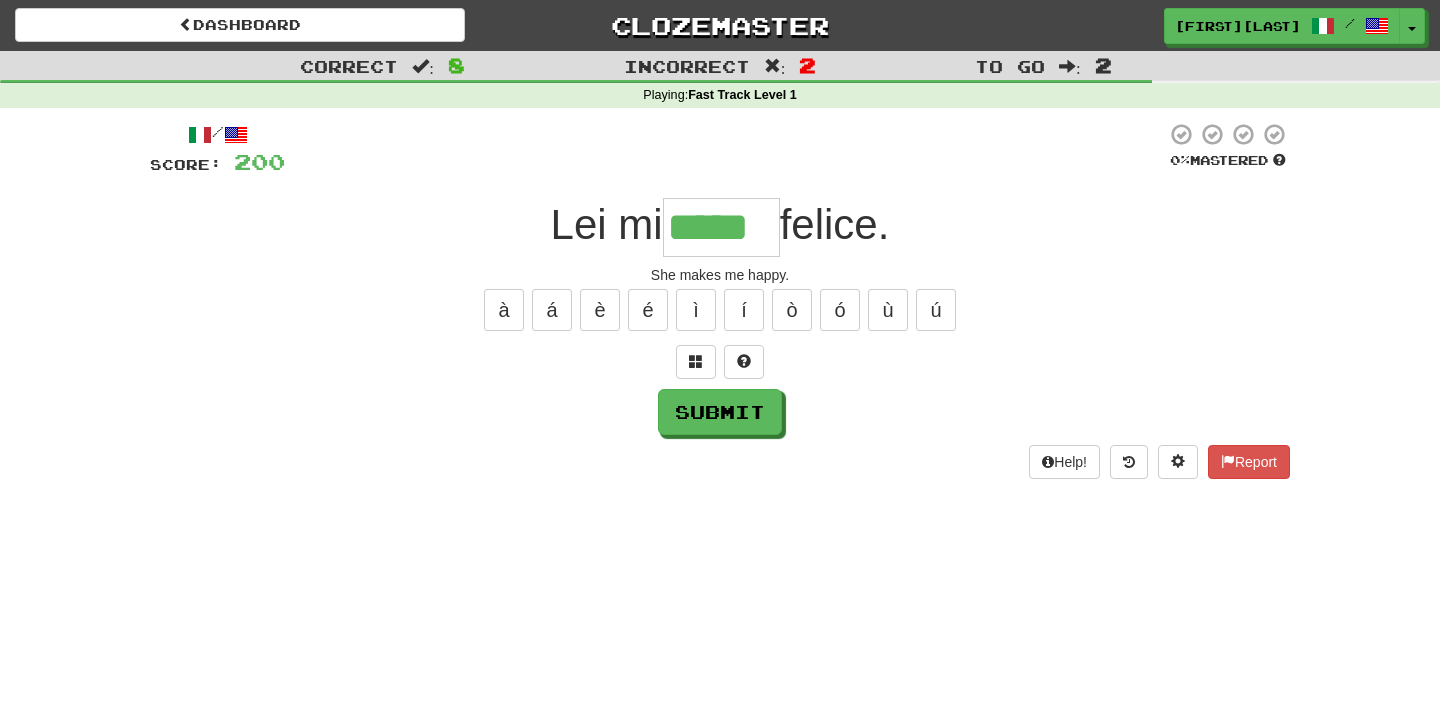 type on "*****" 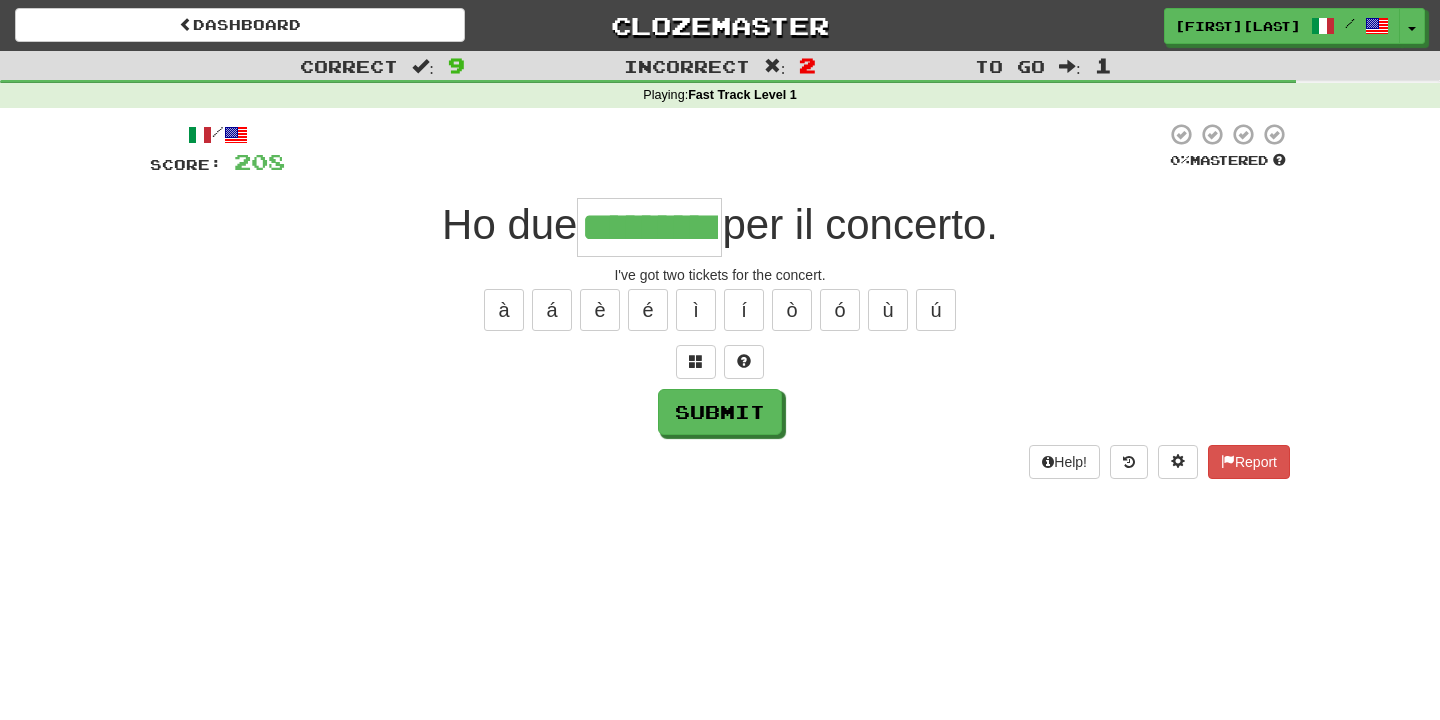 type on "*********" 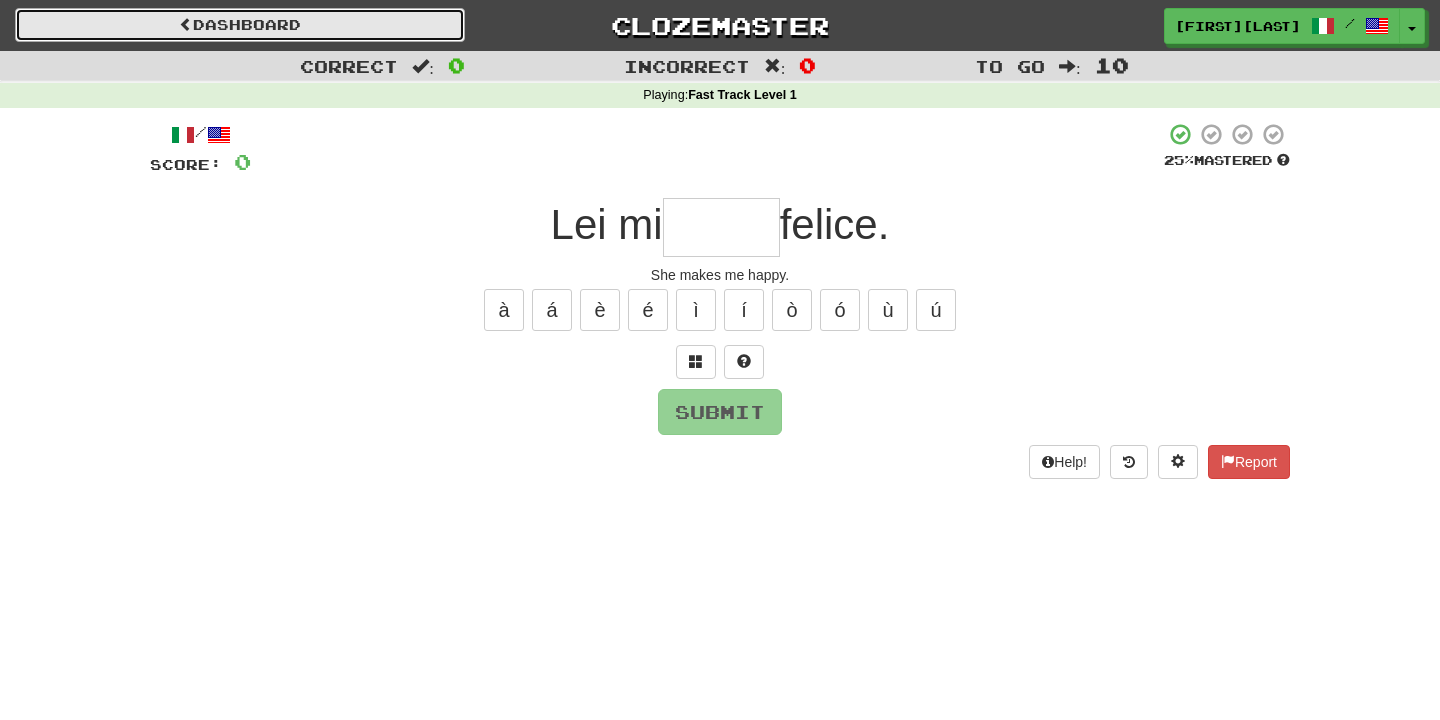 click on "Dashboard" at bounding box center [240, 25] 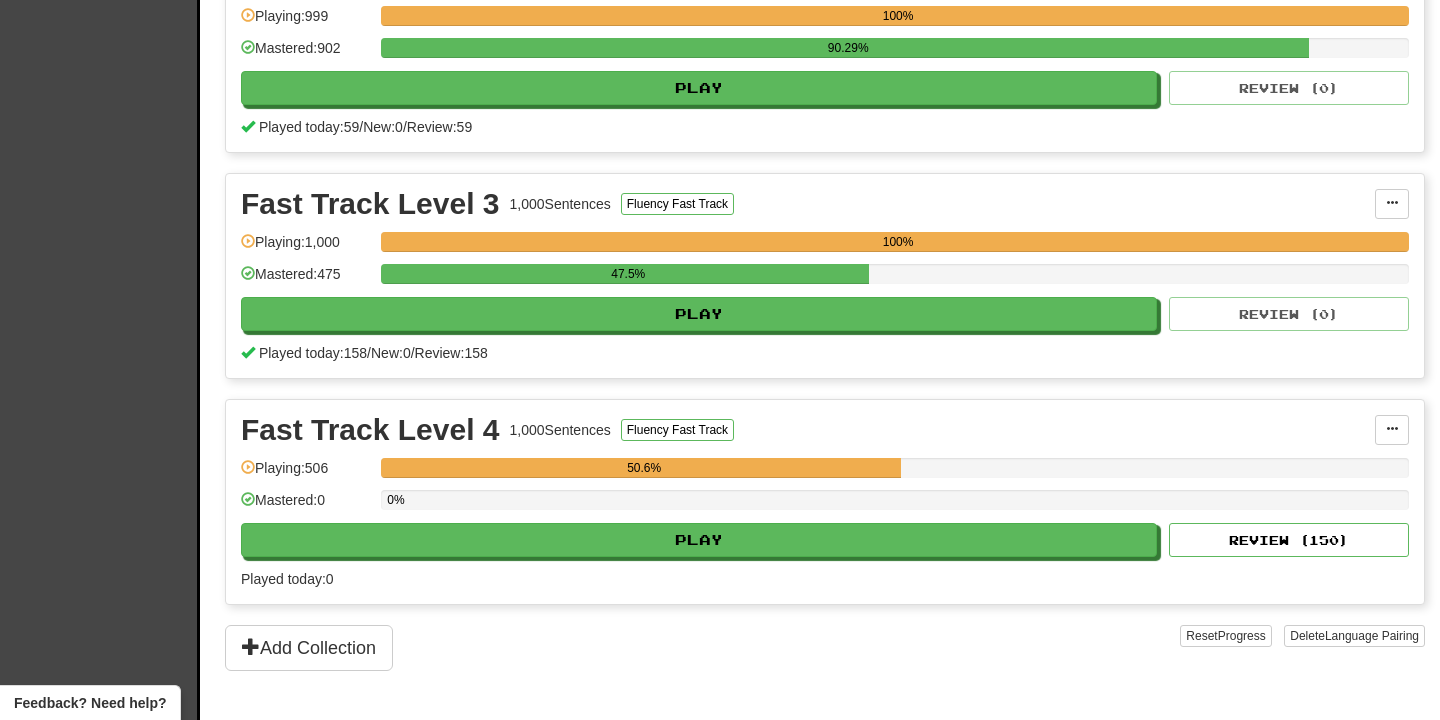 scroll, scrollTop: 812, scrollLeft: 0, axis: vertical 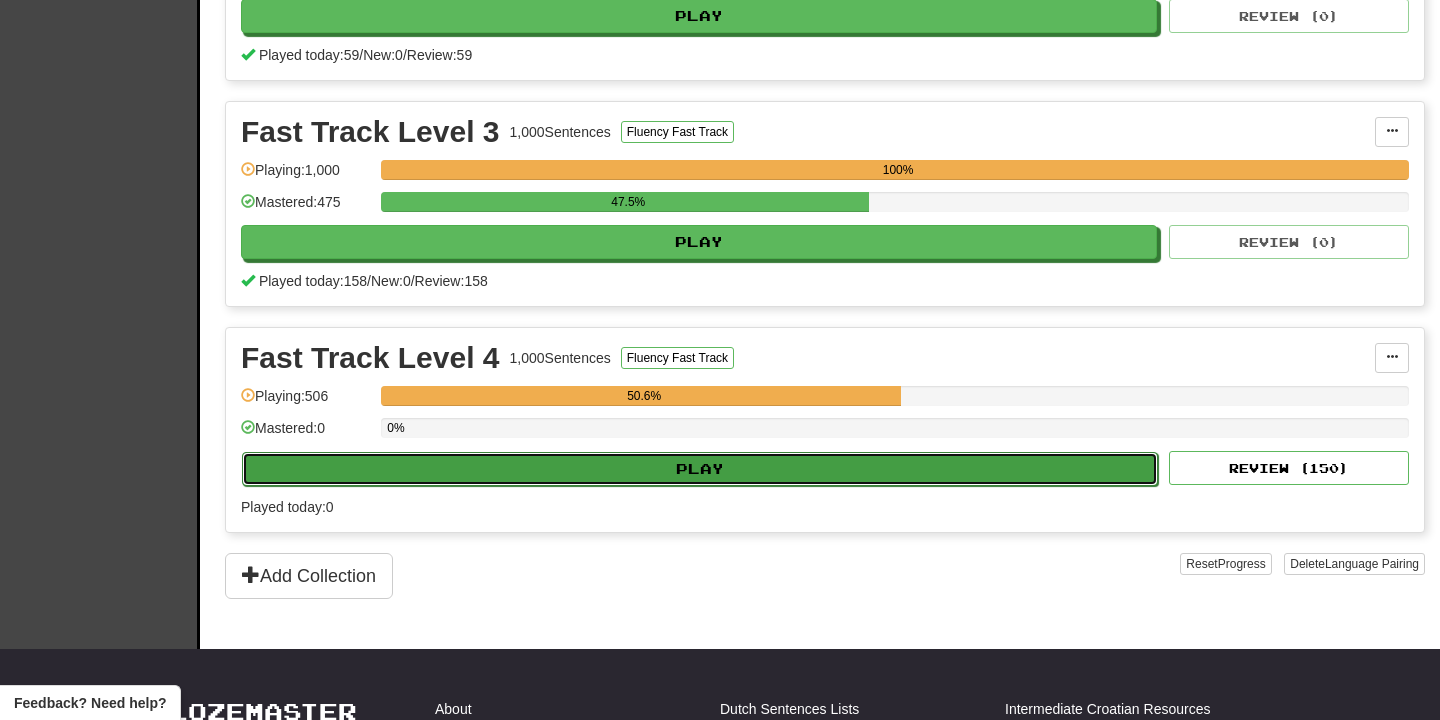 click on "Play" at bounding box center (700, 469) 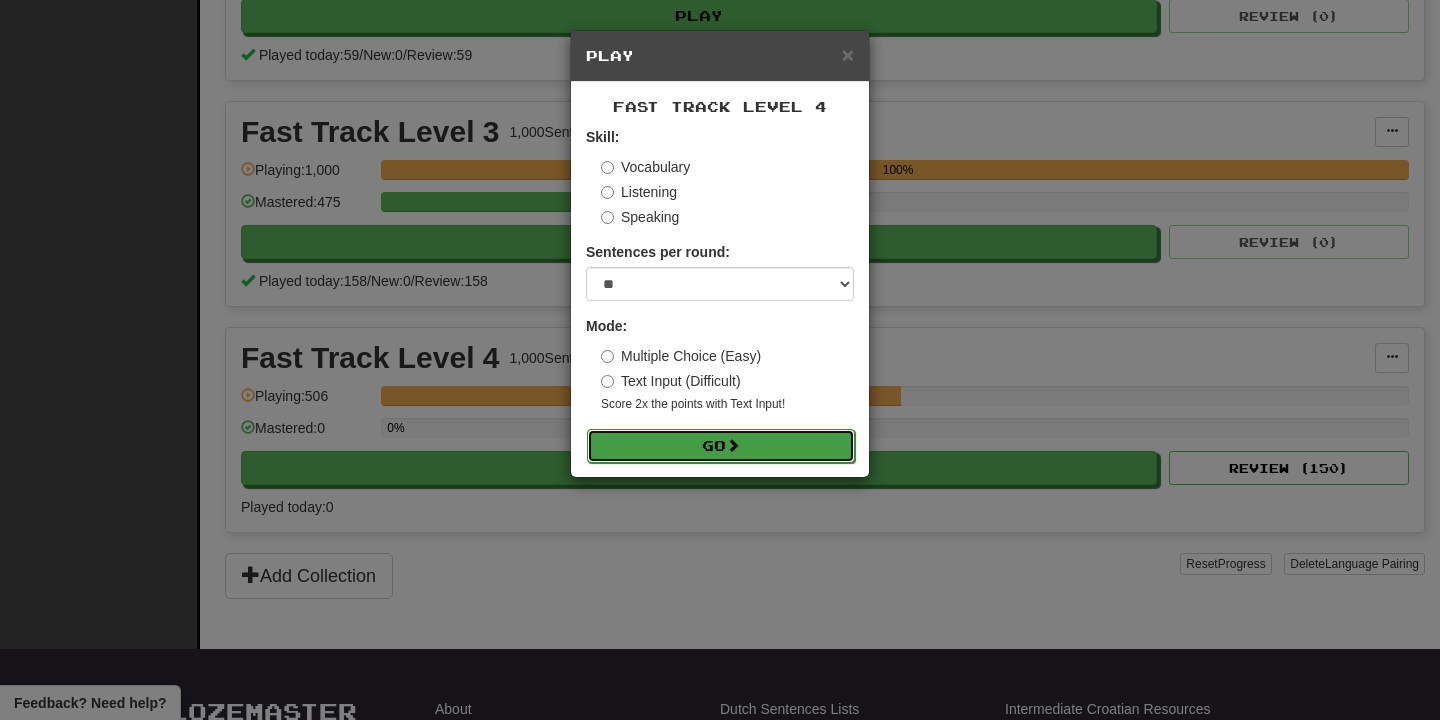 click on "Go" at bounding box center (721, 446) 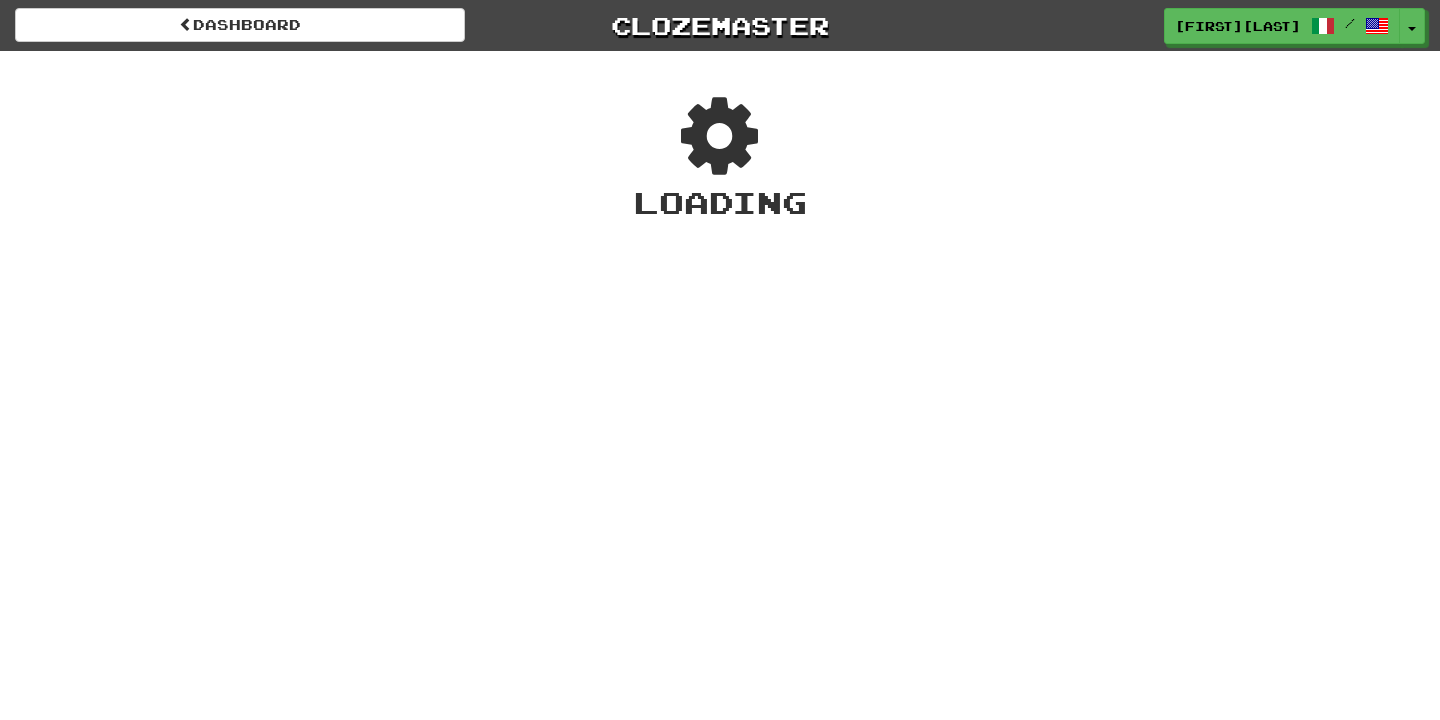 scroll, scrollTop: 0, scrollLeft: 0, axis: both 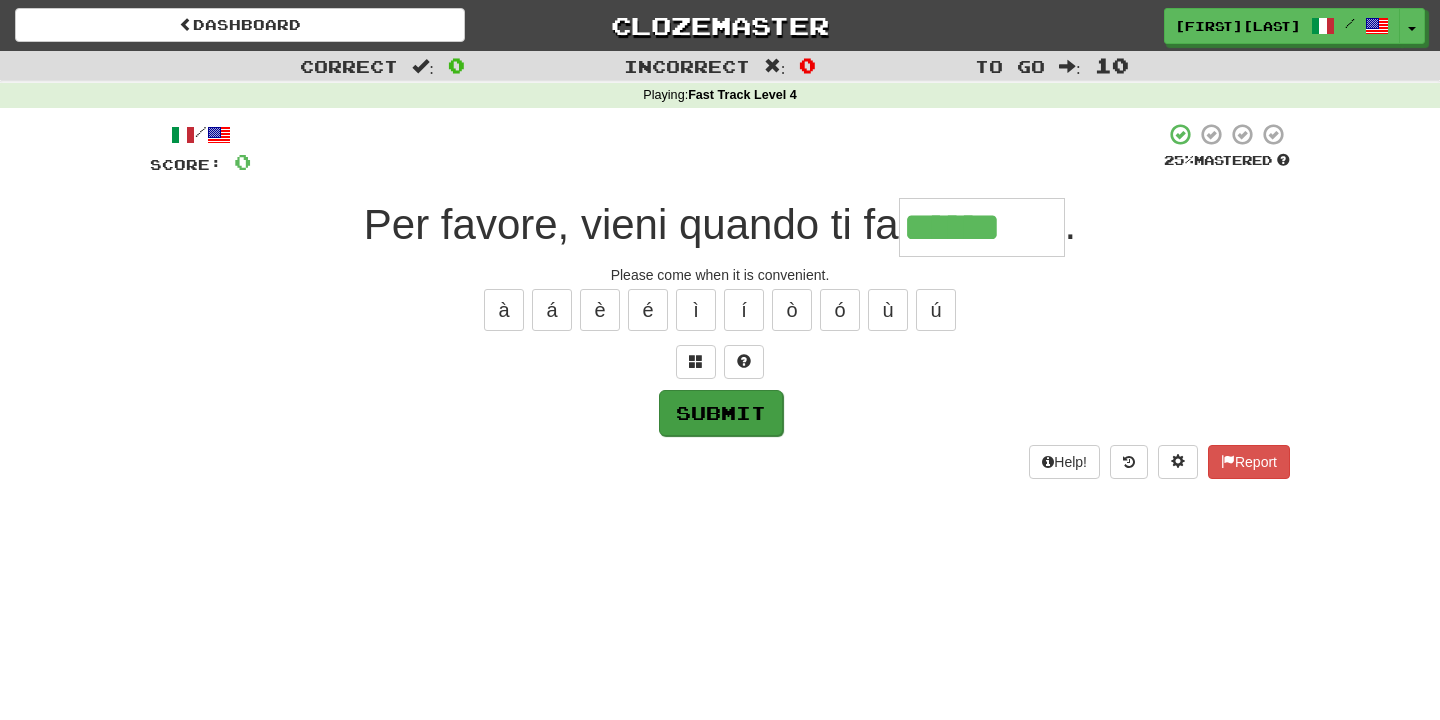 type on "******" 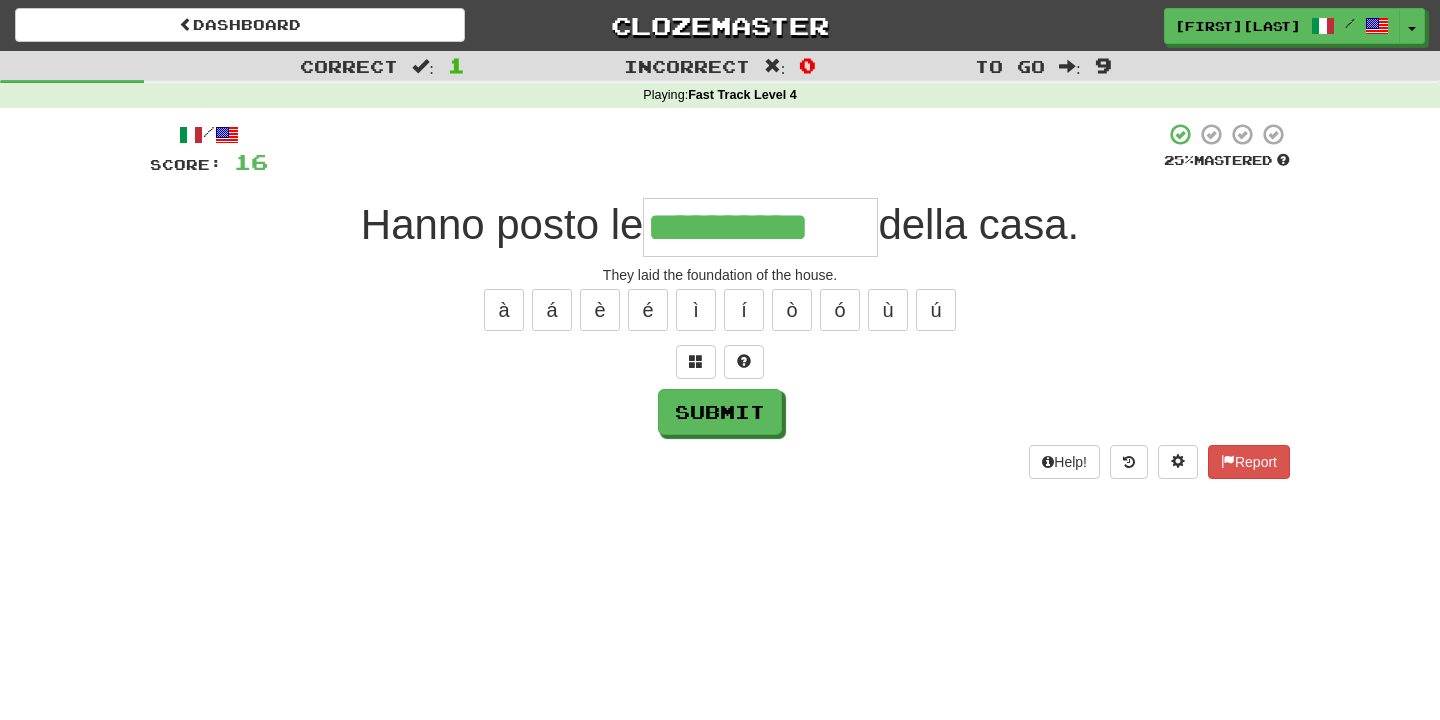 type on "**********" 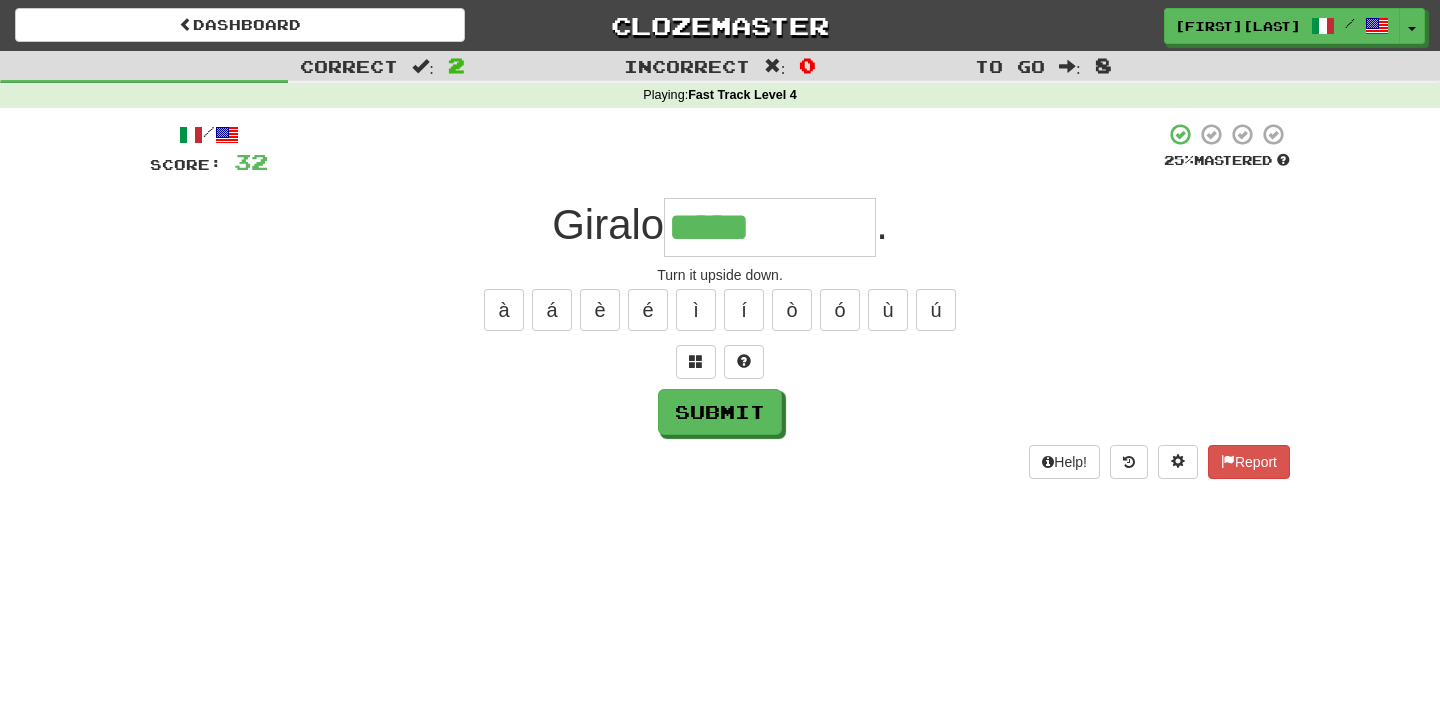 type on "**********" 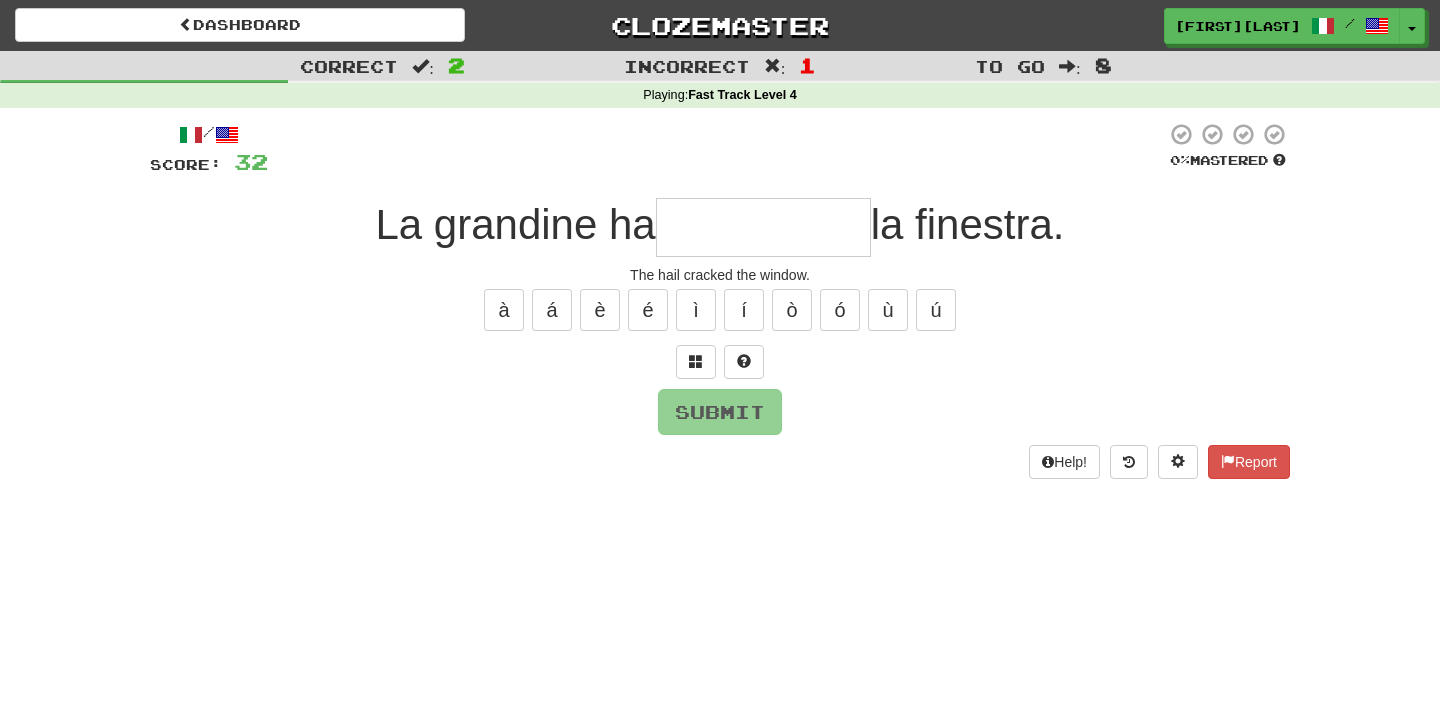 type on "*" 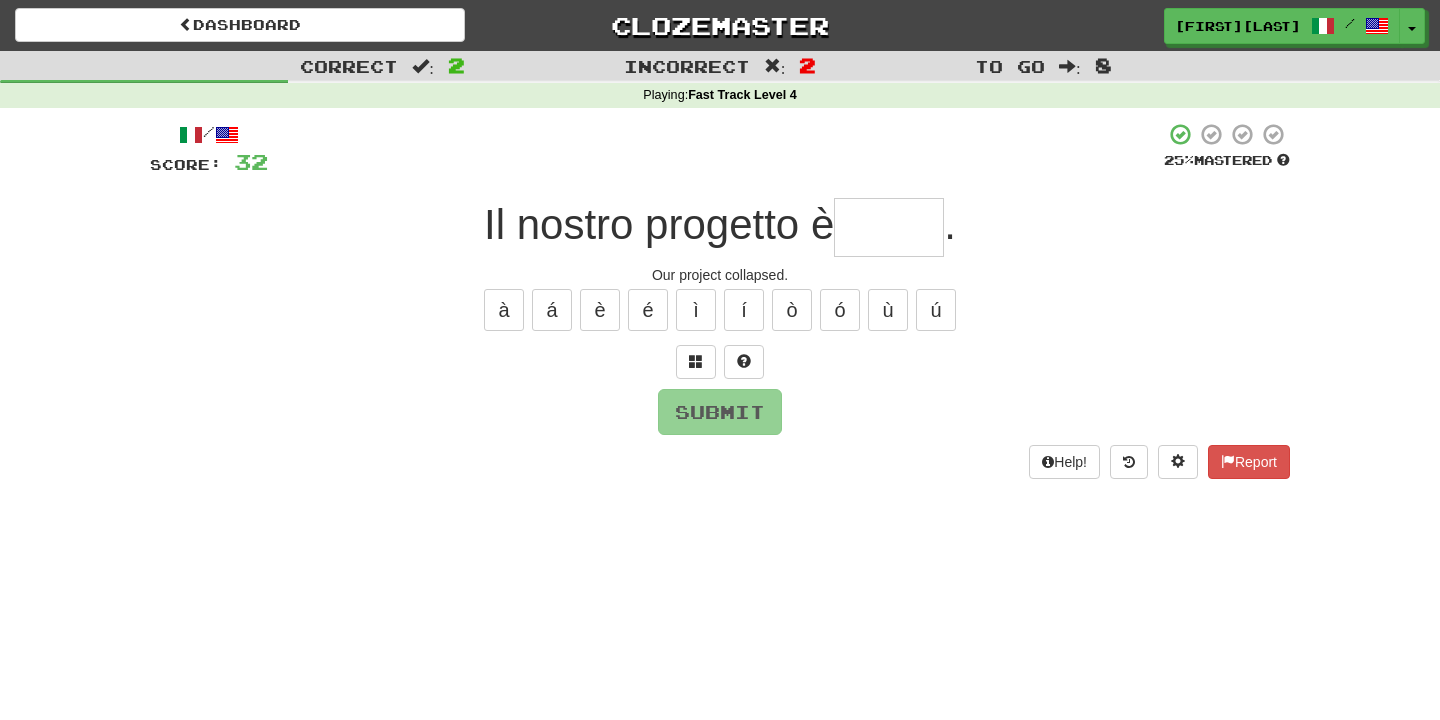 type on "*******" 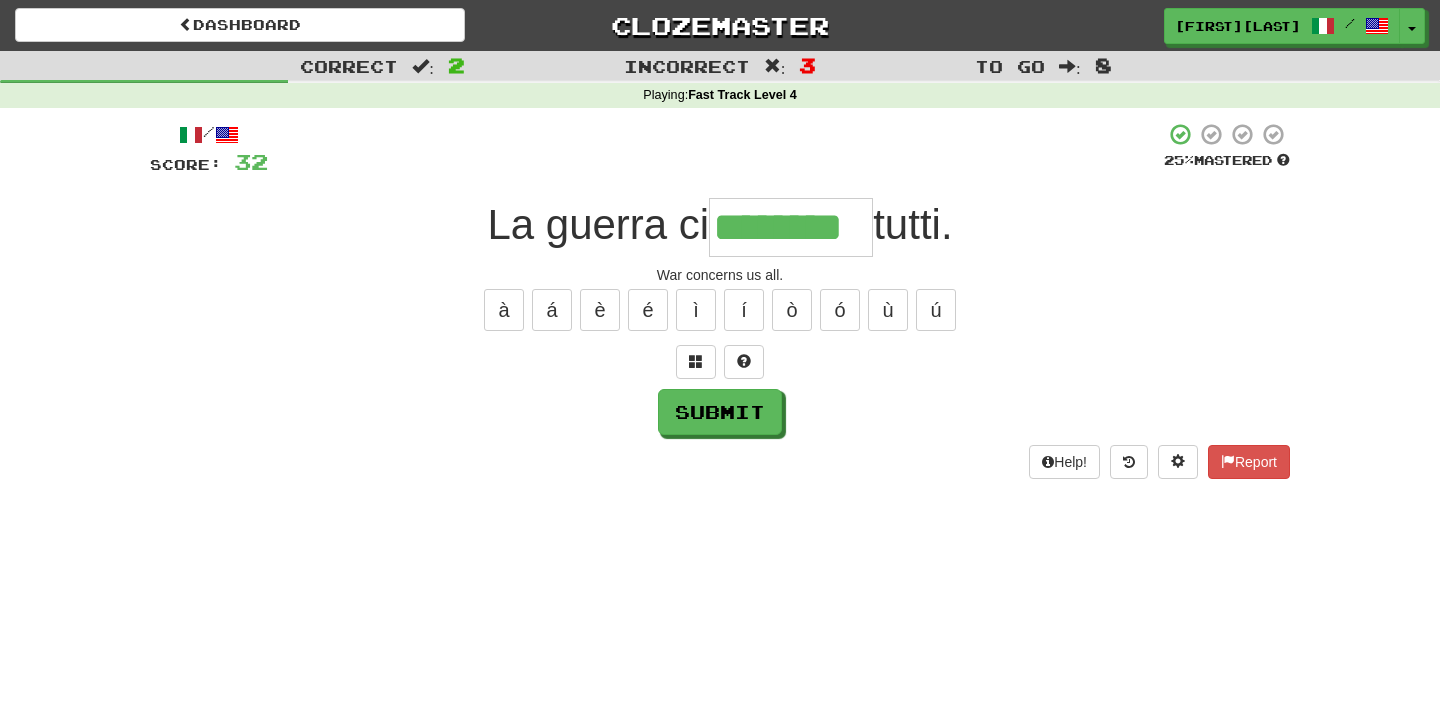 type on "********" 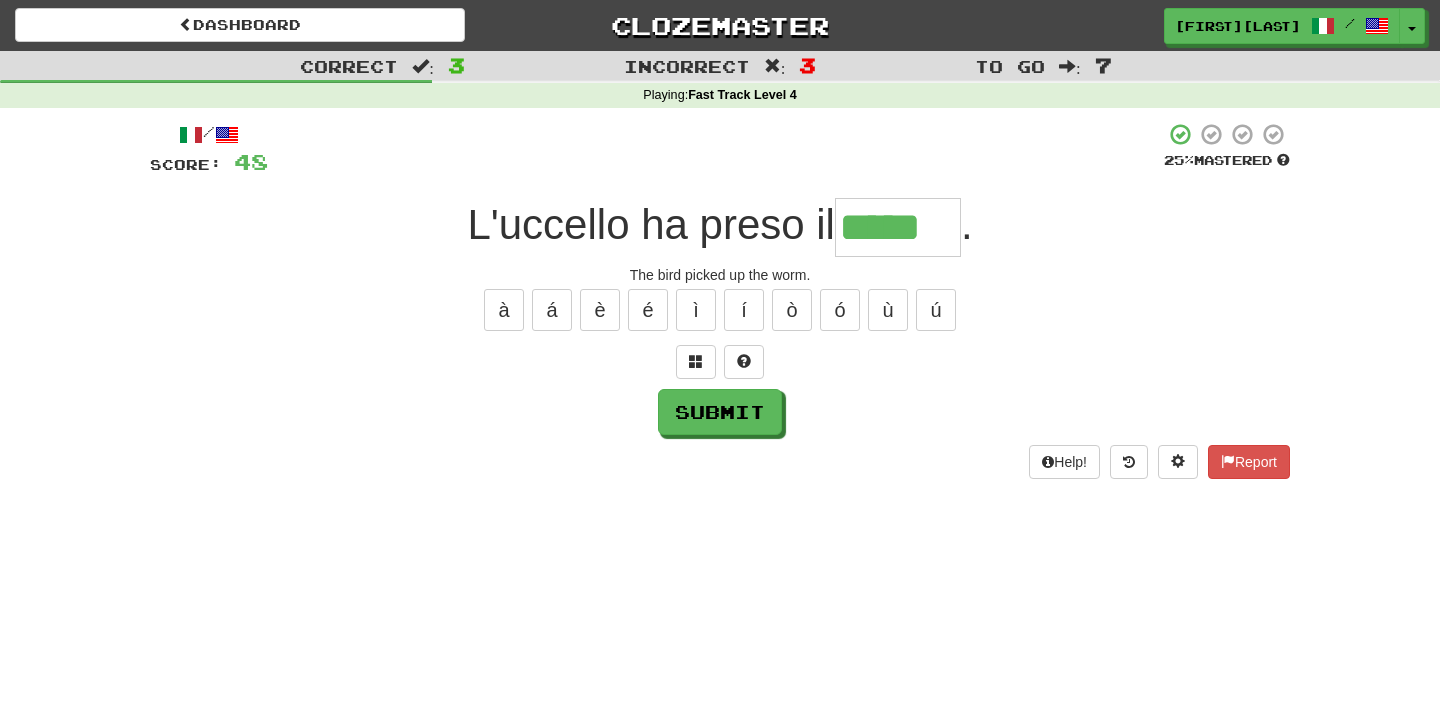 type on "*****" 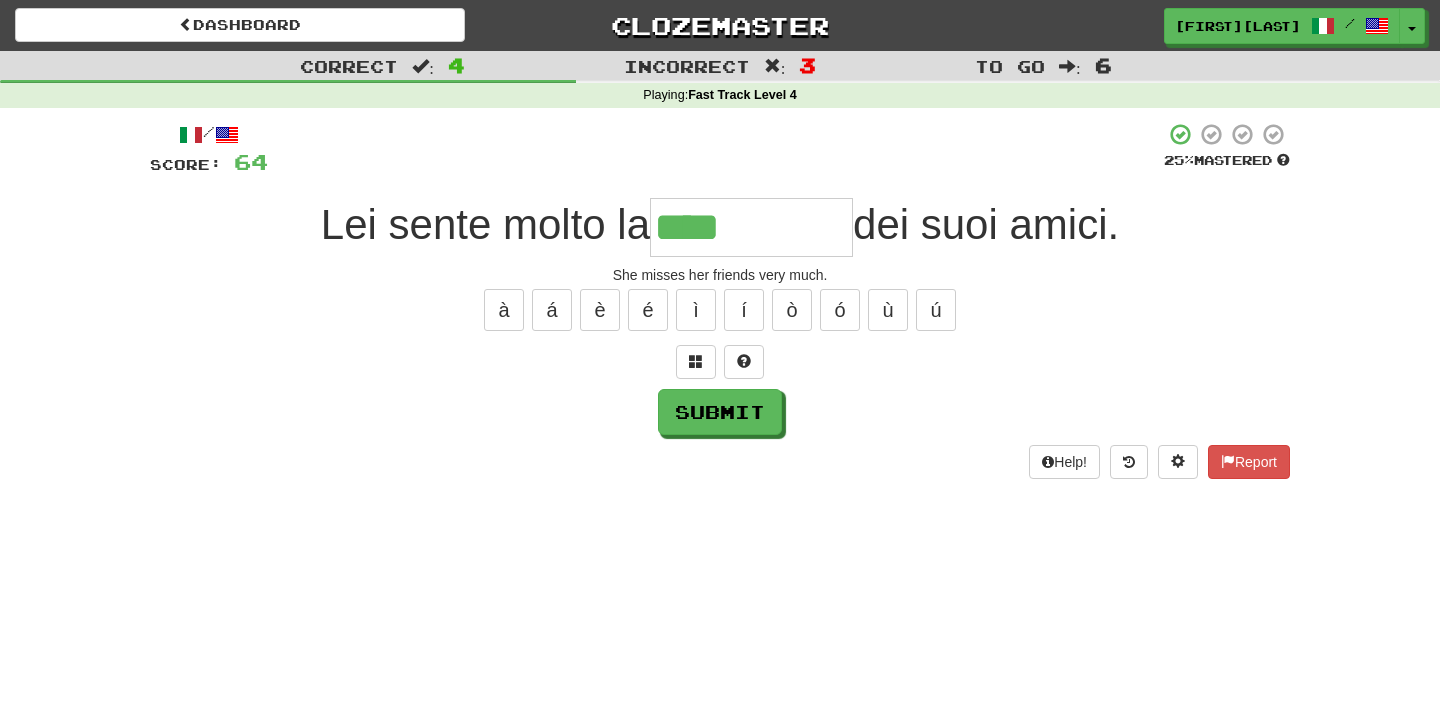 type on "********" 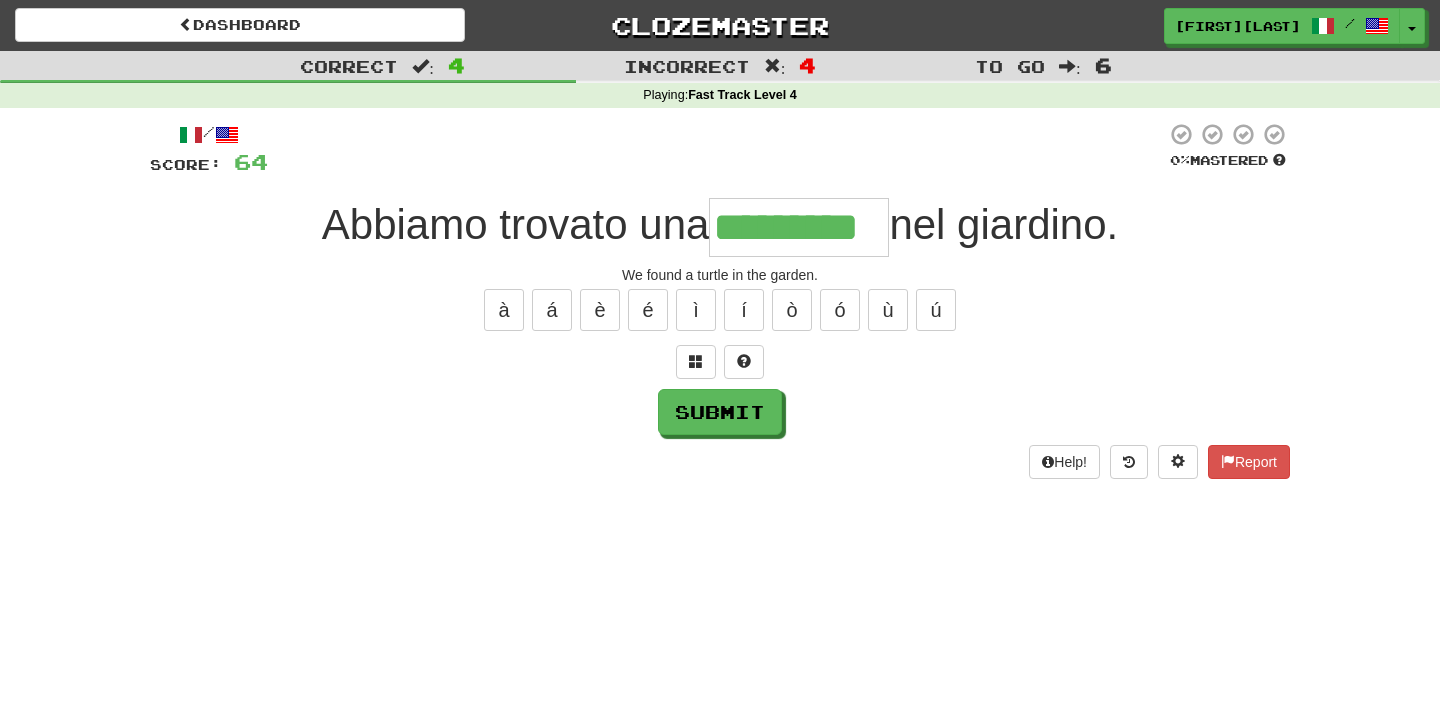 type on "*********" 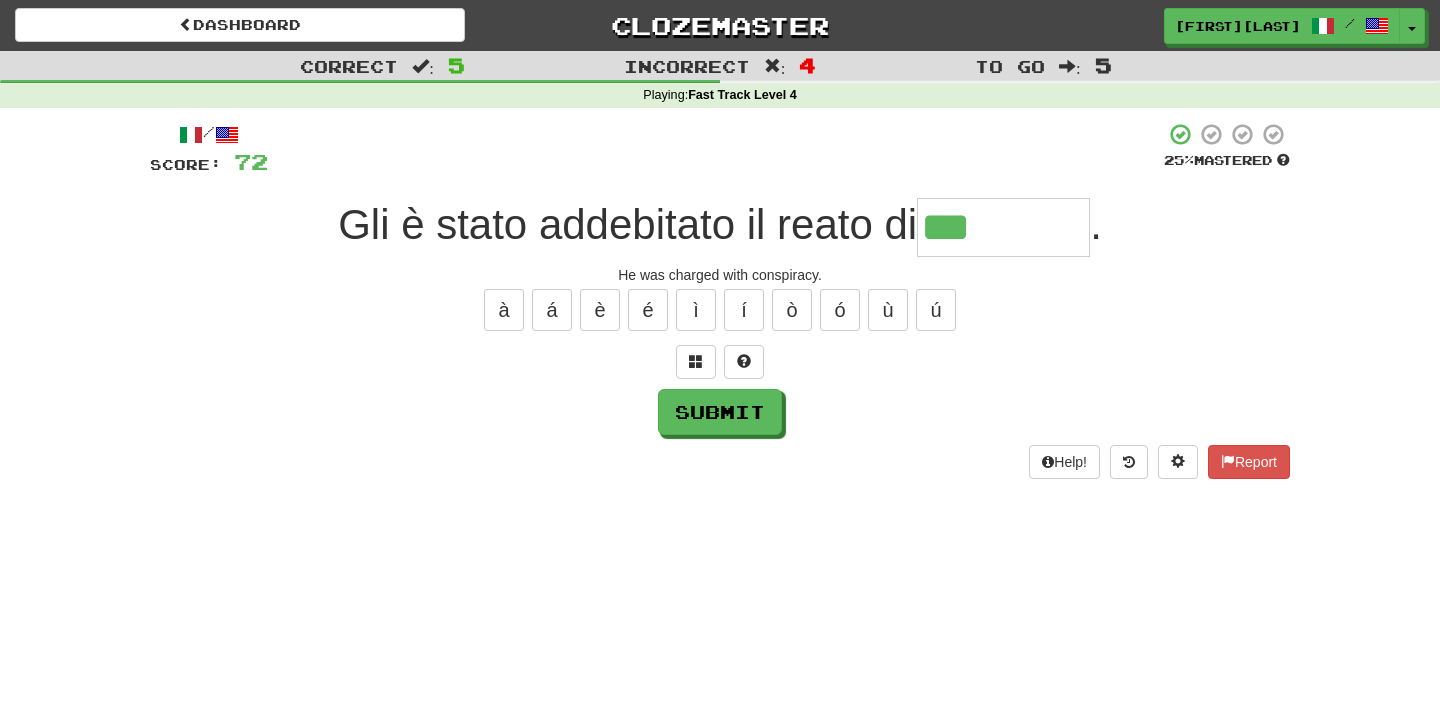 type on "********" 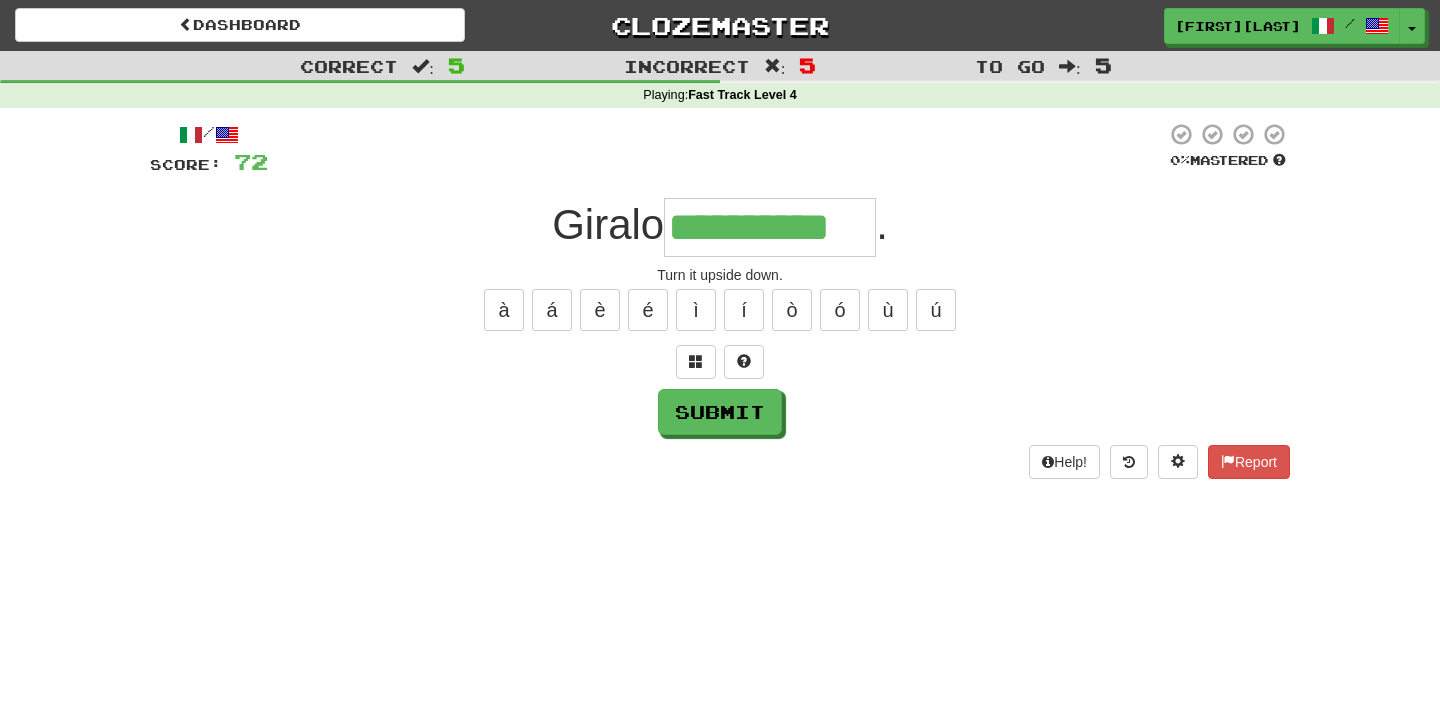 type on "**********" 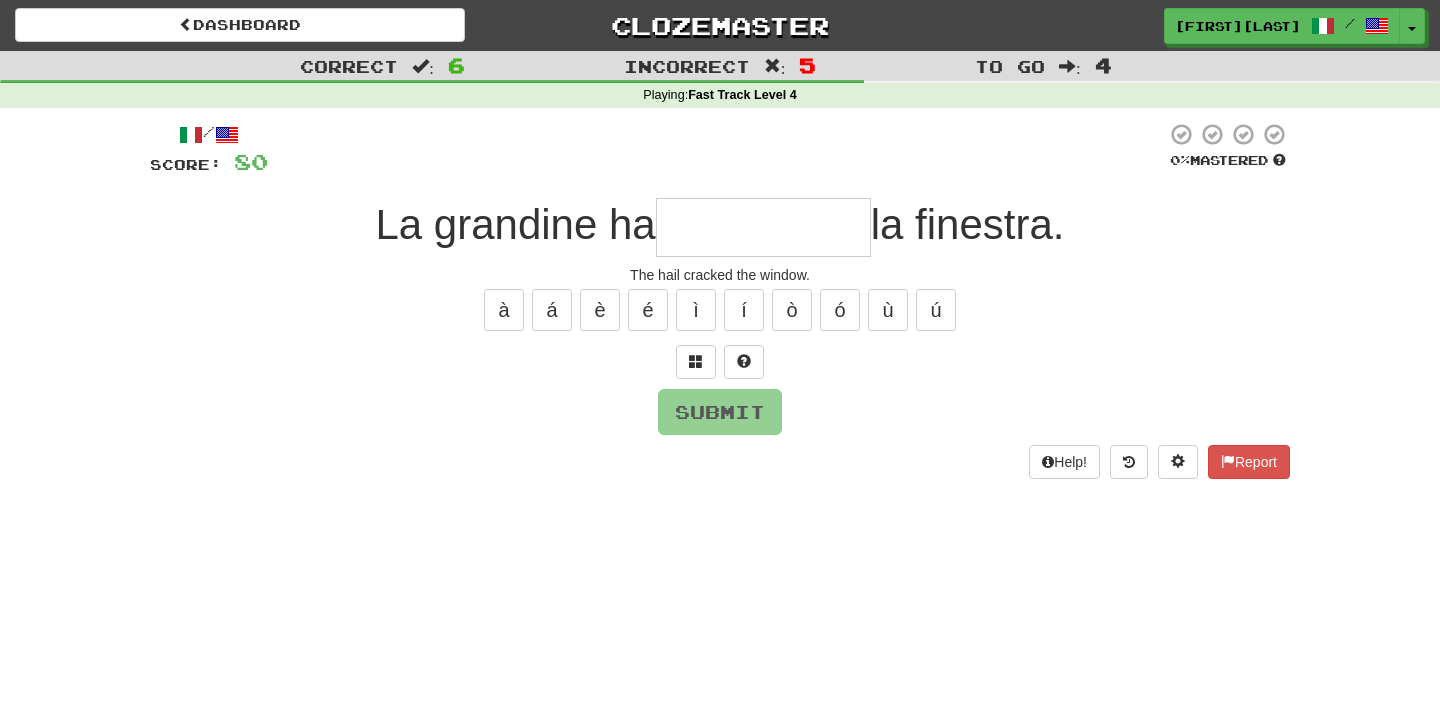 type on "**********" 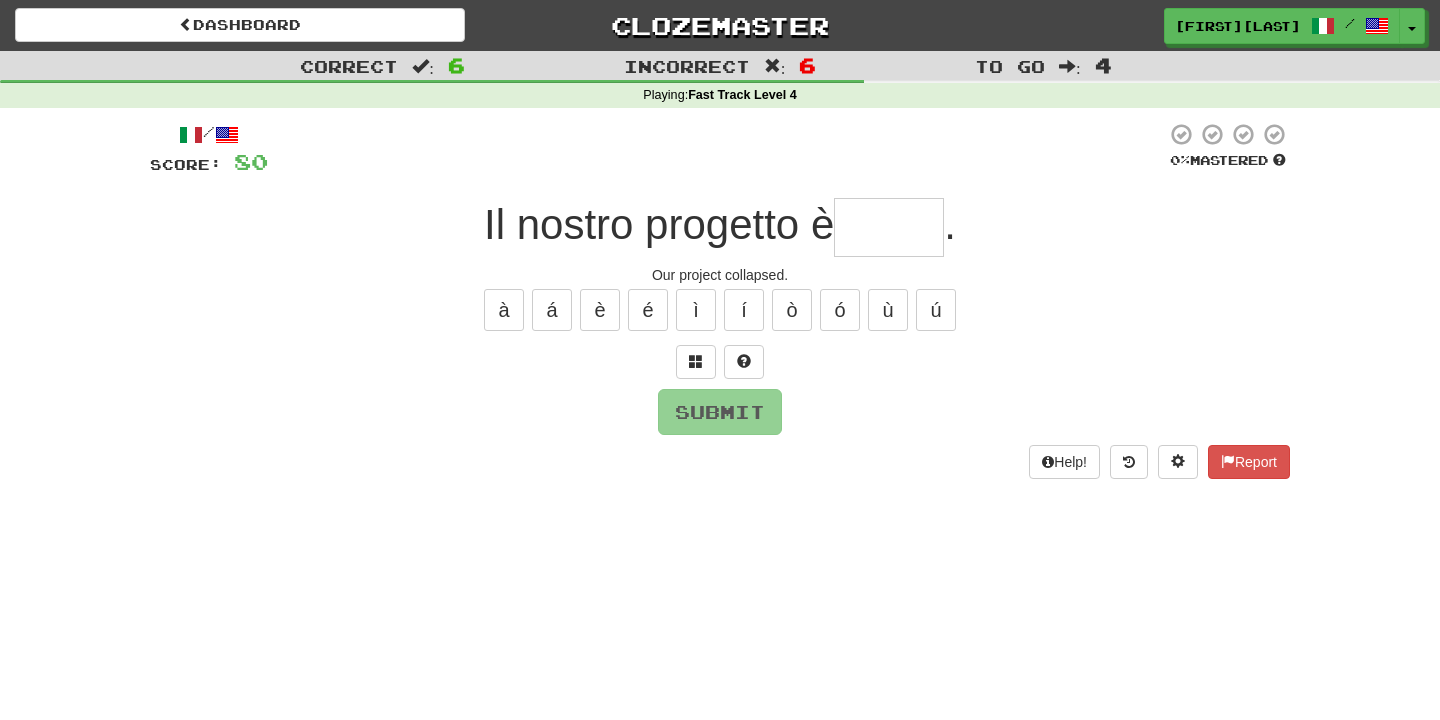type on "*******" 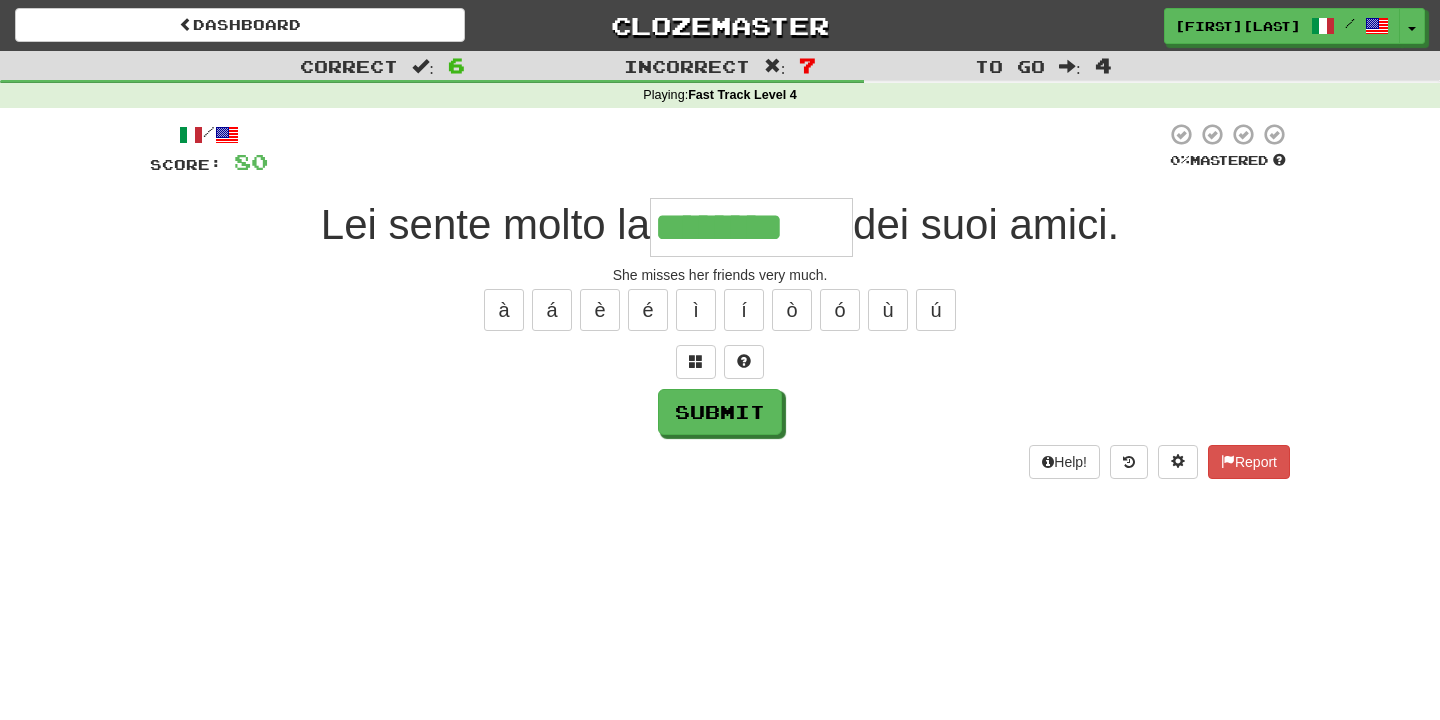 type on "********" 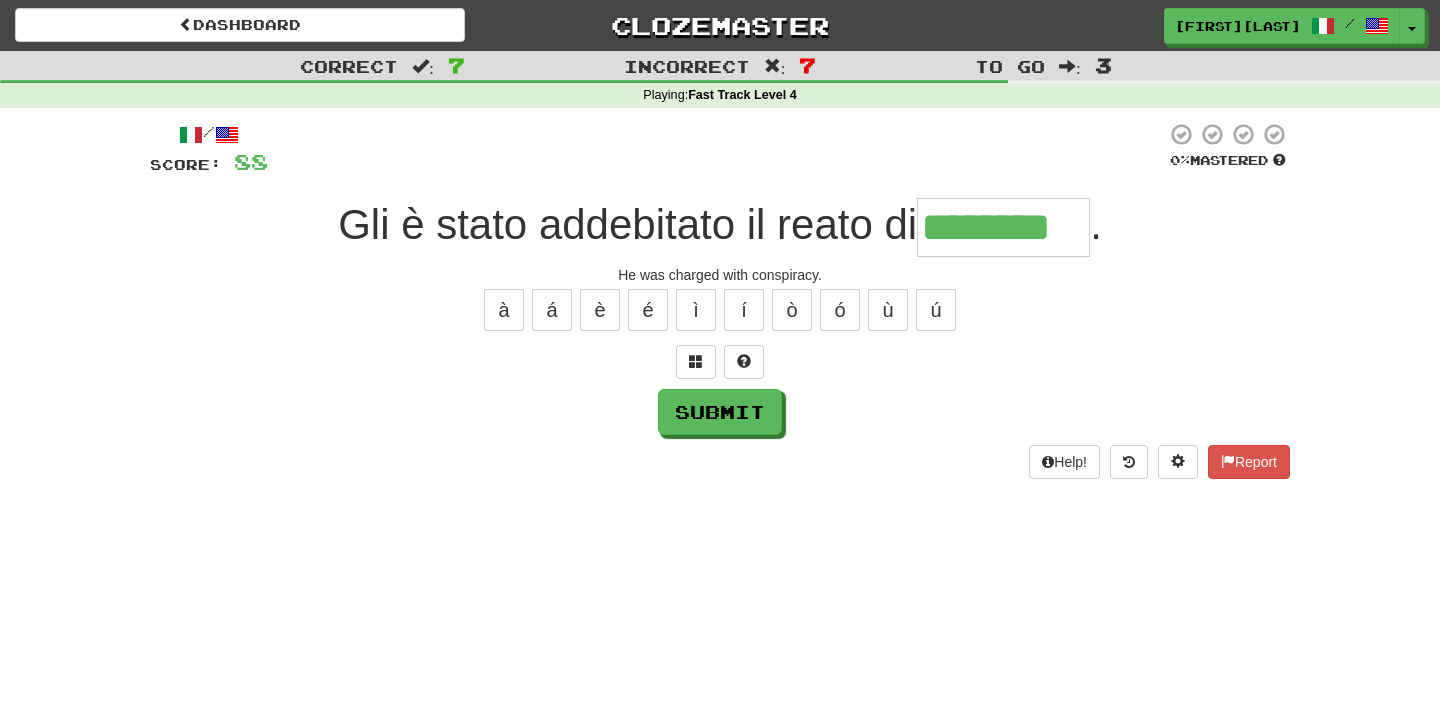 type on "********" 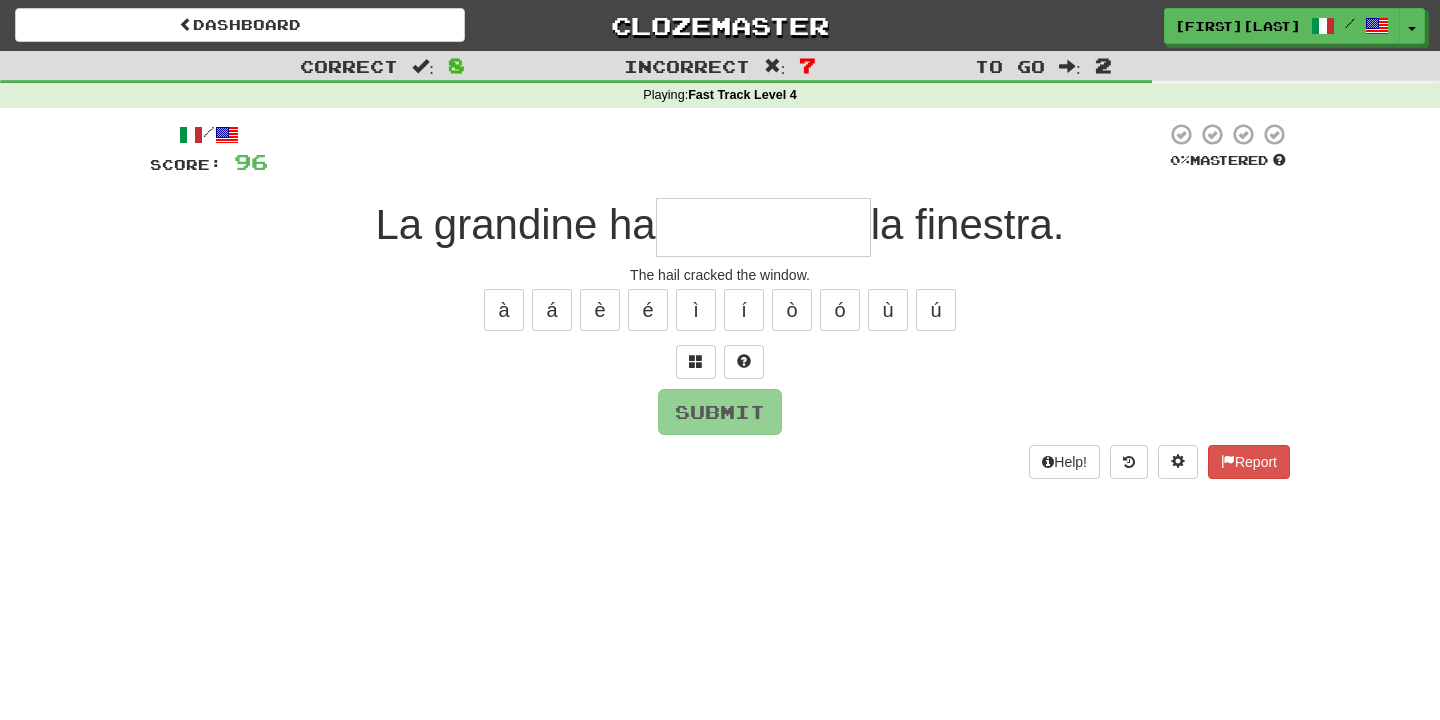type on "*" 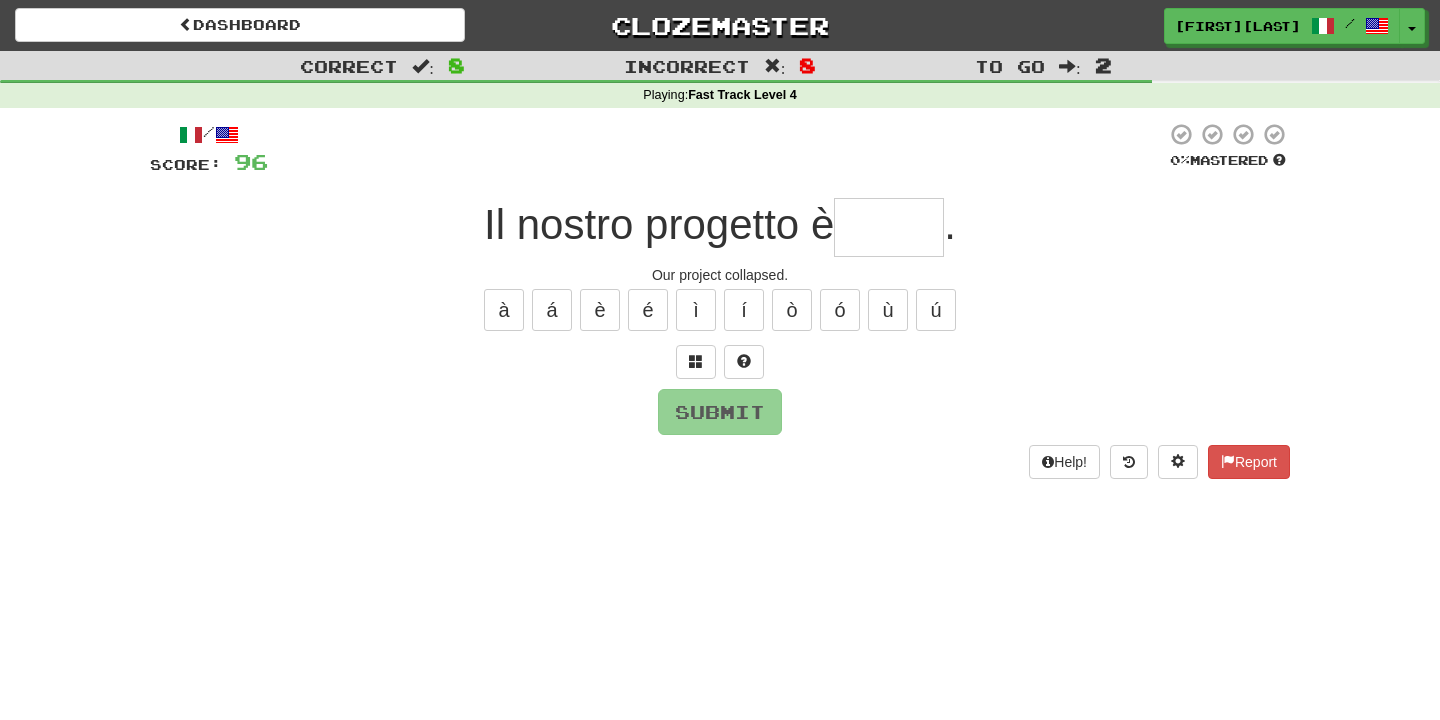 type on "*******" 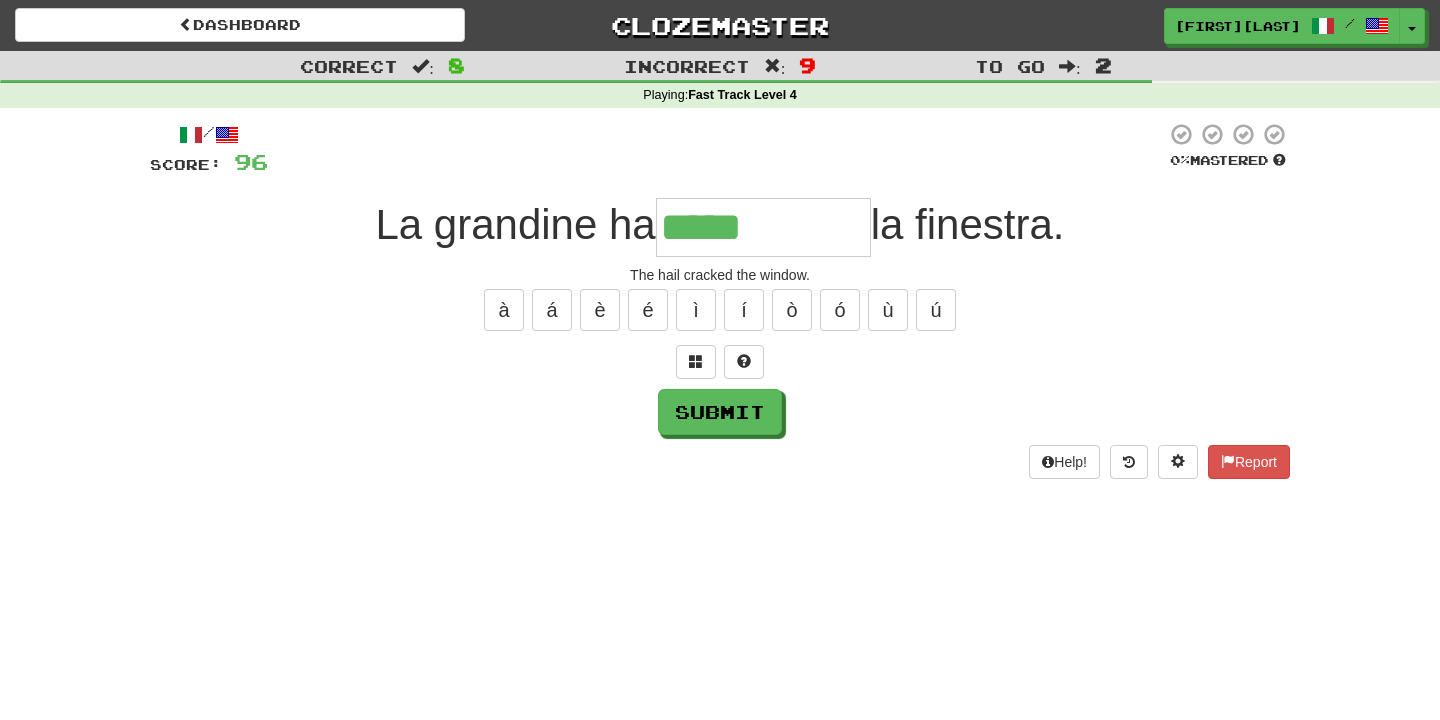 type on "**********" 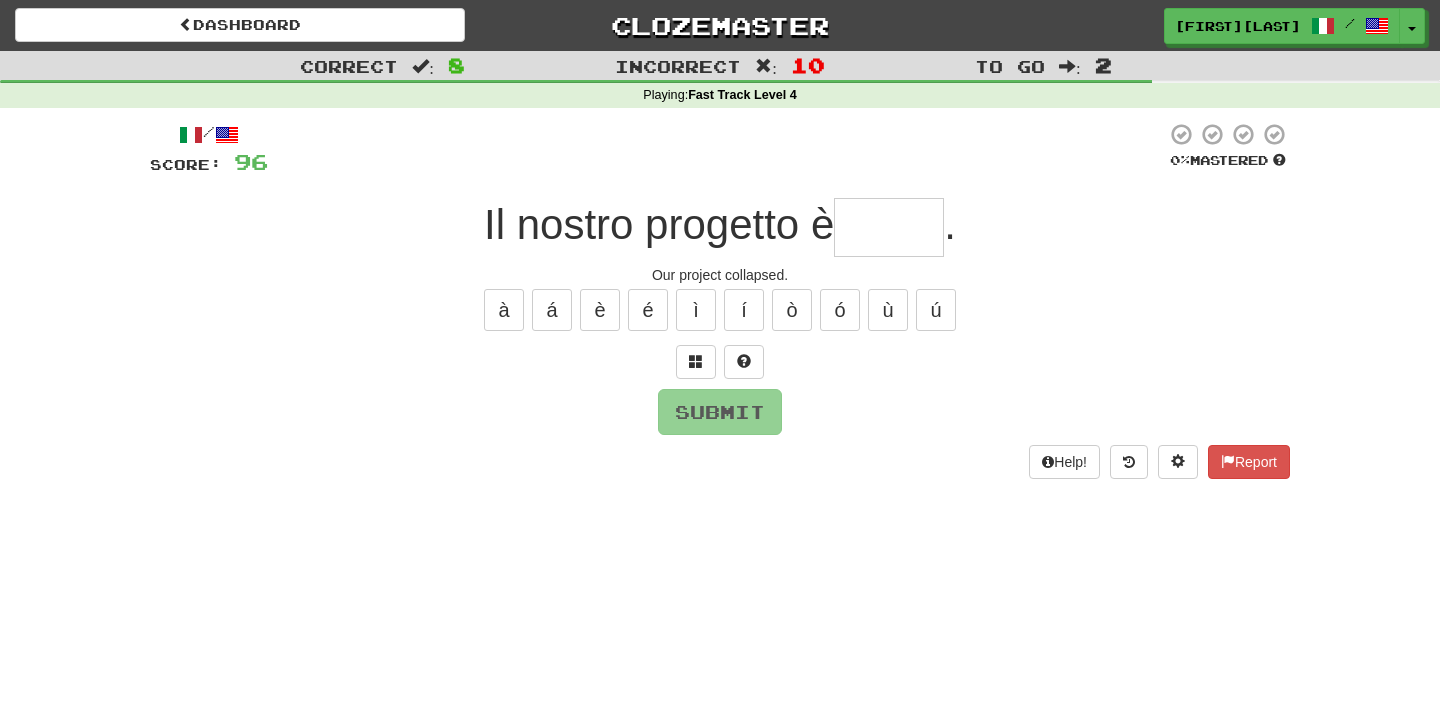type on "*******" 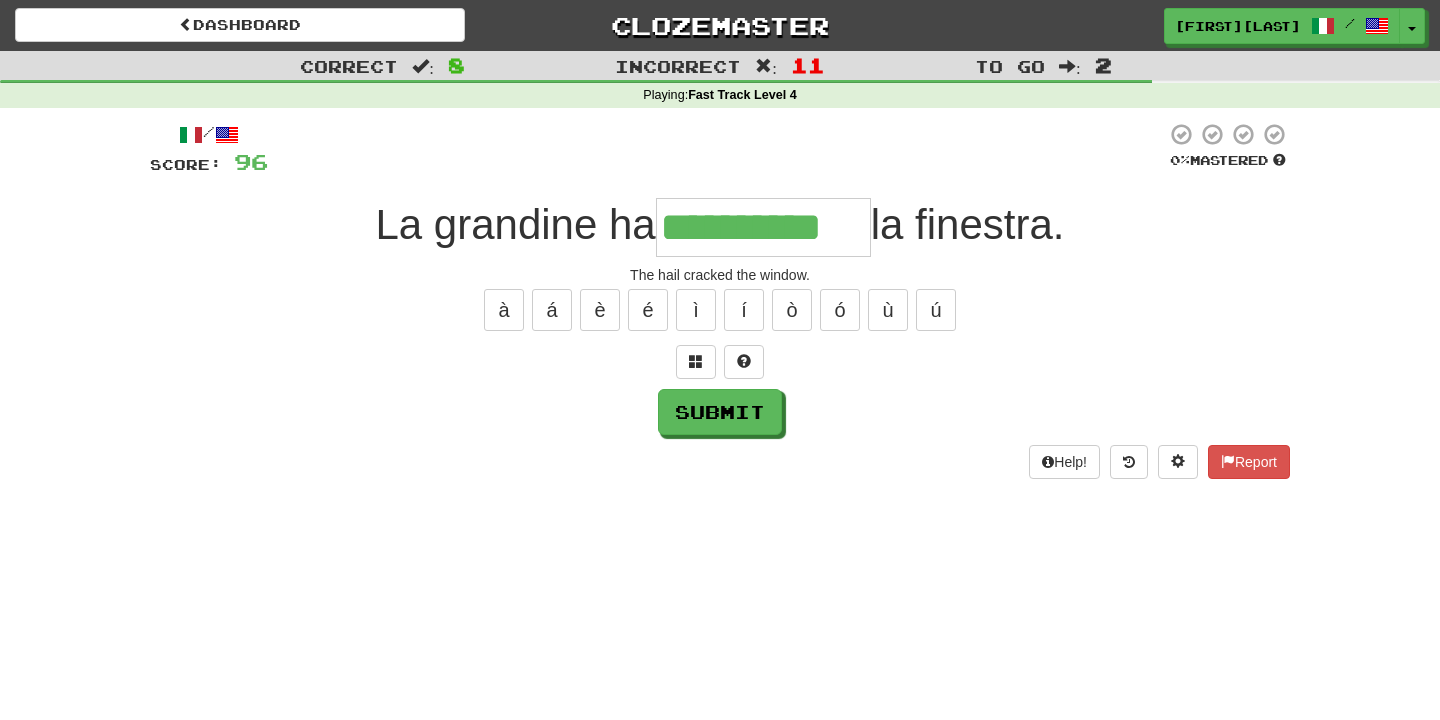 type on "**********" 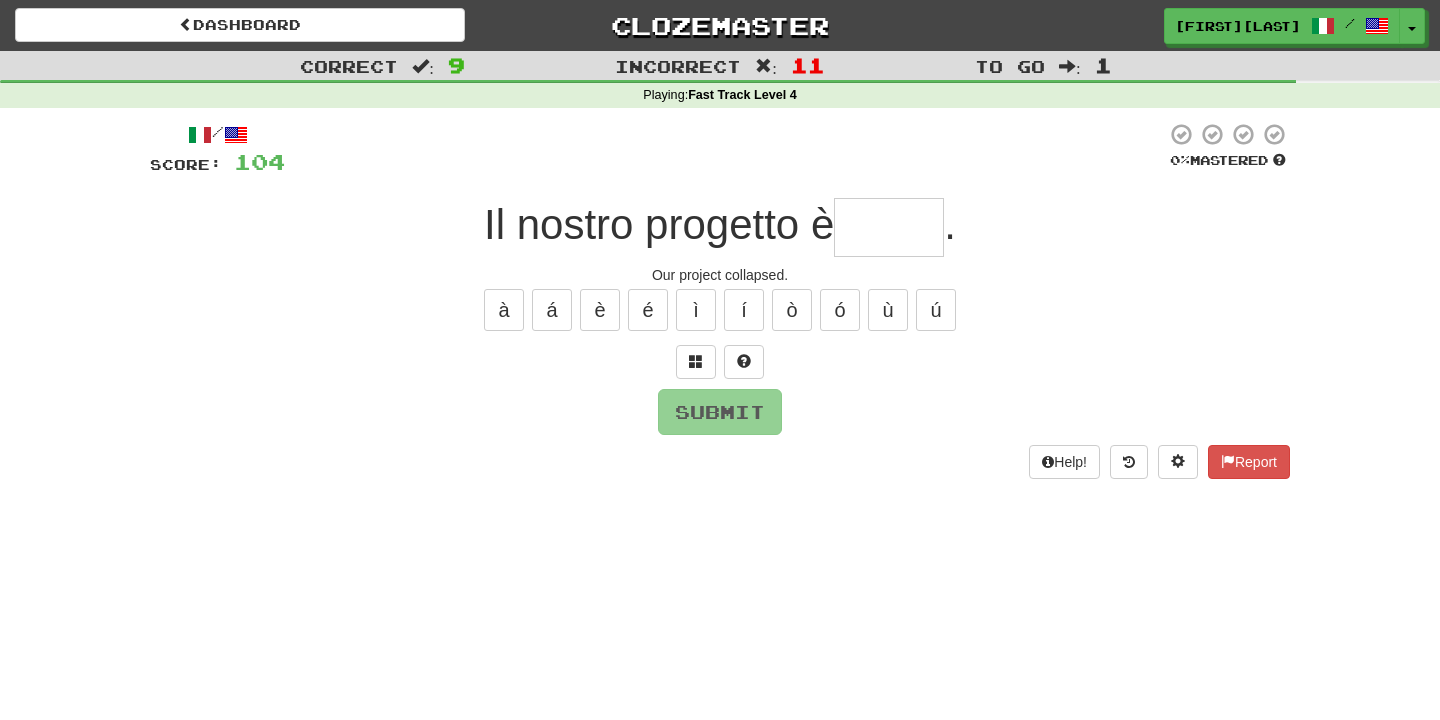 type on "*******" 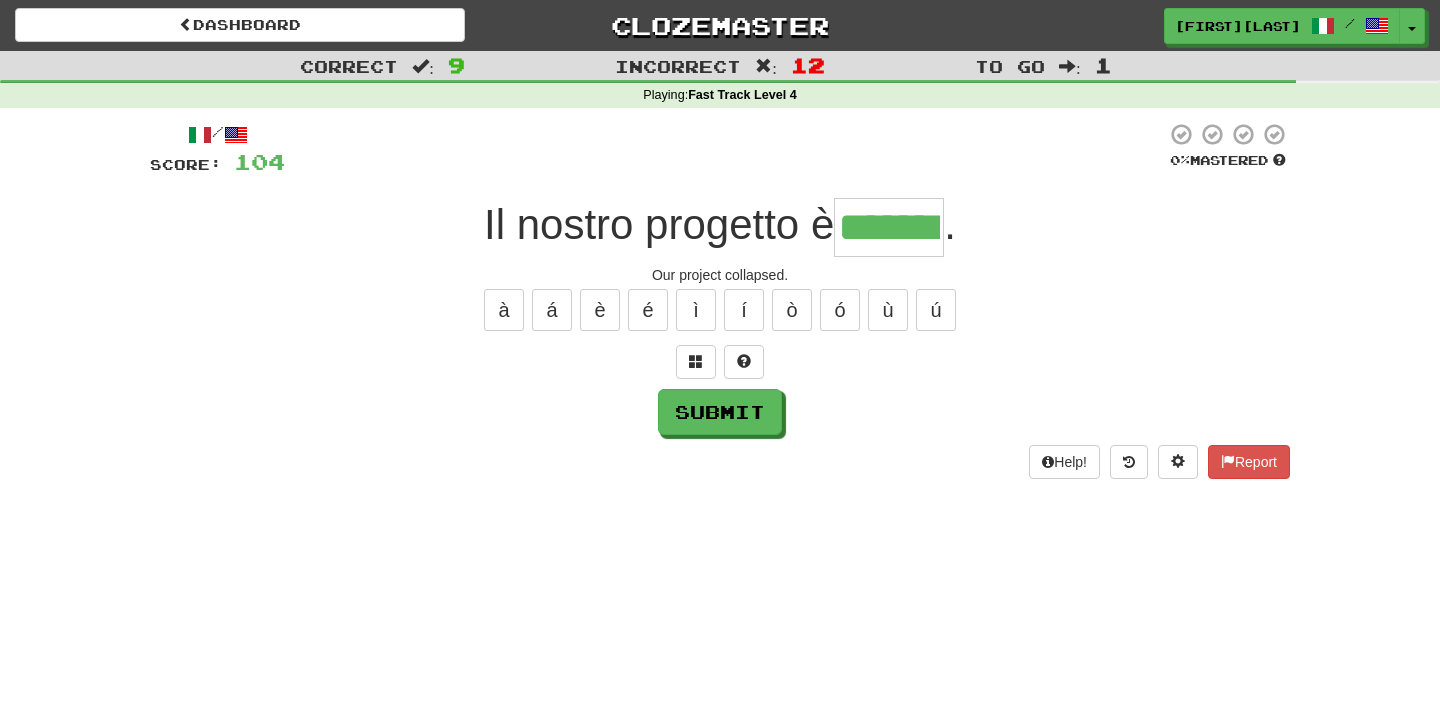 type on "*******" 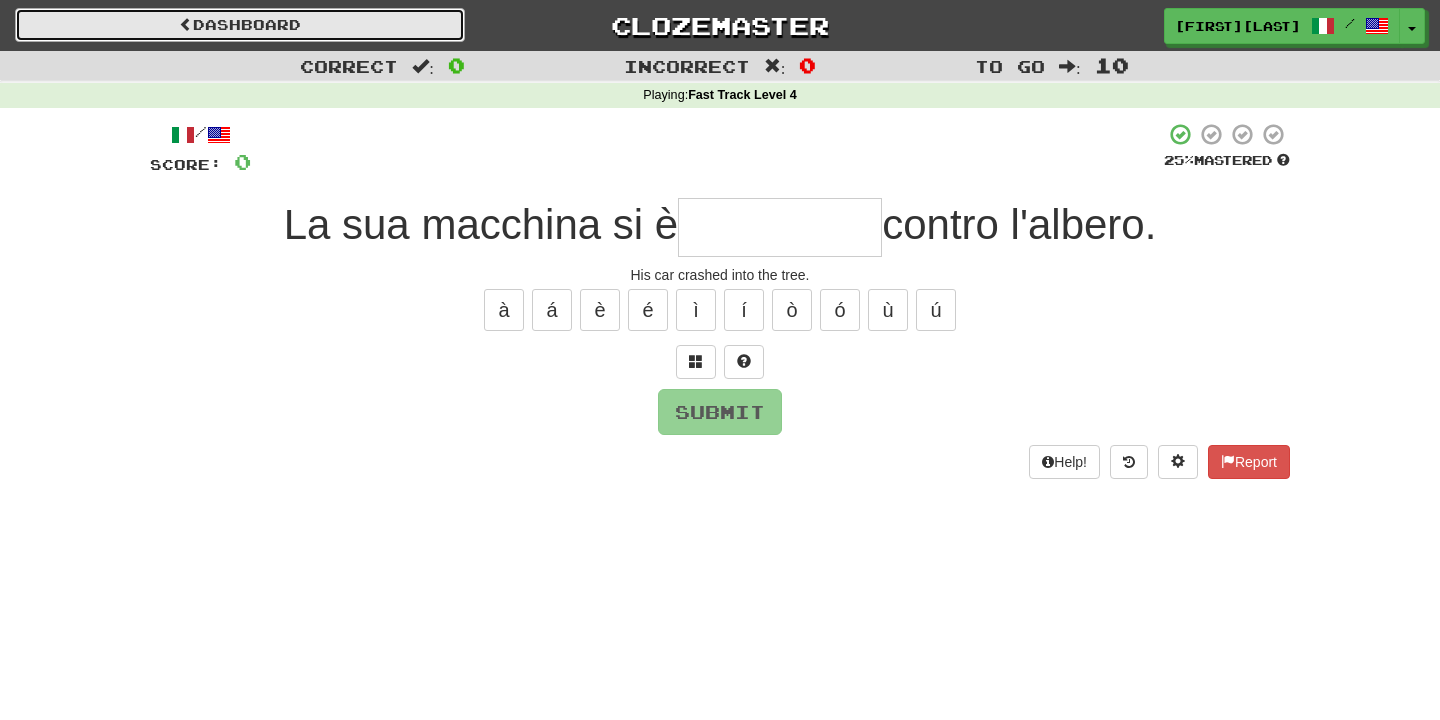 click on "Dashboard" at bounding box center (240, 25) 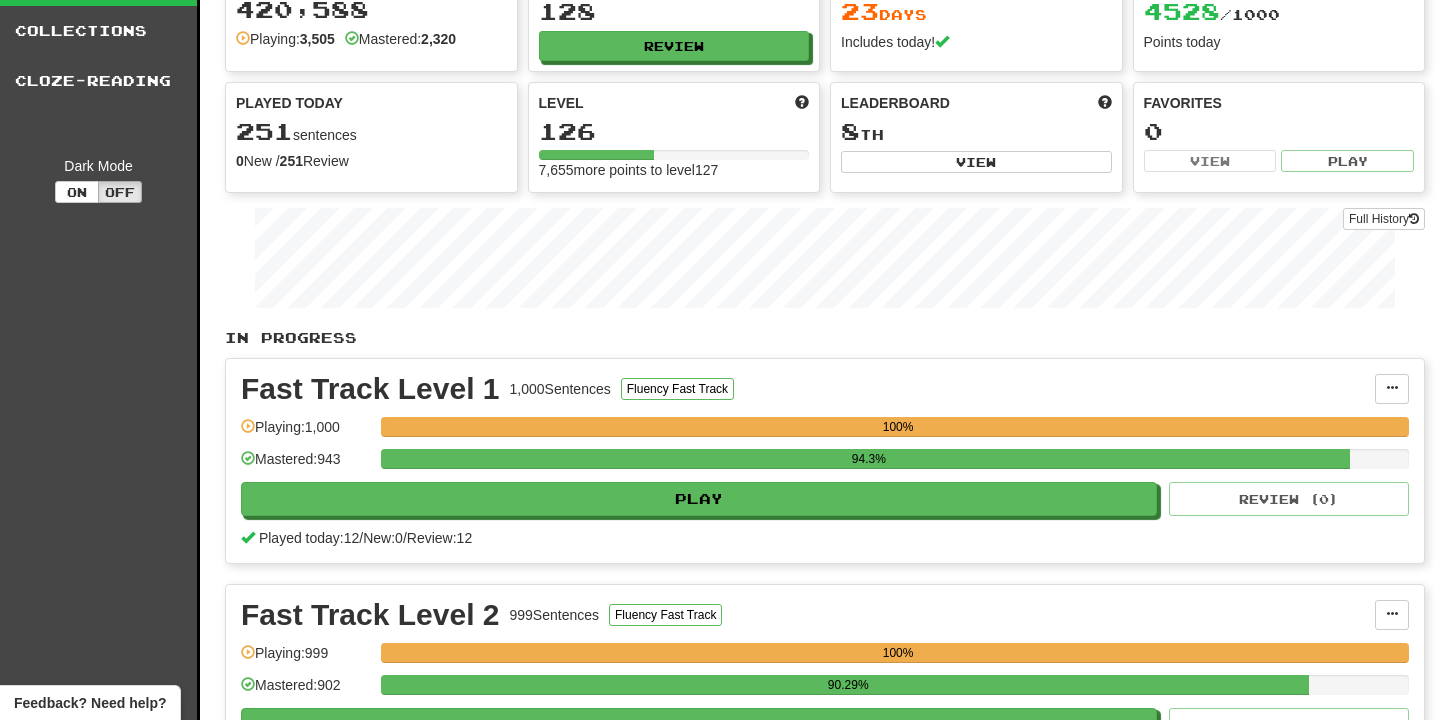 scroll, scrollTop: 0, scrollLeft: 0, axis: both 